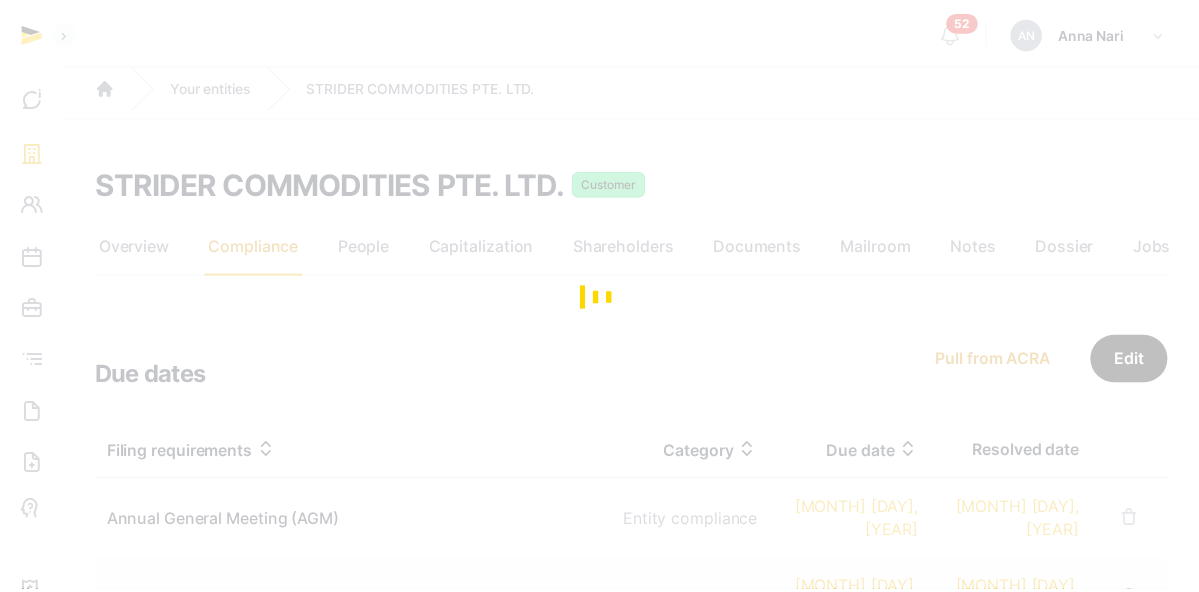 scroll, scrollTop: 0, scrollLeft: 0, axis: both 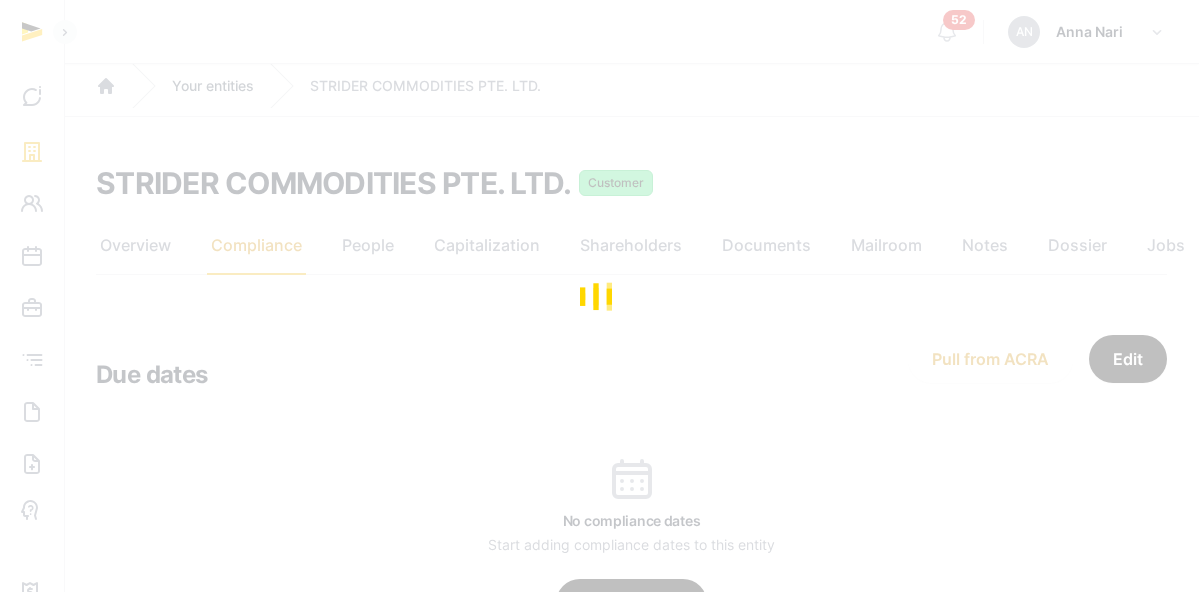 click at bounding box center [599, 296] 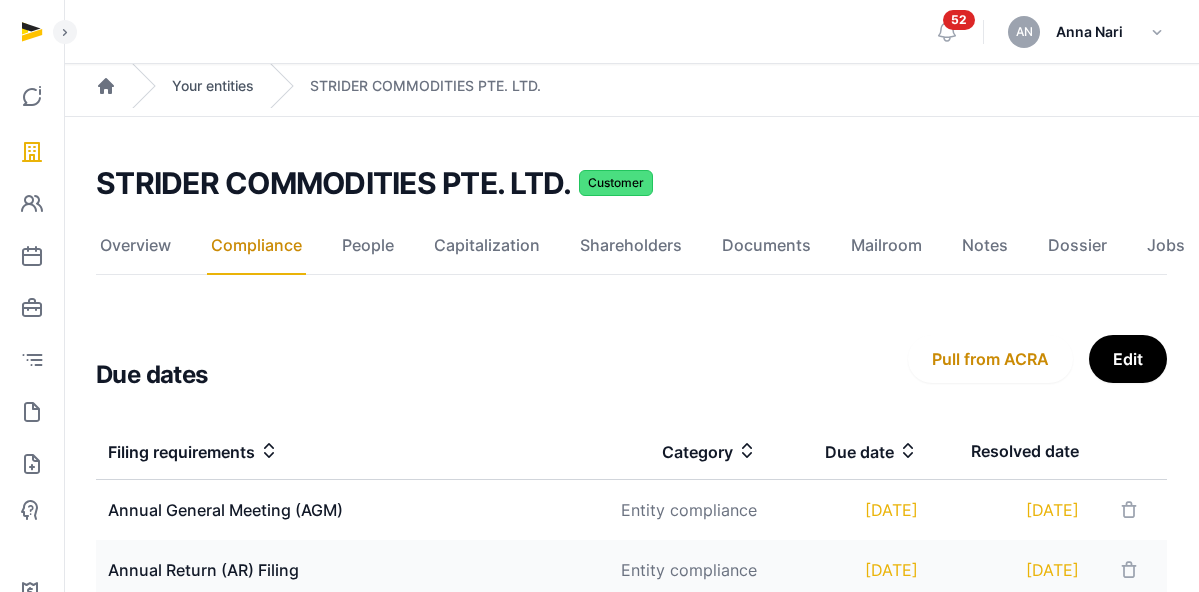 click on "Your entities" at bounding box center [213, 86] 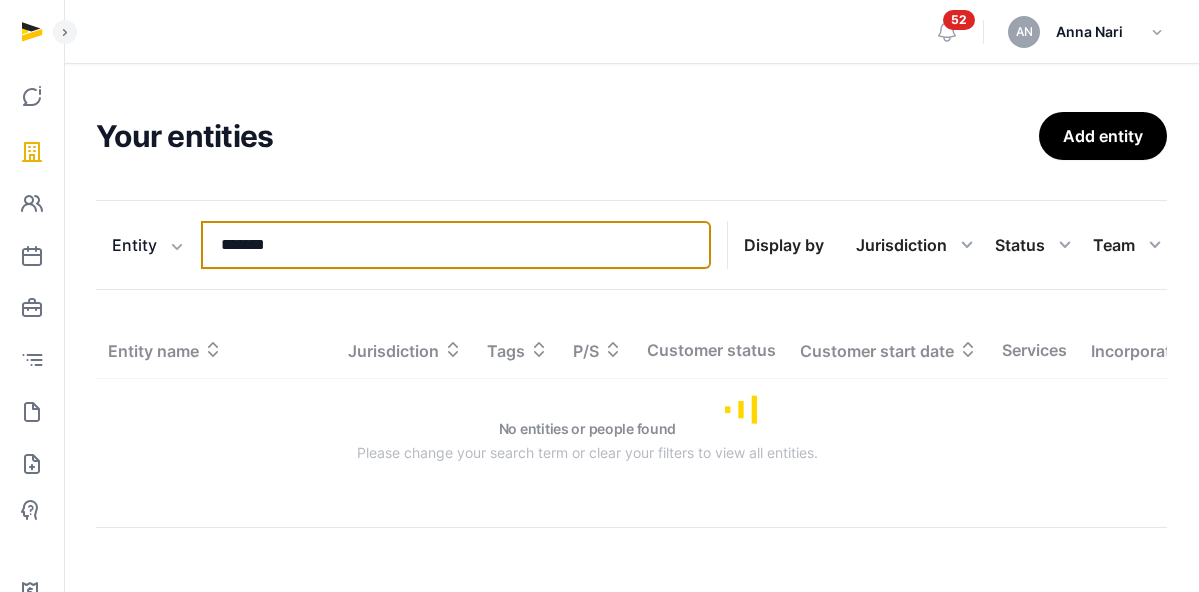 click on "*******" at bounding box center (456, 245) 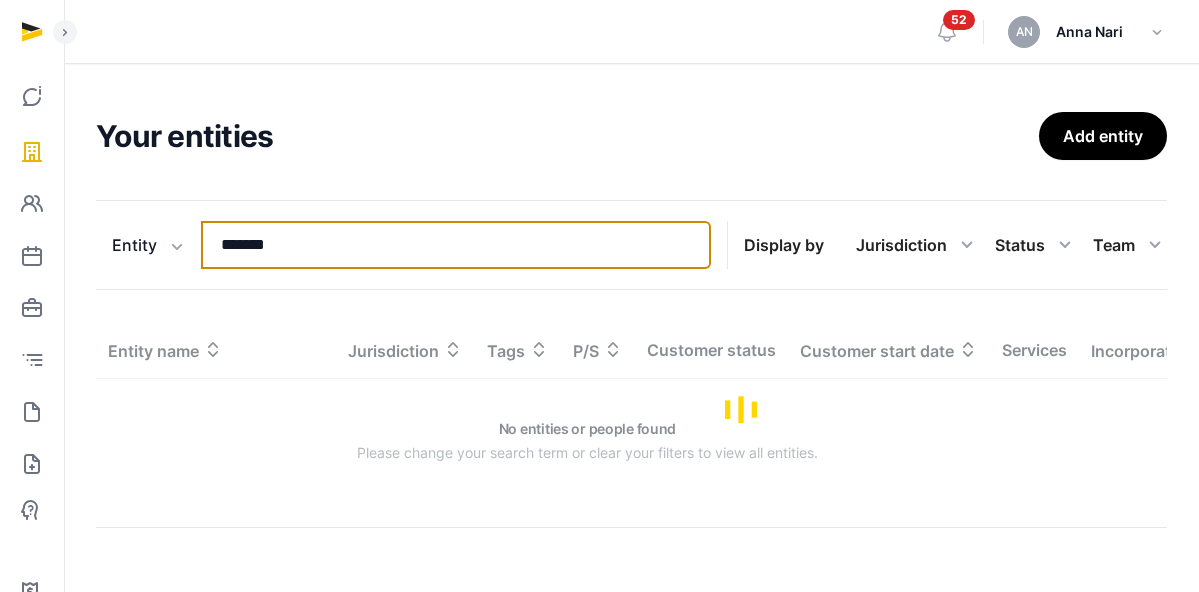 click on "*******" at bounding box center [456, 245] 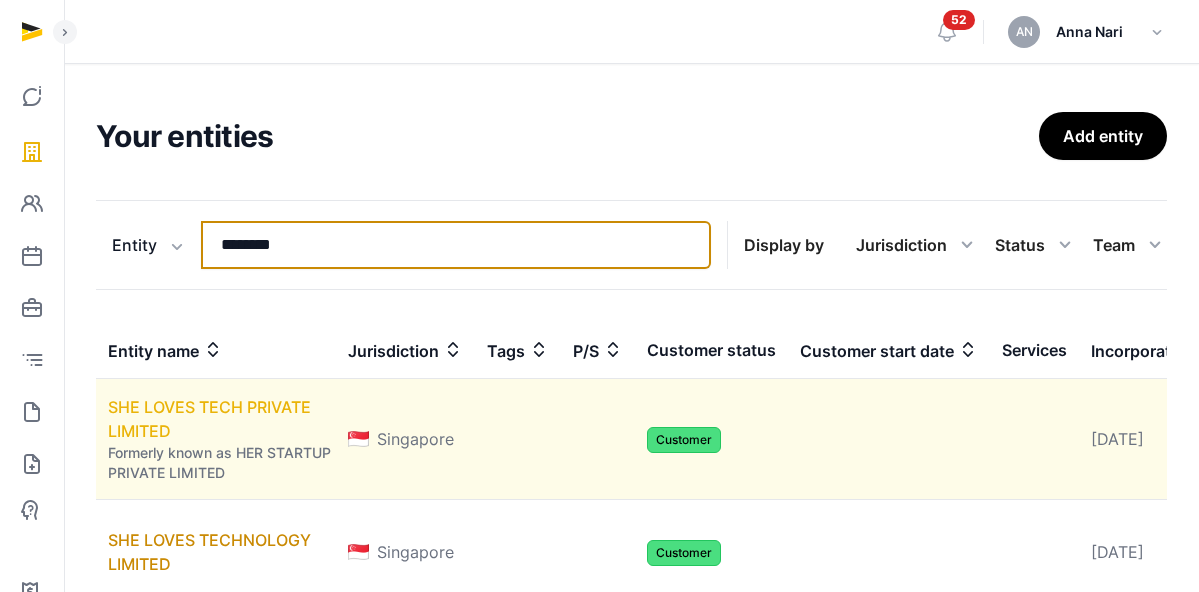 type on "********" 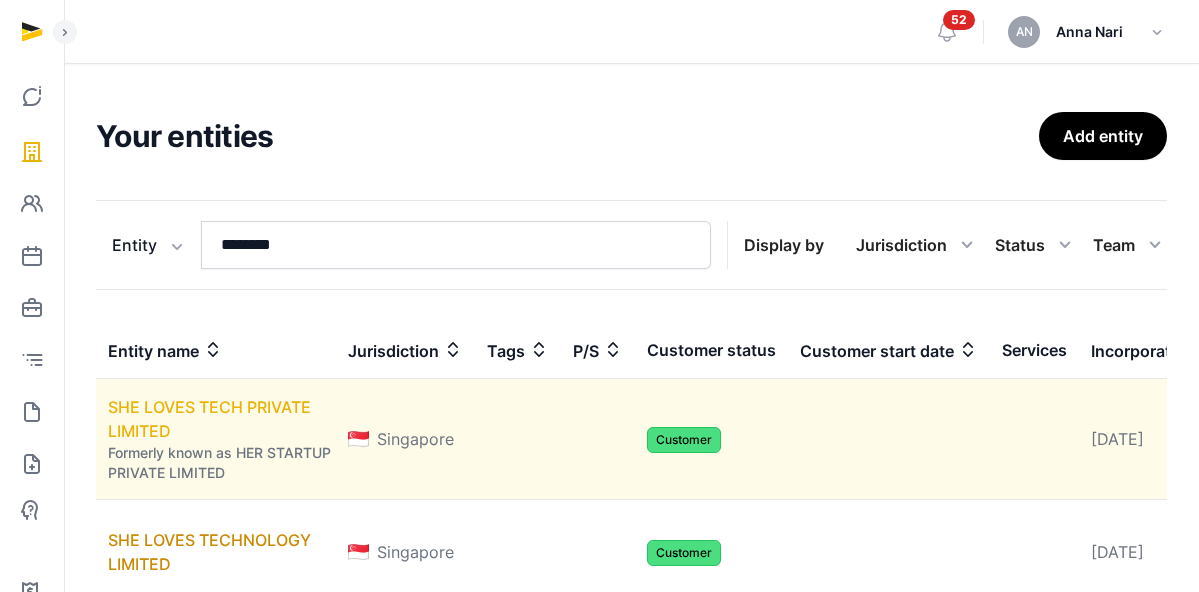 click on "SHE LOVES TECH PRIVATE LIMITED" at bounding box center [209, 419] 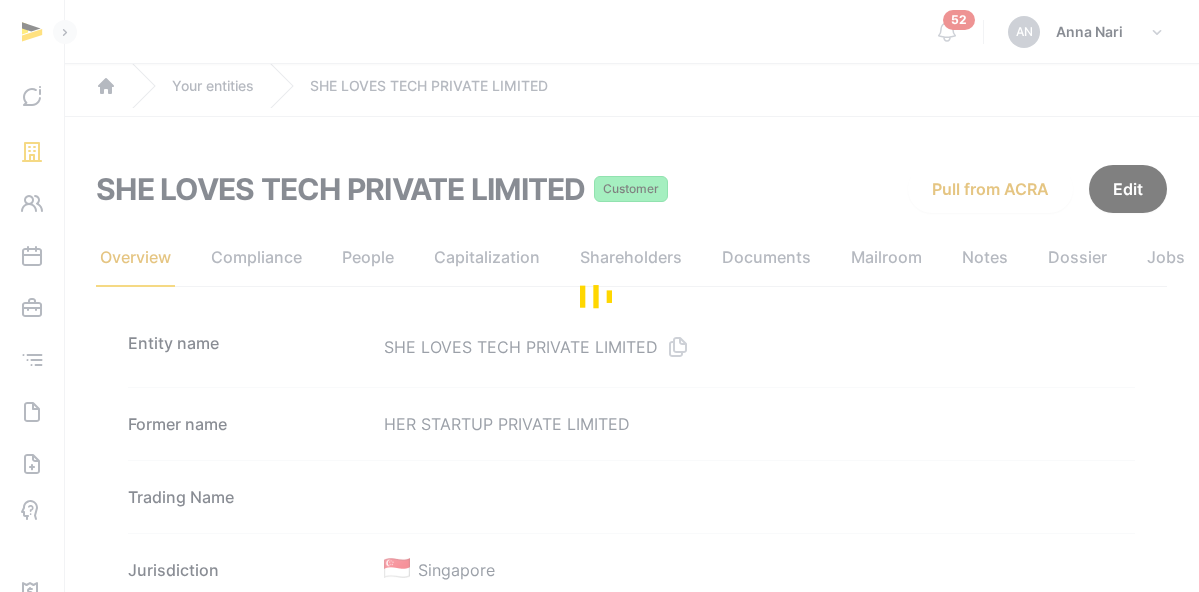 click on "[LAST] [LAST], [LAST]  Compliance  People  Capitalization  Shareholders  Documents  Mailroom  Notes  Dossier  Jobs  Entity name [COMPANY NAME]  Former name [COMPANY NAME] Trading Name   Jurisdiction Singapore UEN number [NUMBER]  Type Exempt Private Company Limited by Shares  Company stage Parent/Subsidiary Industry Description   Website Email address Office phone number Primary countries of operation Activities 82303-EVENT/CONCERT ORGANISERS Registered address [NUMBER] [STREET], [CITY], [POSTAL CODE], [CITY]  Incorporation date [DATE]  Tags Entity status Active  Registered Agent (Managed by Stellar) Questionnaire Update Customer status Customer Customer start date Freemium No Channel Partner No Service Partner No Risk rating" at bounding box center (631, 1285) 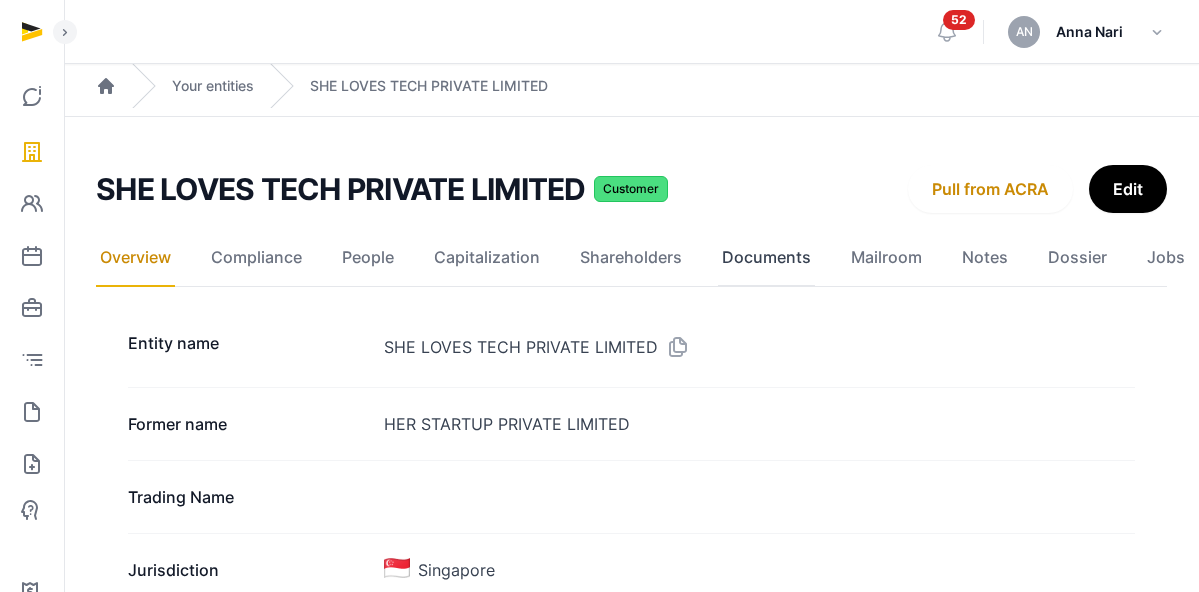 click on "Documents" 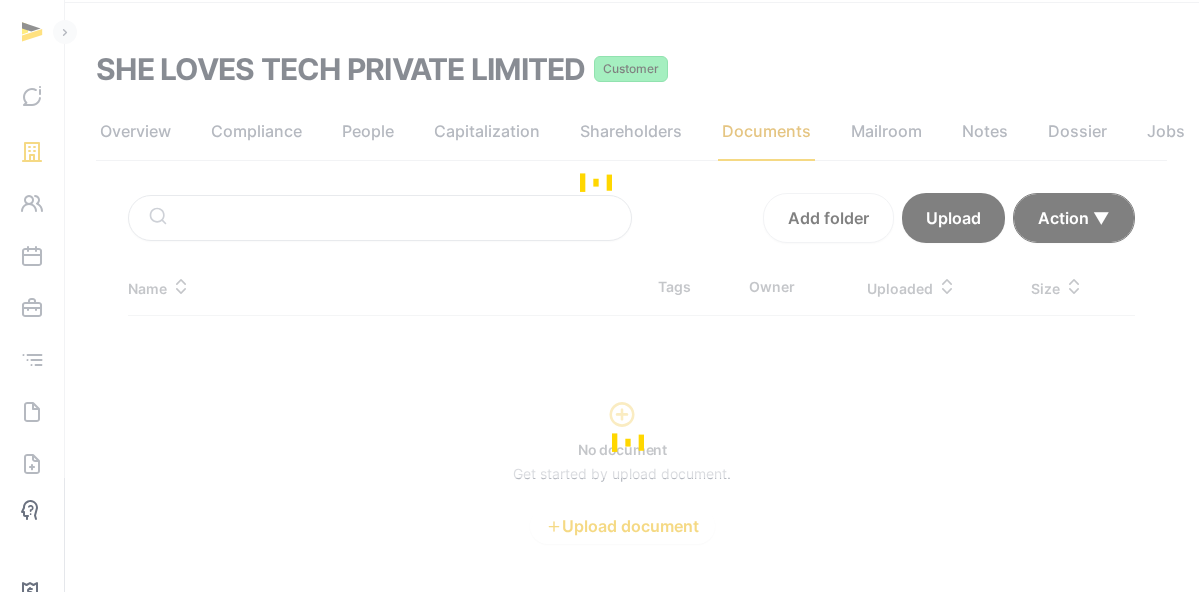 scroll, scrollTop: 186, scrollLeft: 0, axis: vertical 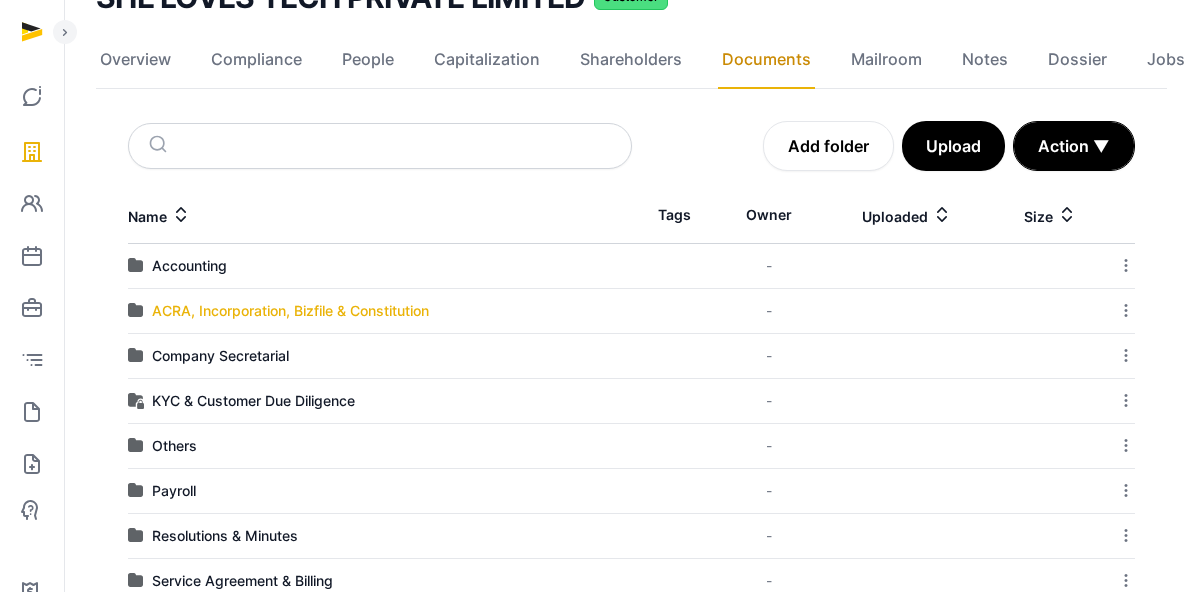 click on "ACRA, Incorporation, Bizfile & Constitution" at bounding box center [290, 311] 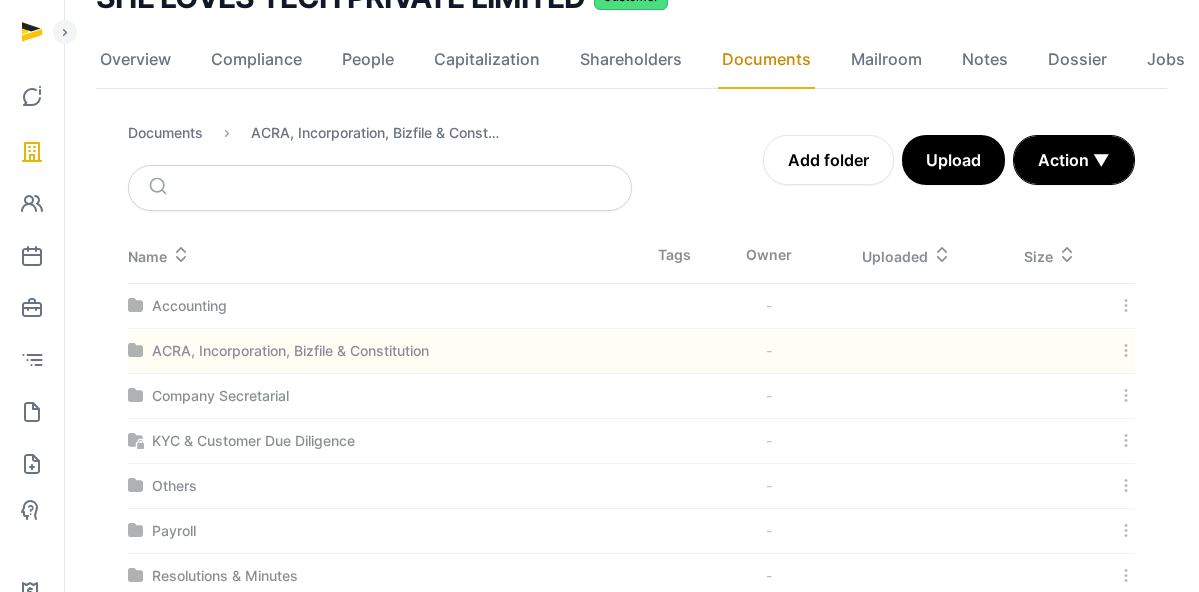 scroll, scrollTop: 52, scrollLeft: 0, axis: vertical 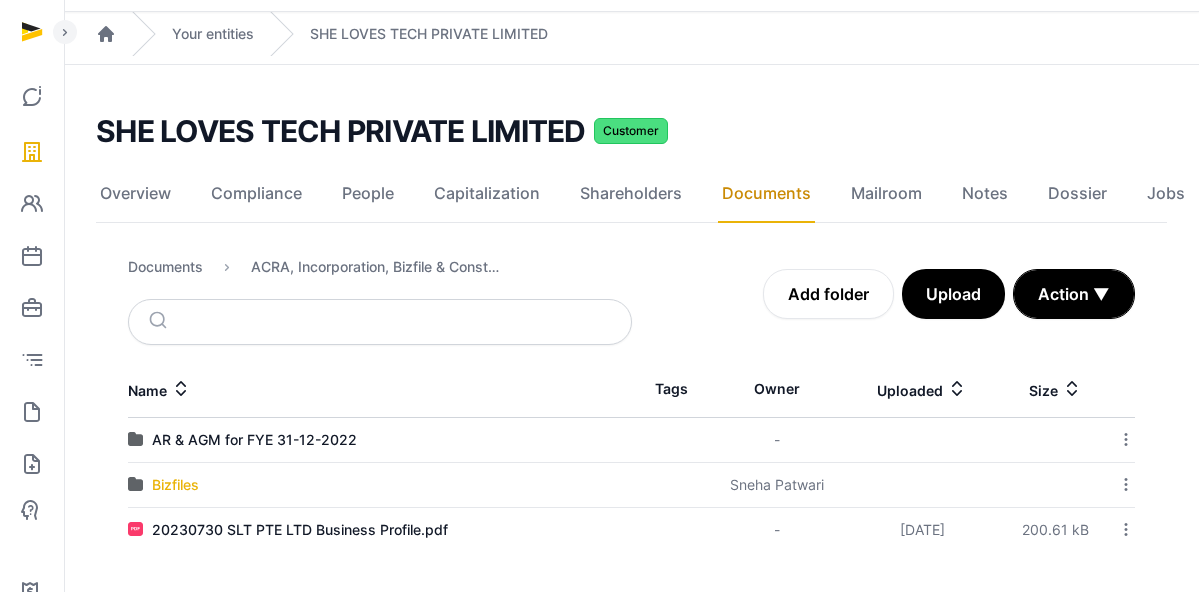 click on "Bizfiles" at bounding box center (175, 485) 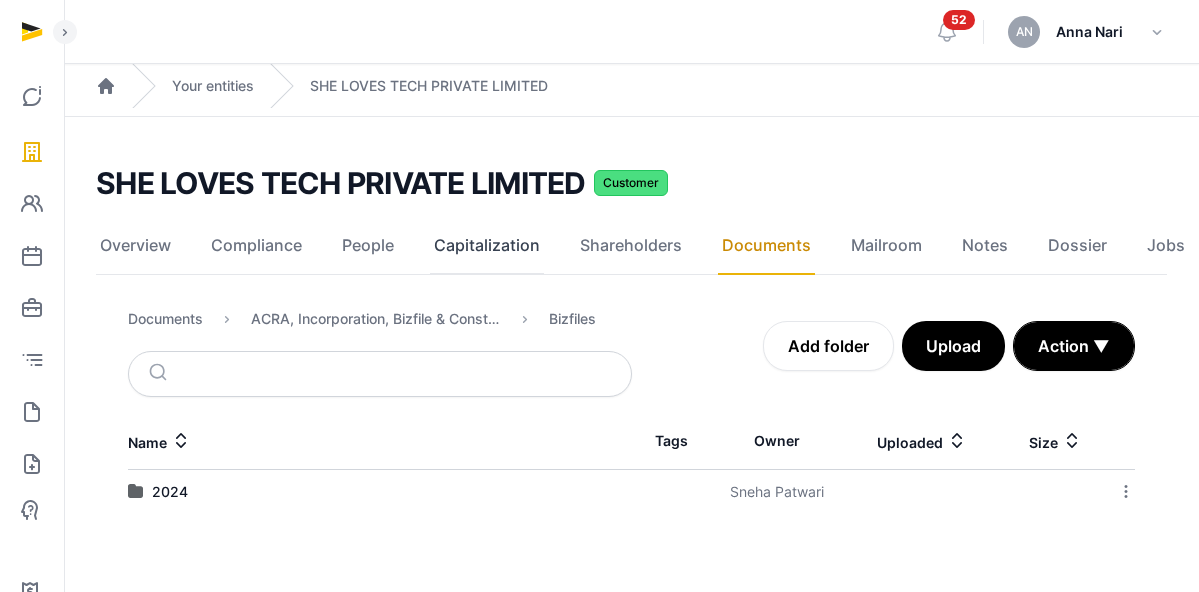 scroll, scrollTop: 0, scrollLeft: 0, axis: both 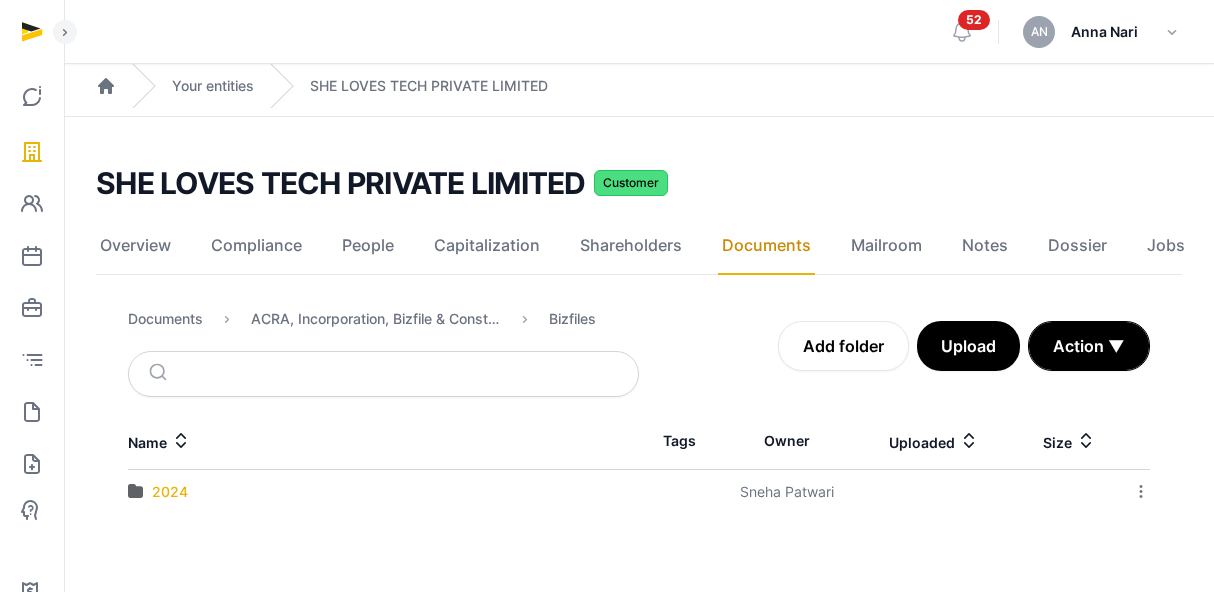click on "2024" at bounding box center [170, 492] 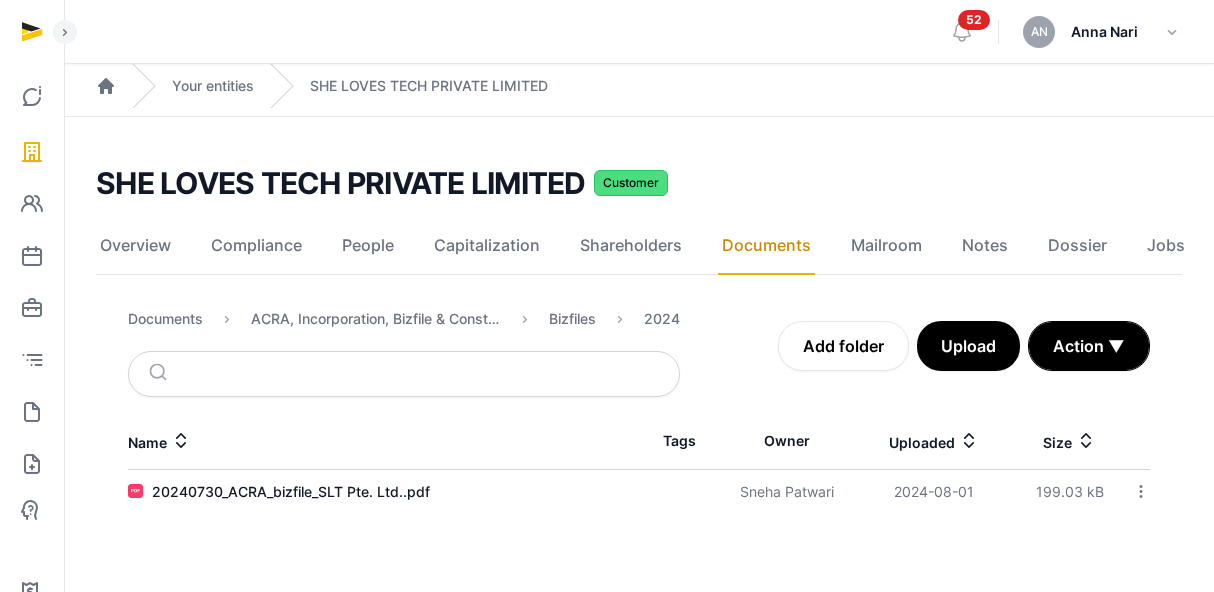 click on "20240730_ACRA_bizfile_SLT Pte. Ltd..pdf" at bounding box center [383, 492] 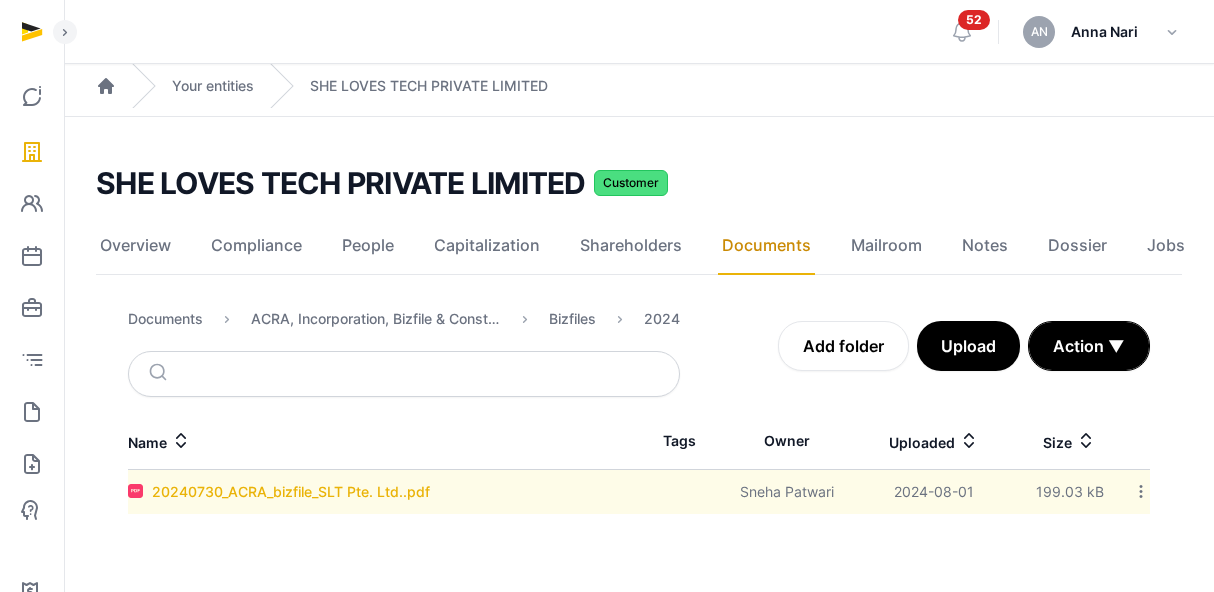 click on "20240730_ACRA_bizfile_SLT Pte. Ltd..pdf" at bounding box center [291, 492] 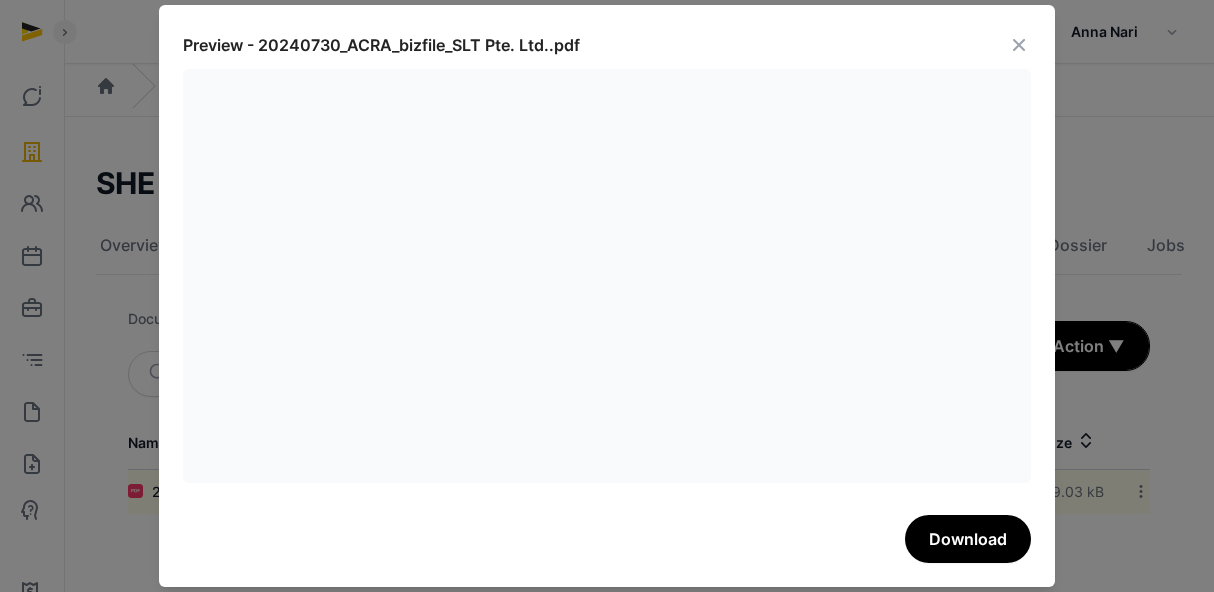 click at bounding box center (1019, 45) 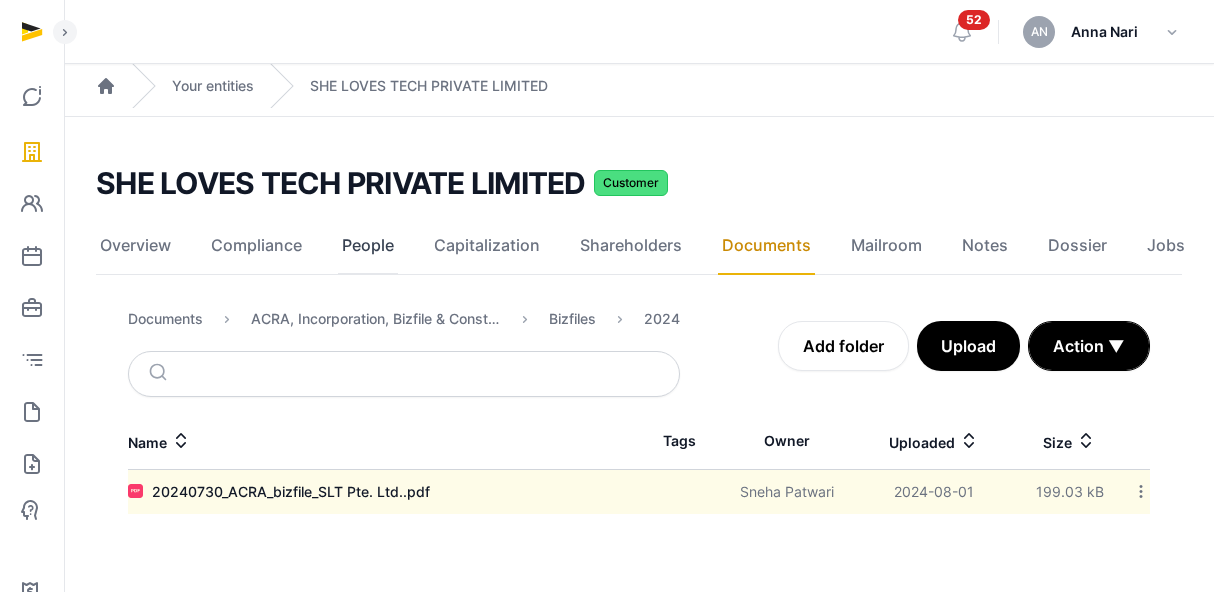 click on "People" 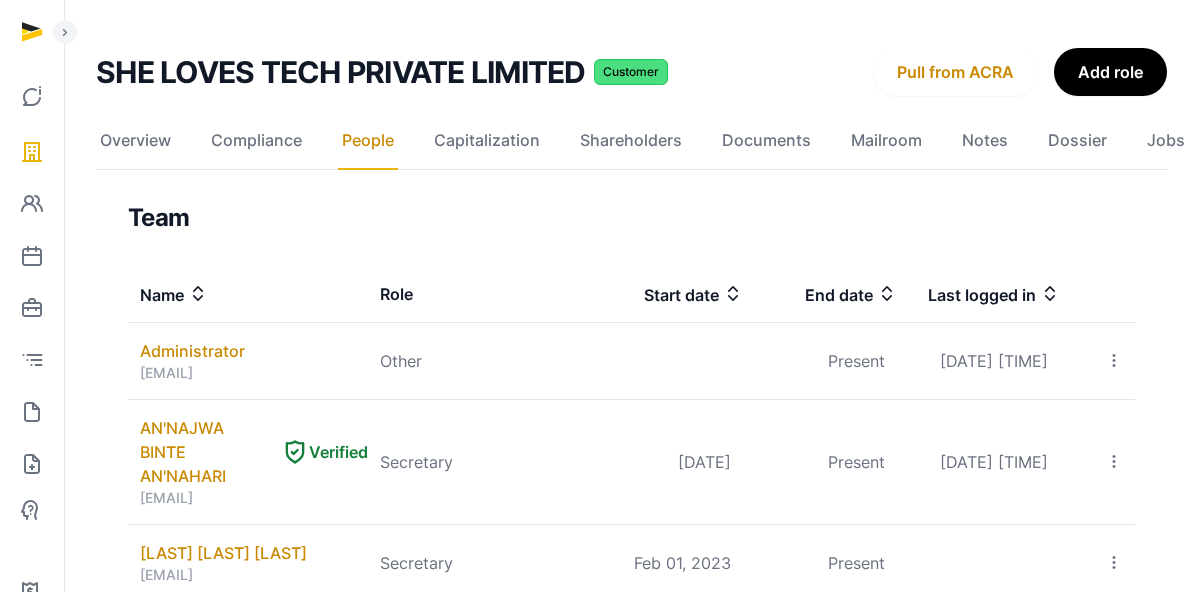 scroll, scrollTop: 0, scrollLeft: 0, axis: both 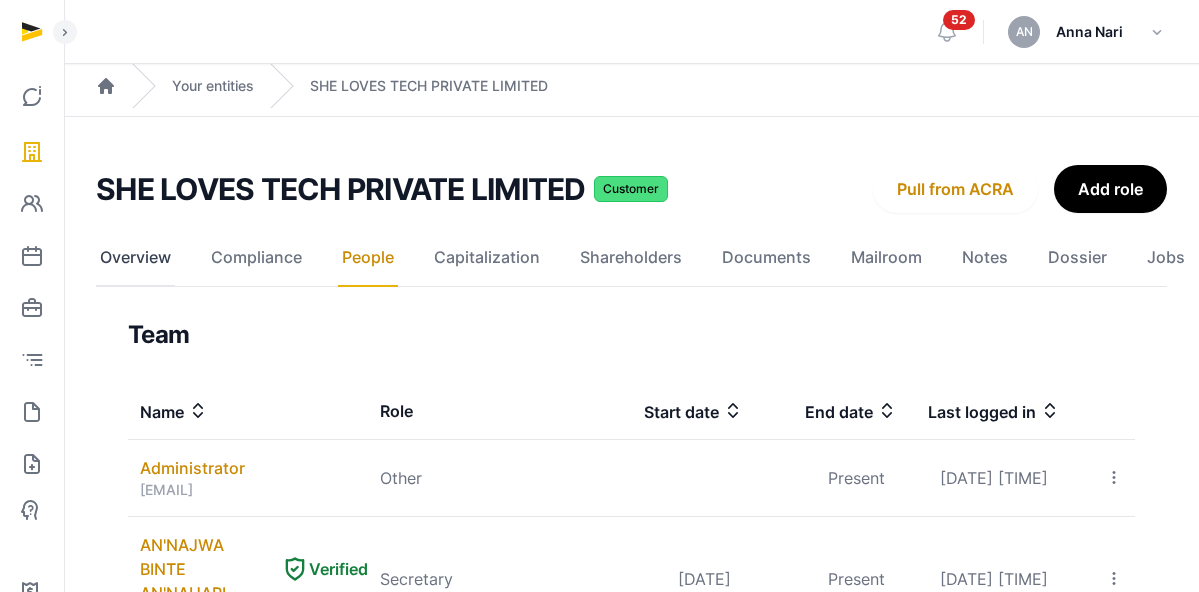 click on "Overview" 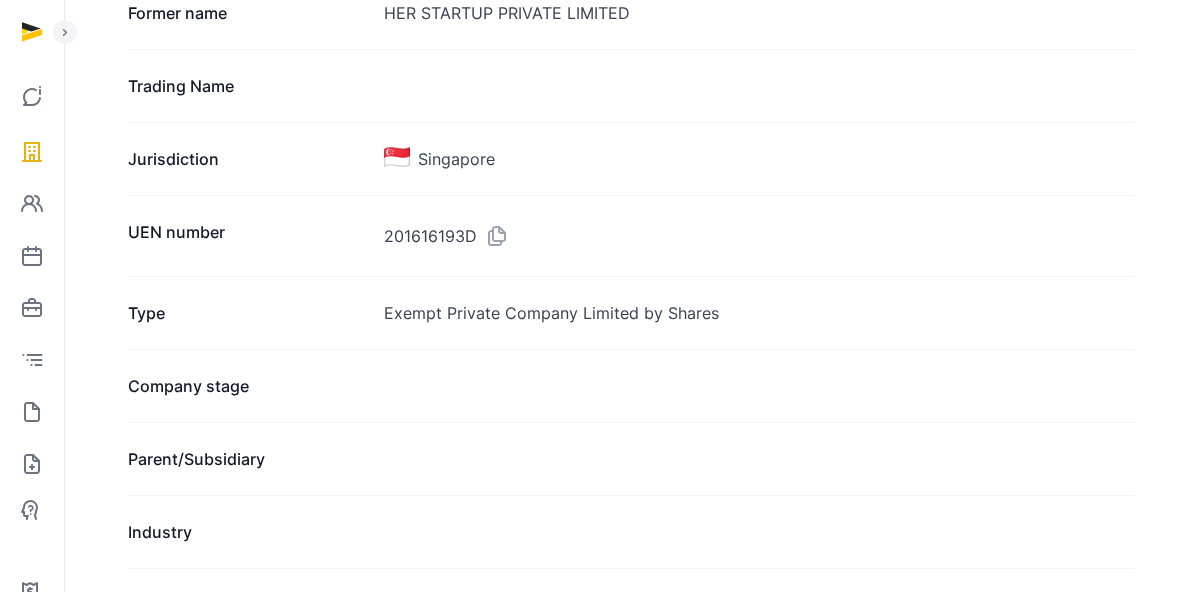 scroll, scrollTop: 0, scrollLeft: 0, axis: both 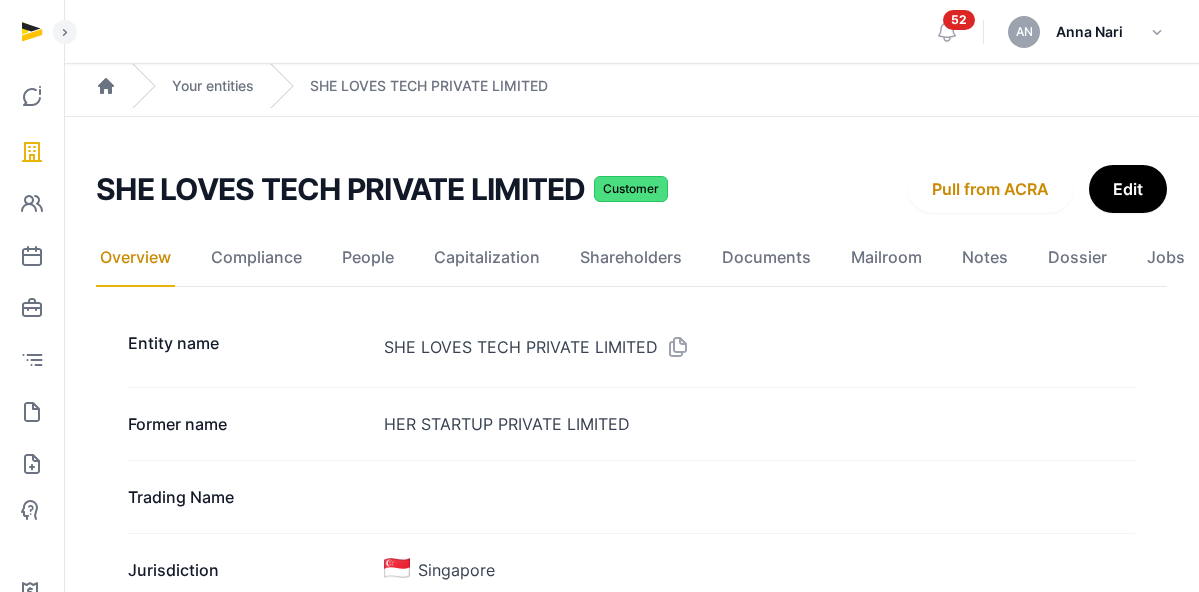 click on "Overview  Compliance  People  Capitalization  Shareholders  Documents  Mailroom  Notes  Dossier  Jobs" at bounding box center (631, 258) 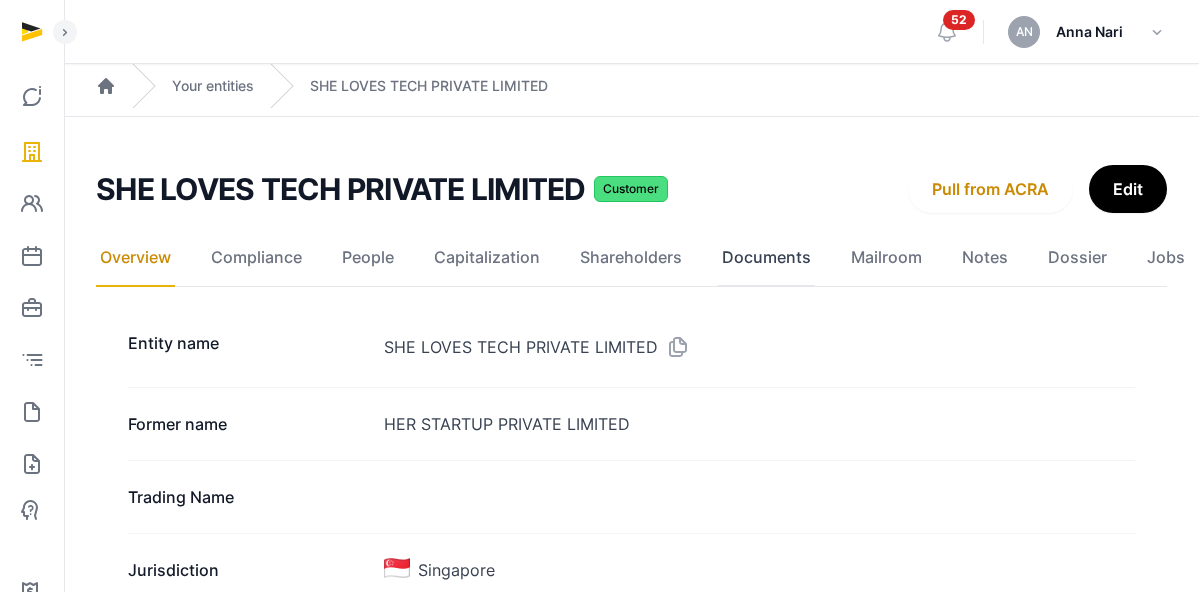 click on "Documents" 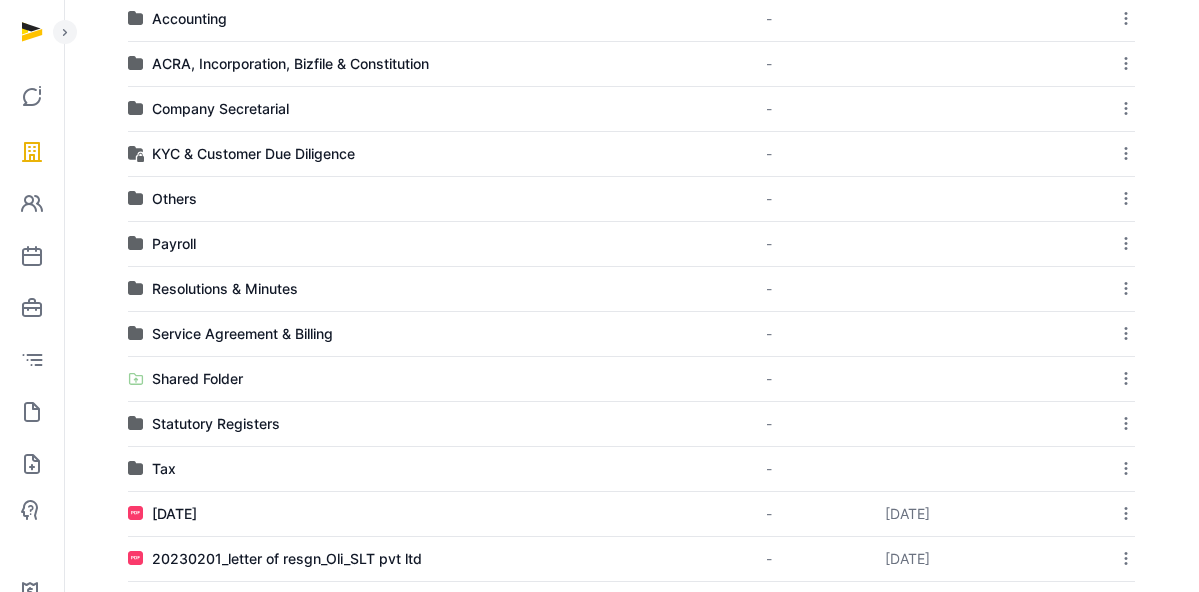 scroll, scrollTop: 642, scrollLeft: 0, axis: vertical 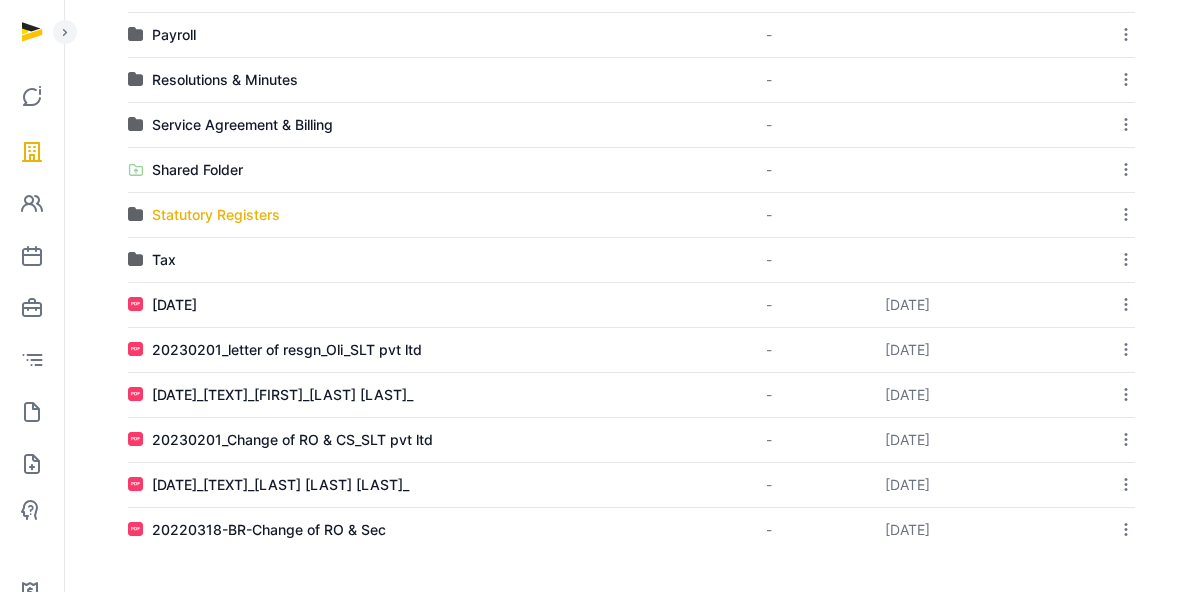 click on "Statutory Registers" at bounding box center [216, 215] 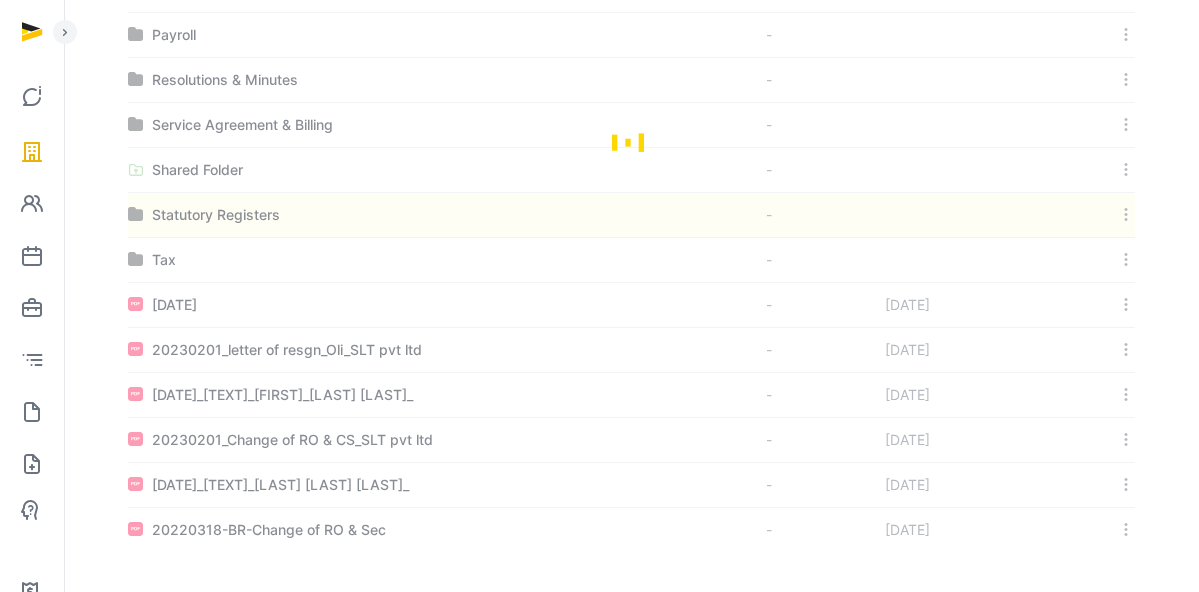 scroll, scrollTop: 226, scrollLeft: 0, axis: vertical 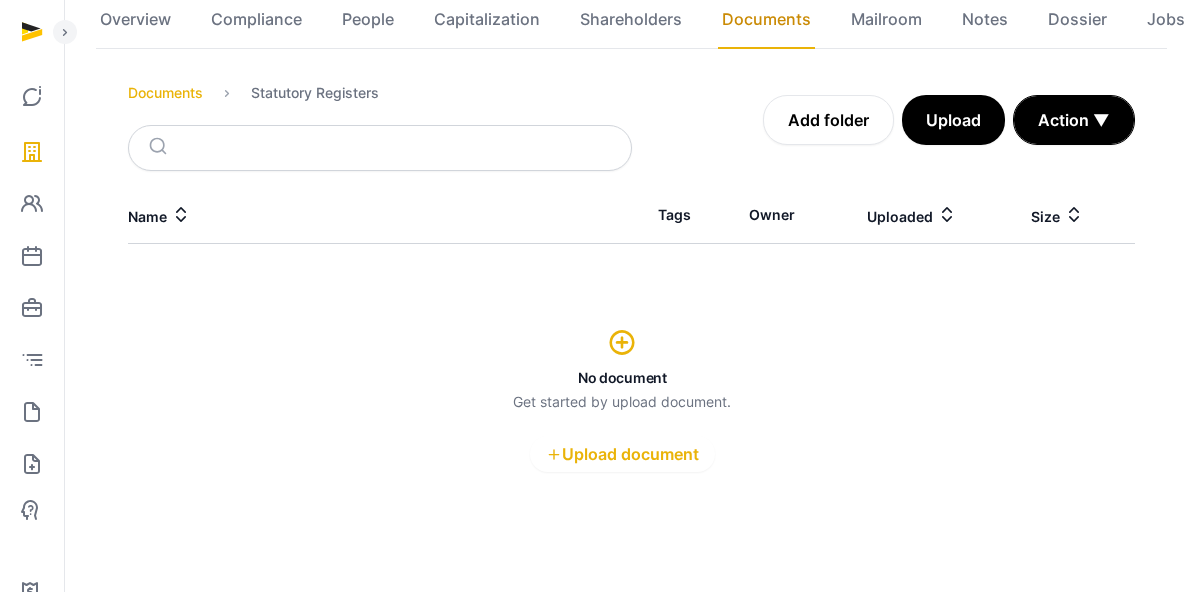 click on "Documents" at bounding box center [165, 93] 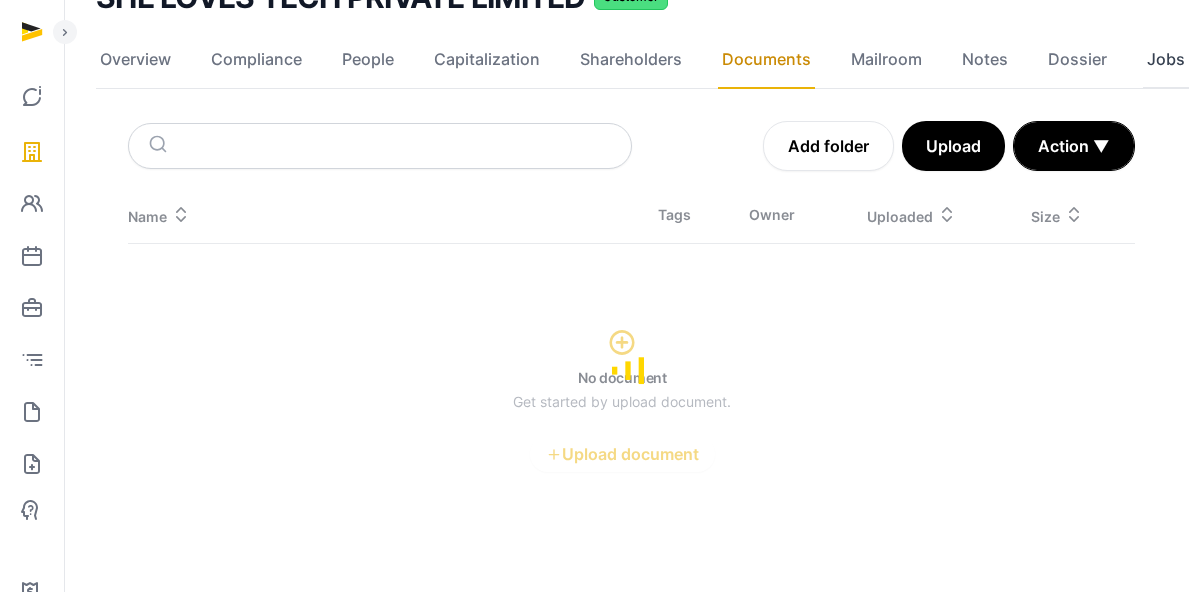 scroll, scrollTop: 226, scrollLeft: 0, axis: vertical 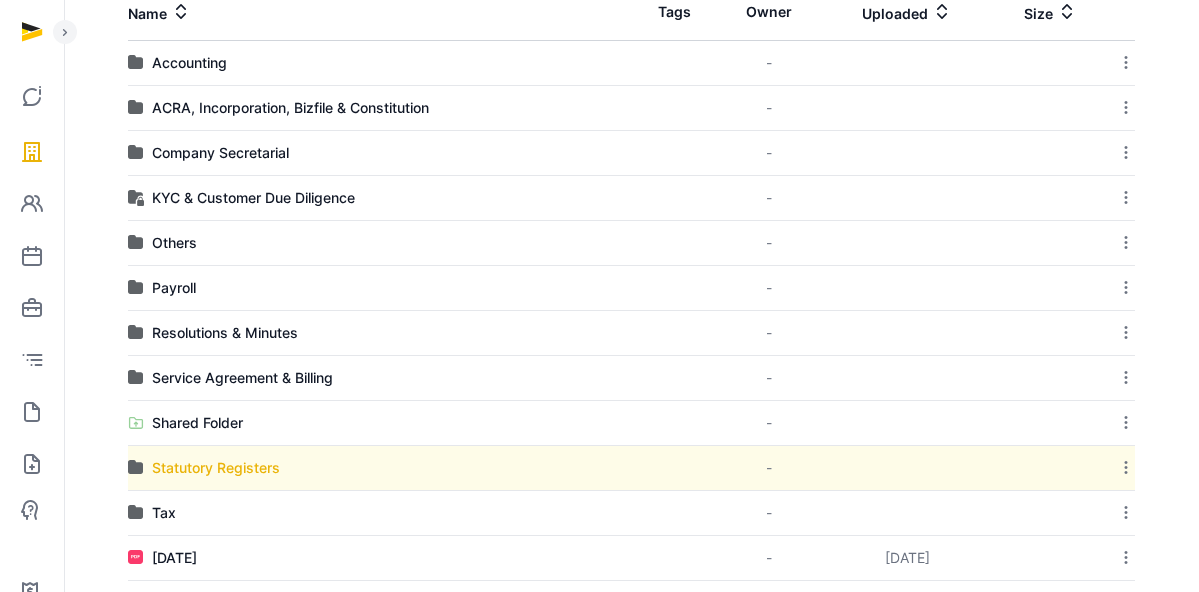 click on "Statutory Registers" at bounding box center (216, 468) 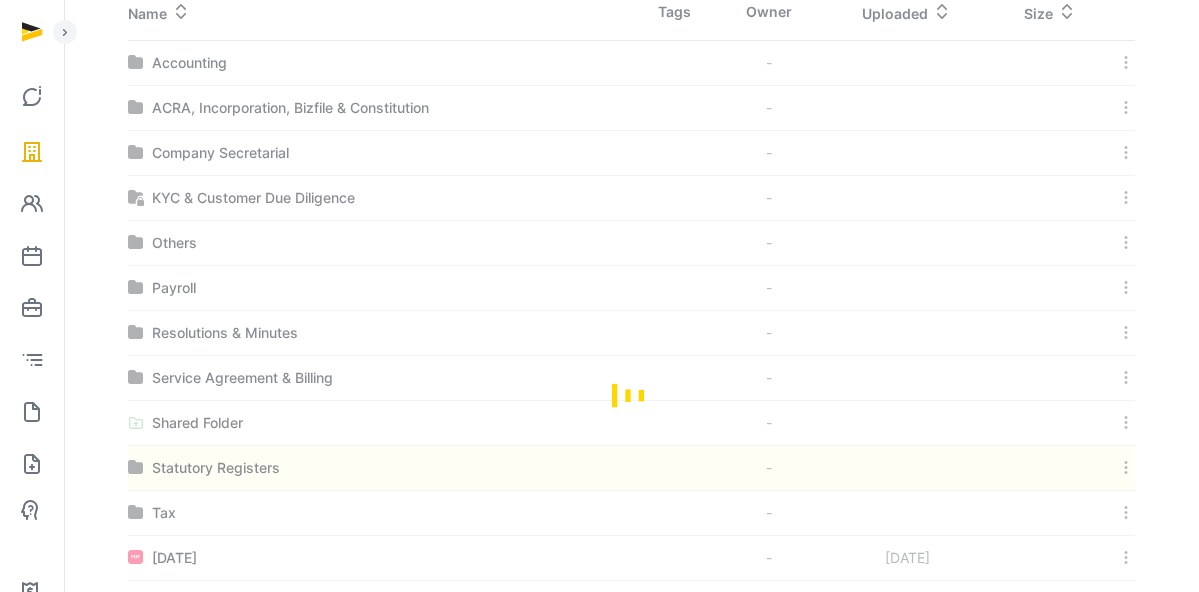 scroll, scrollTop: 226, scrollLeft: 0, axis: vertical 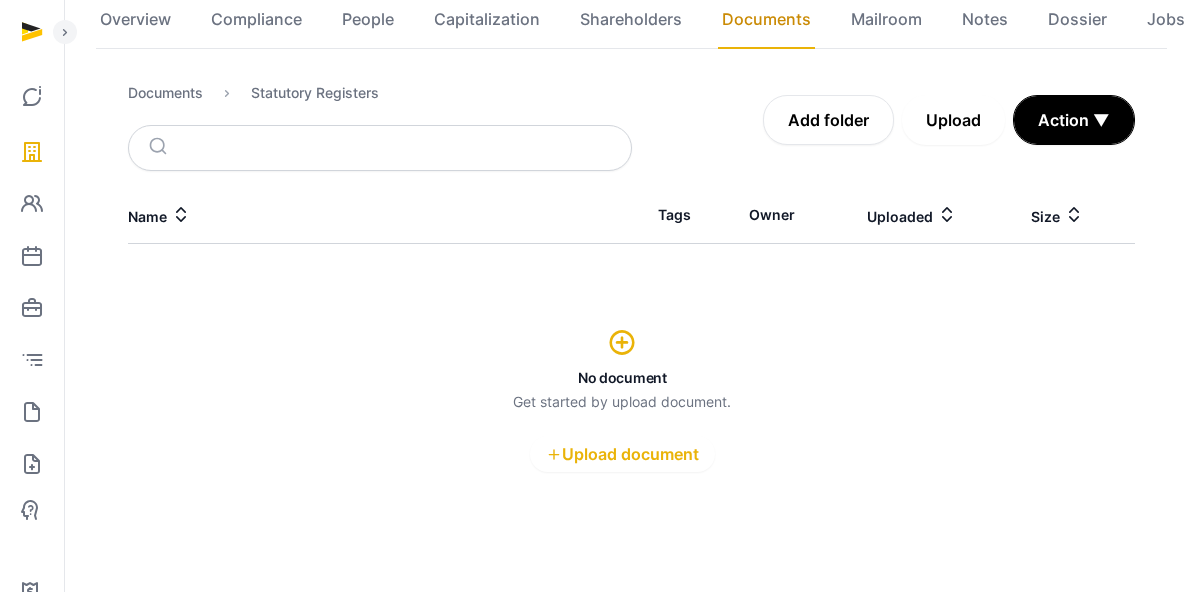 click on "Upload" at bounding box center [953, 120] 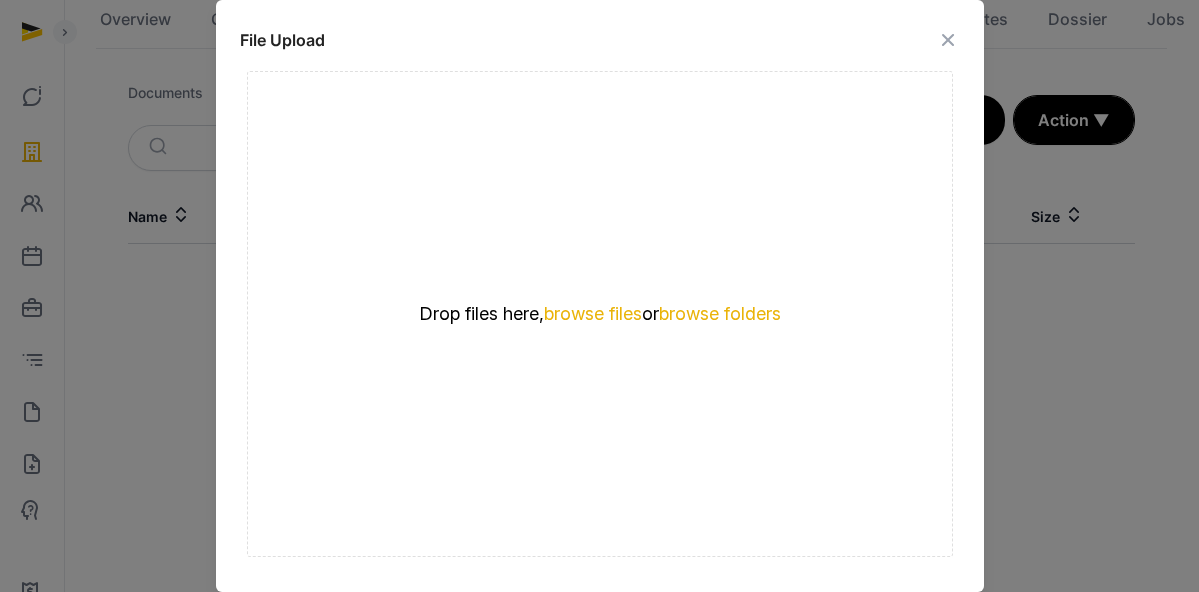 click on "File Upload Drop your files here Drop files here,  browse files  or  browse folders Tags Use this tag to easily recognize groups of files. Loading... Description" at bounding box center [600, 449] 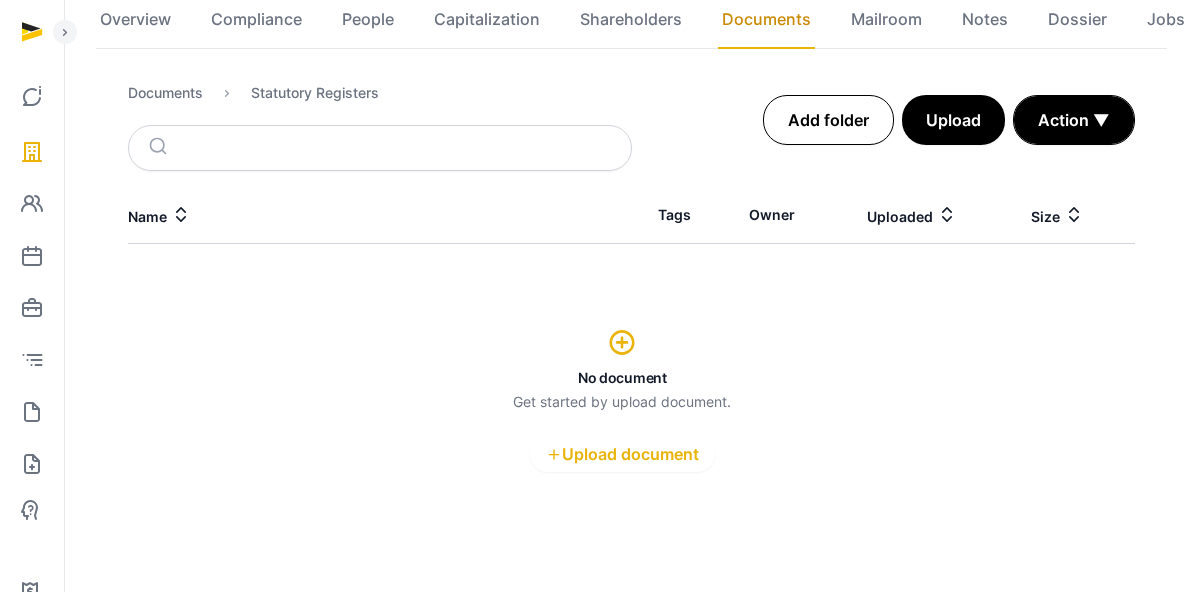 click on "Add folder" at bounding box center [828, 120] 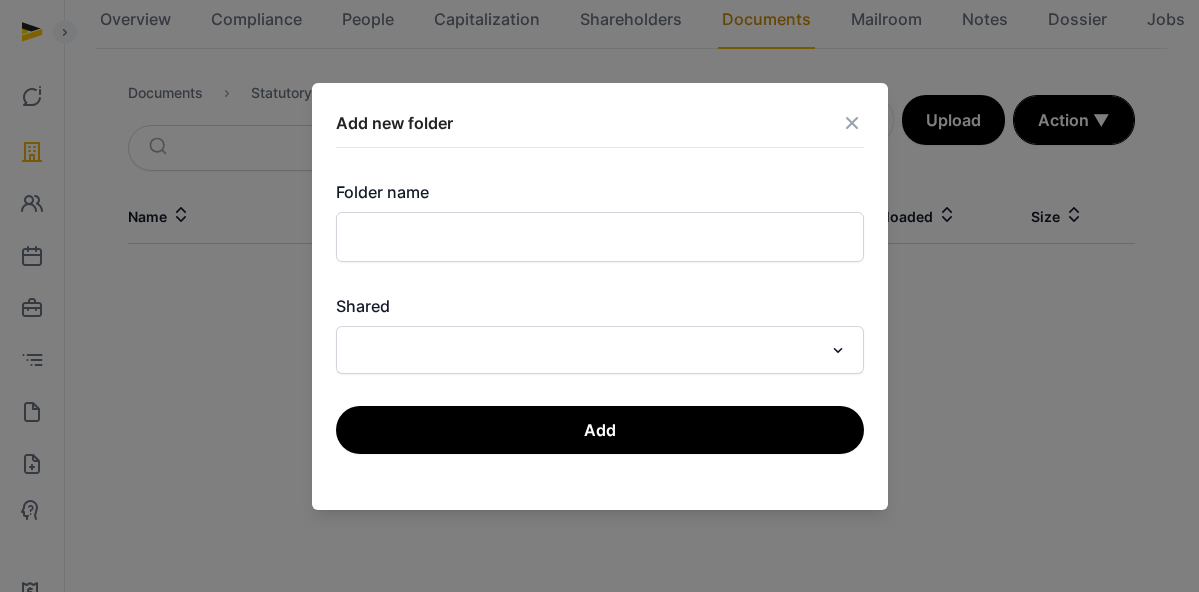 click on "Folder name" at bounding box center (600, 221) 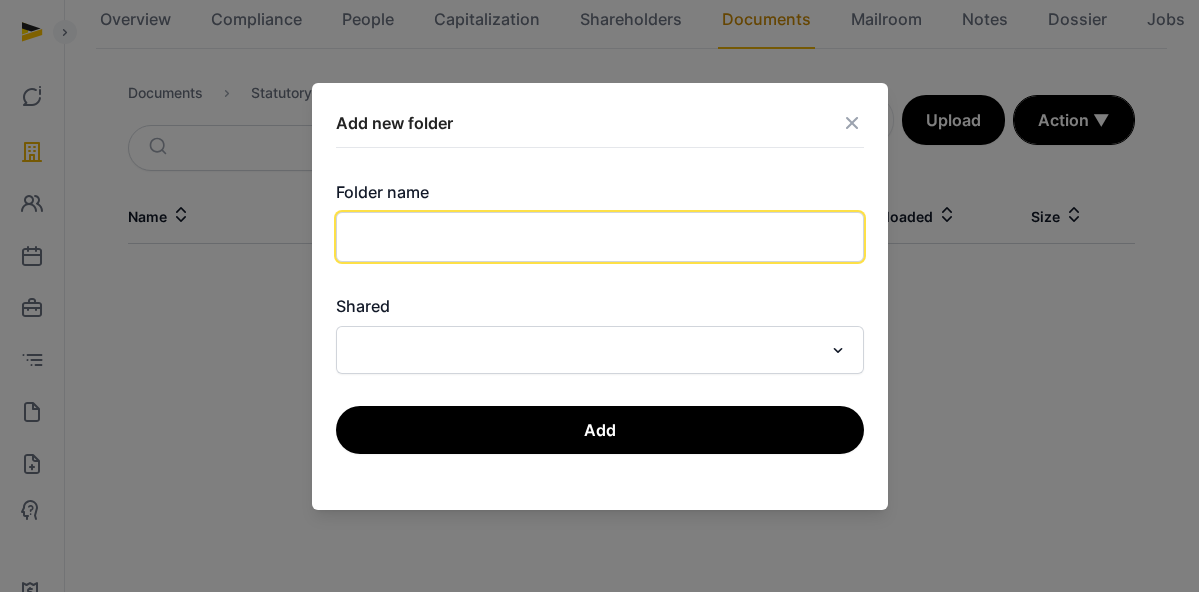 click 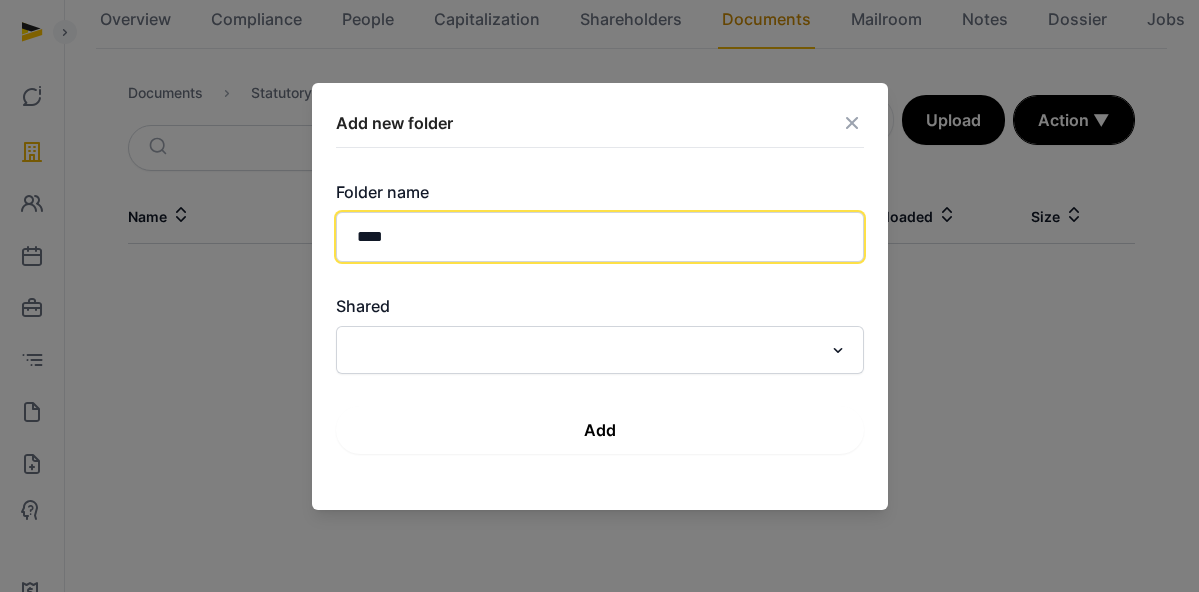 type on "****" 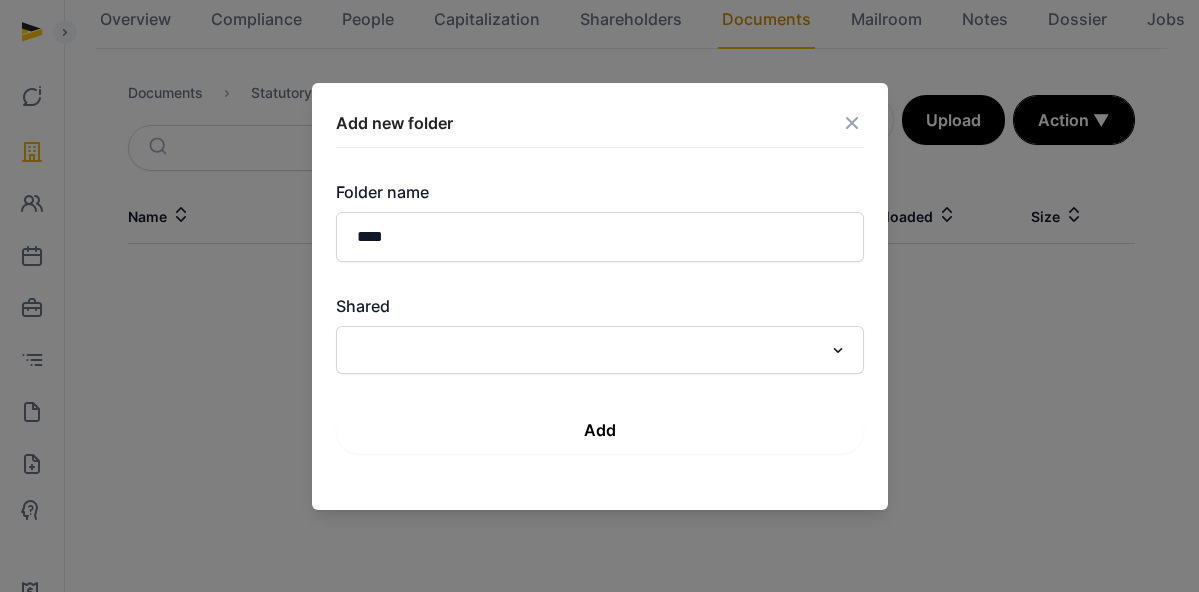 click on "Add" at bounding box center (600, 430) 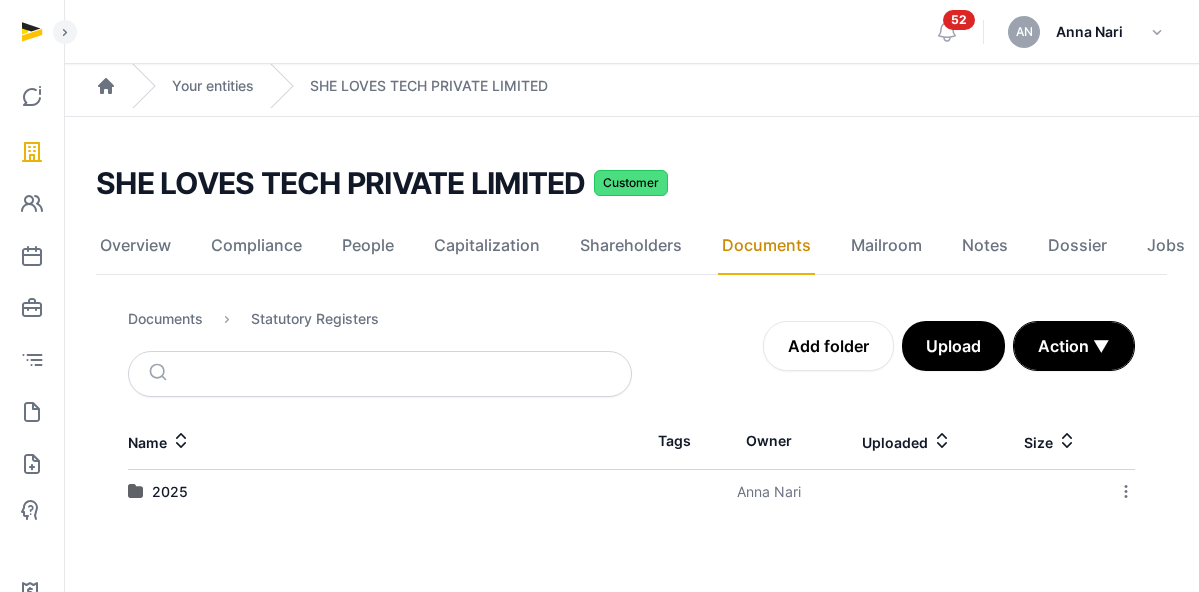 scroll, scrollTop: 0, scrollLeft: 0, axis: both 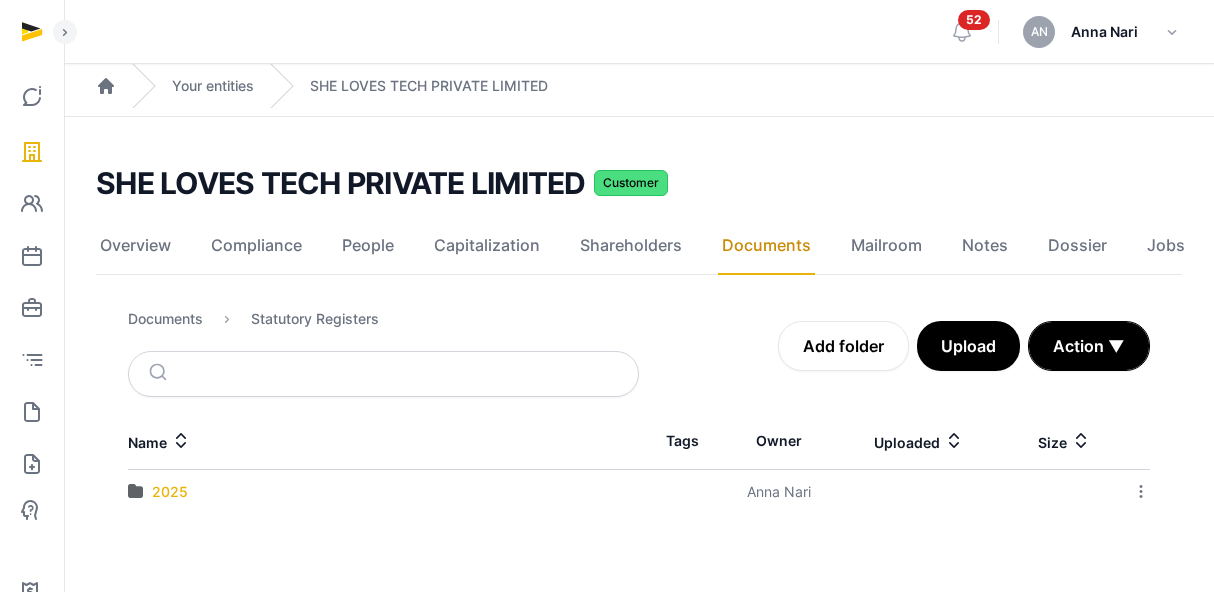 click on "2025" at bounding box center (170, 492) 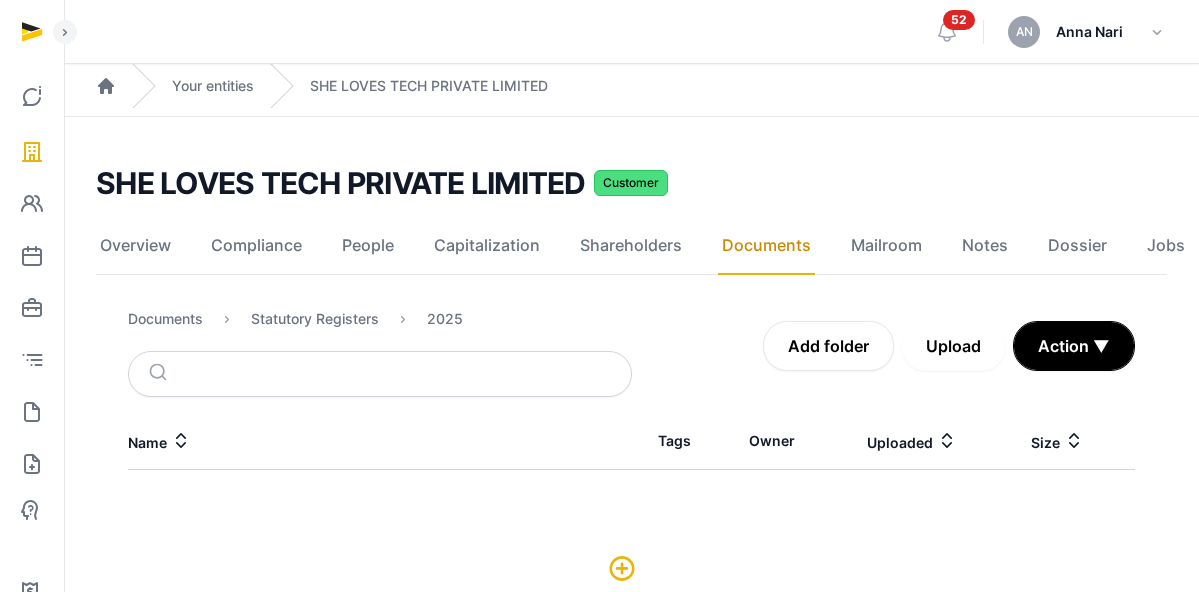 click on "Upload" at bounding box center [953, 346] 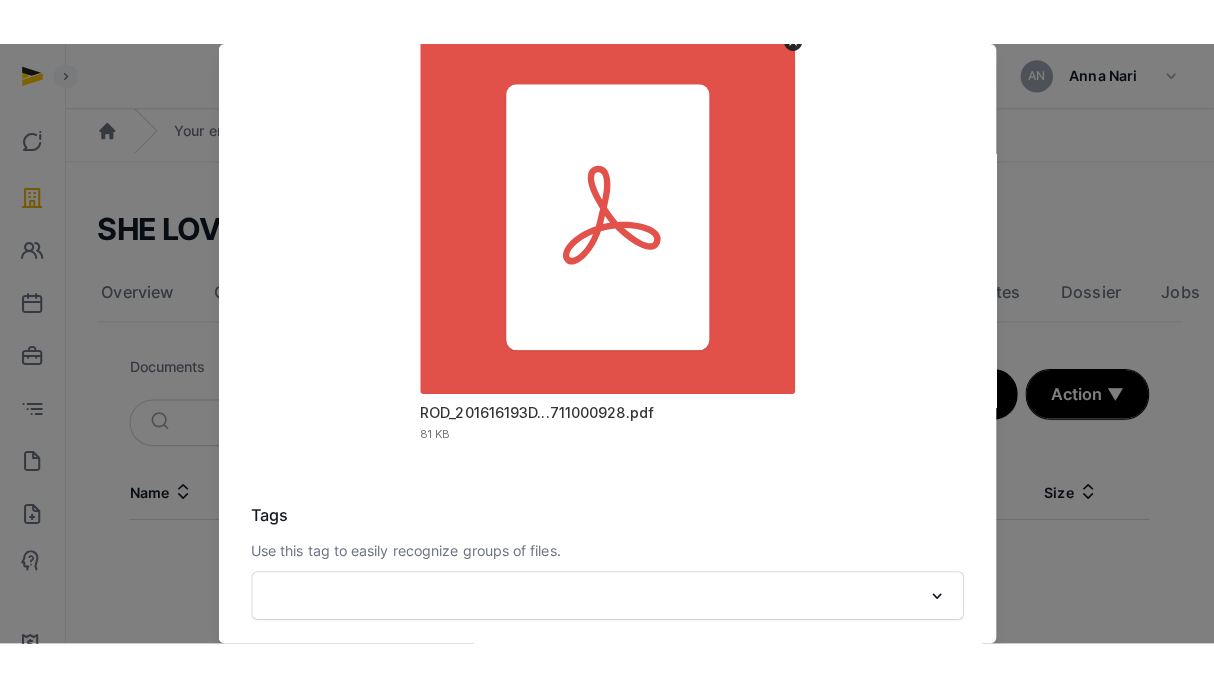 scroll, scrollTop: 386, scrollLeft: 0, axis: vertical 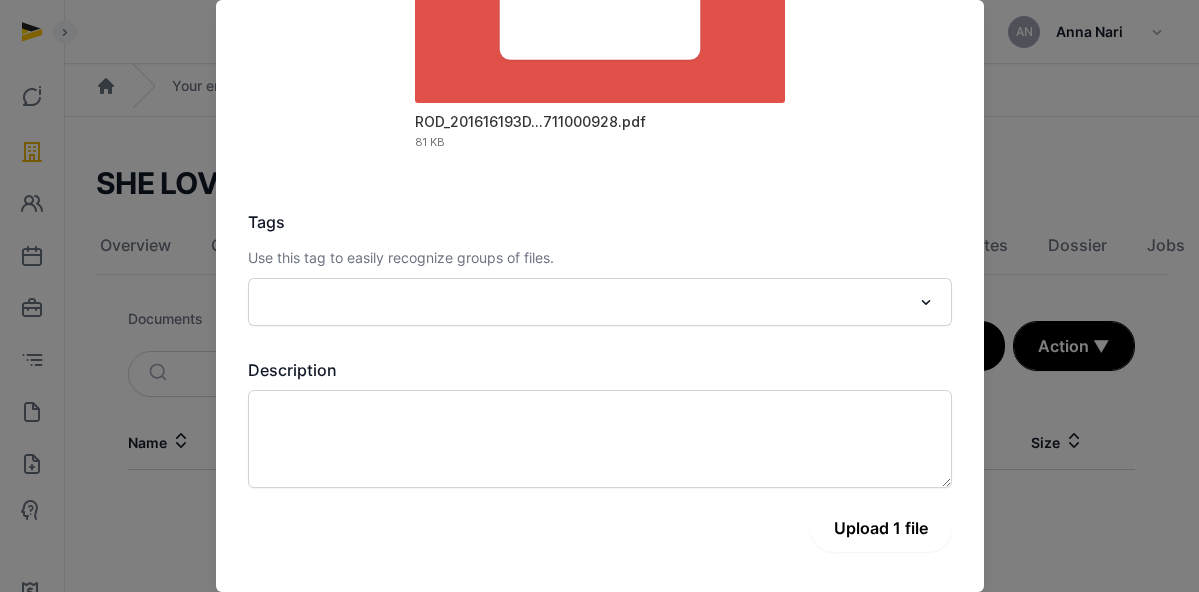 click on "Upload 1 file" at bounding box center (881, 528) 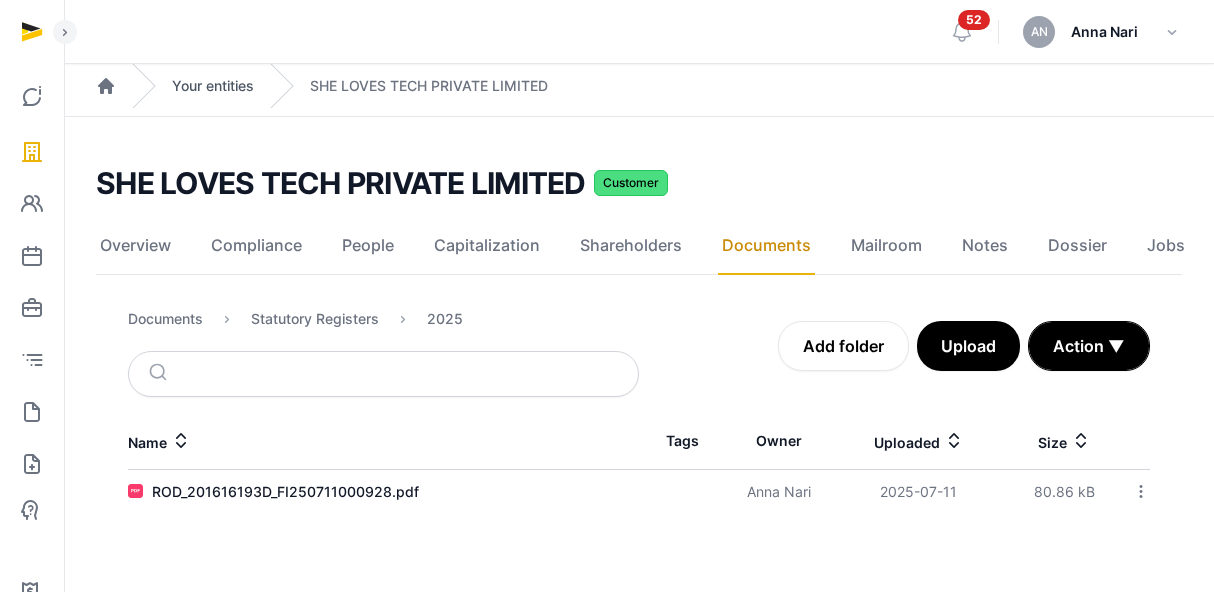 click on "Your entities" at bounding box center (213, 86) 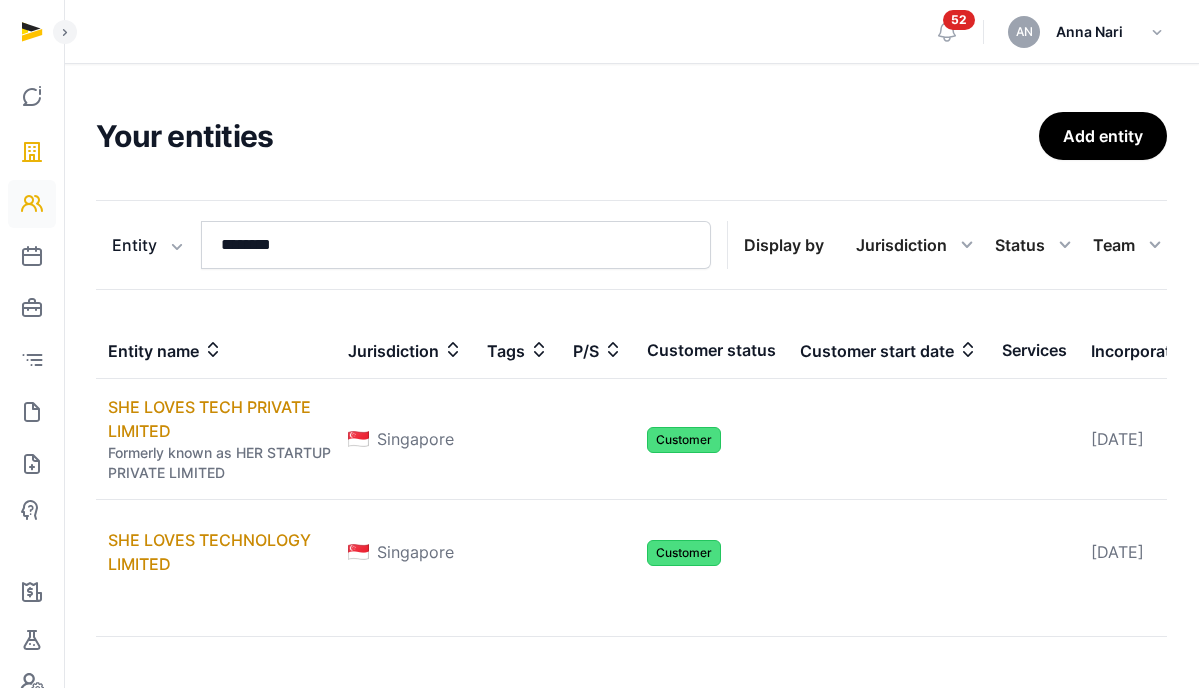 click at bounding box center [32, 204] 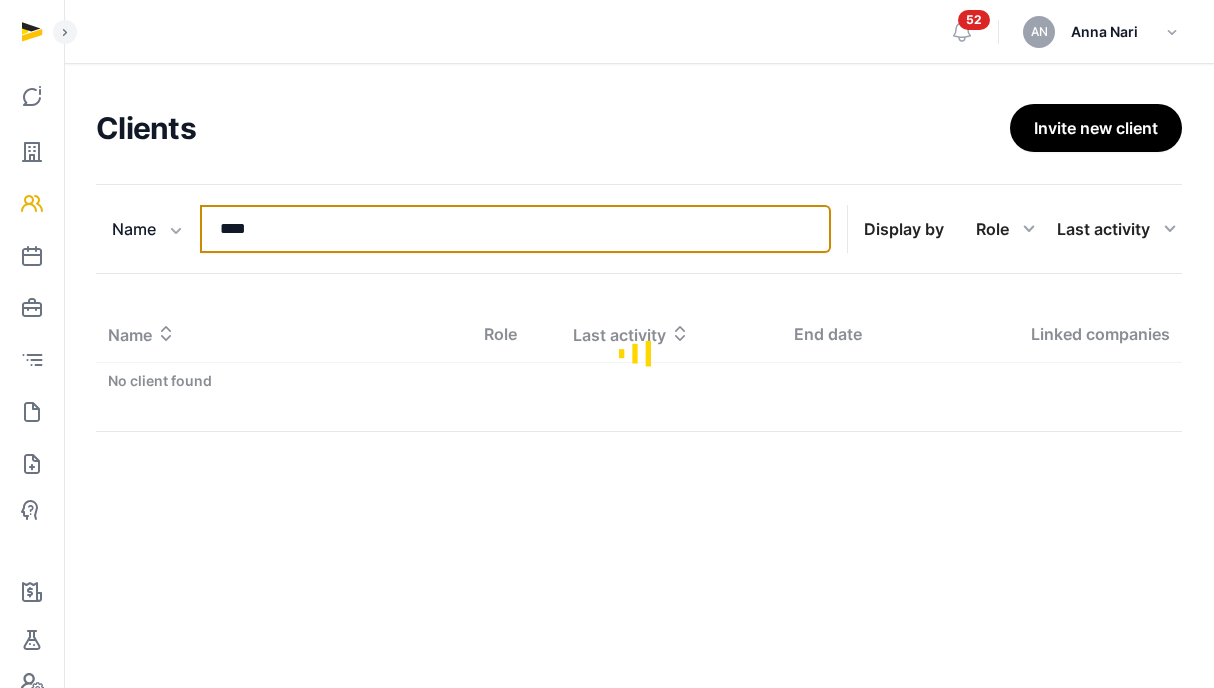 click on "****" at bounding box center (515, 229) 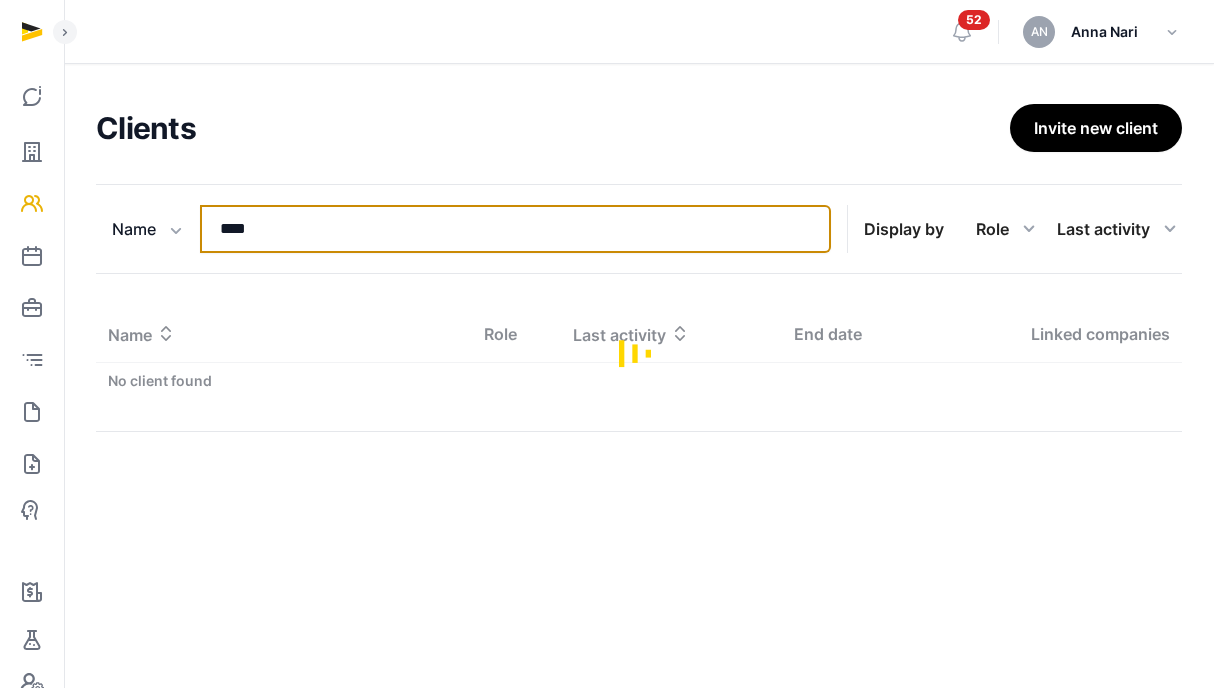drag, startPoint x: 305, startPoint y: 227, endPoint x: 293, endPoint y: 219, distance: 14.422205 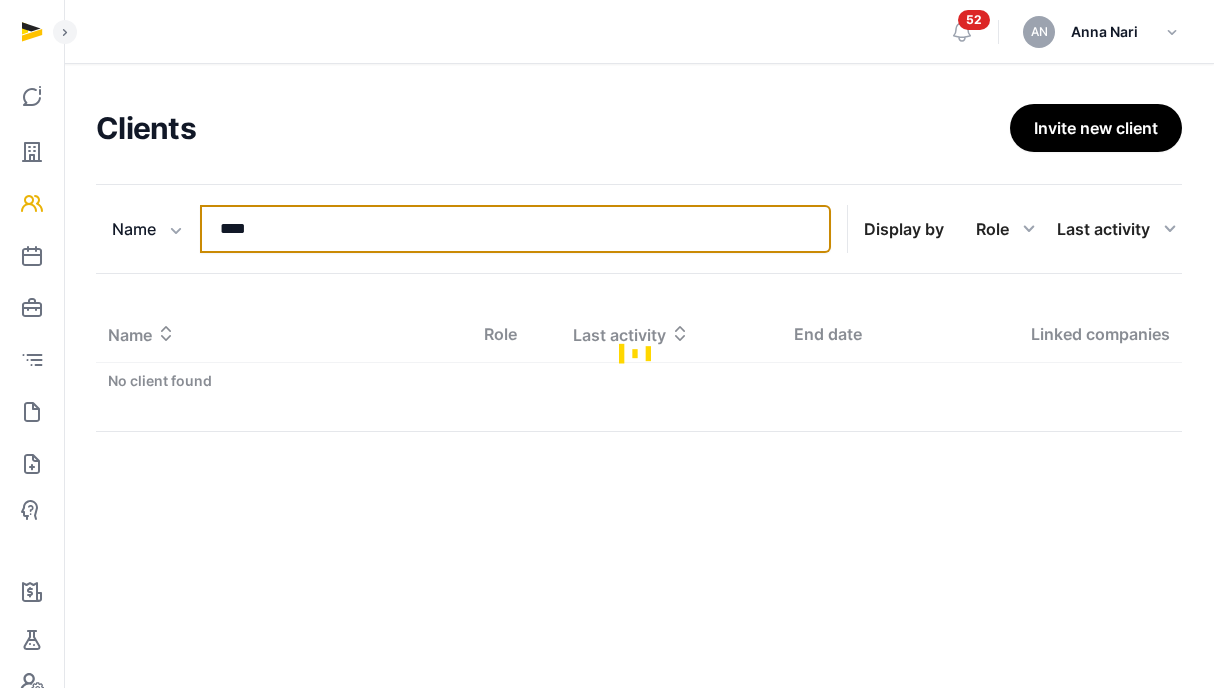 click on "****" at bounding box center [515, 229] 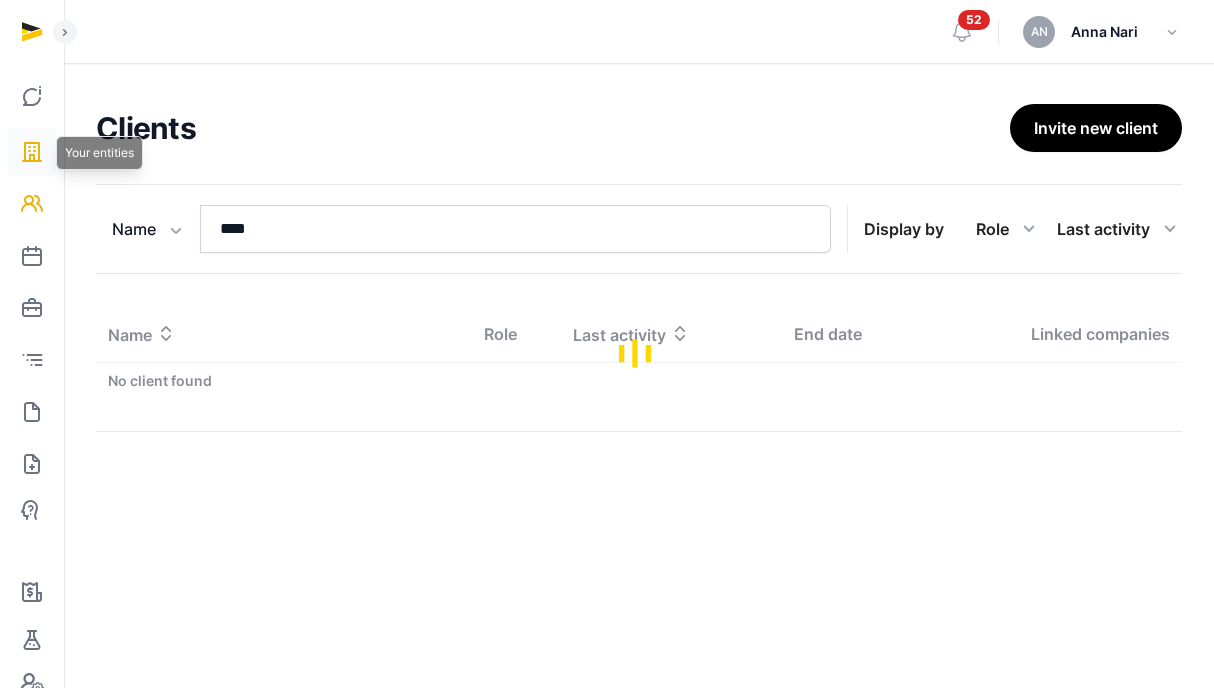 click at bounding box center [32, 152] 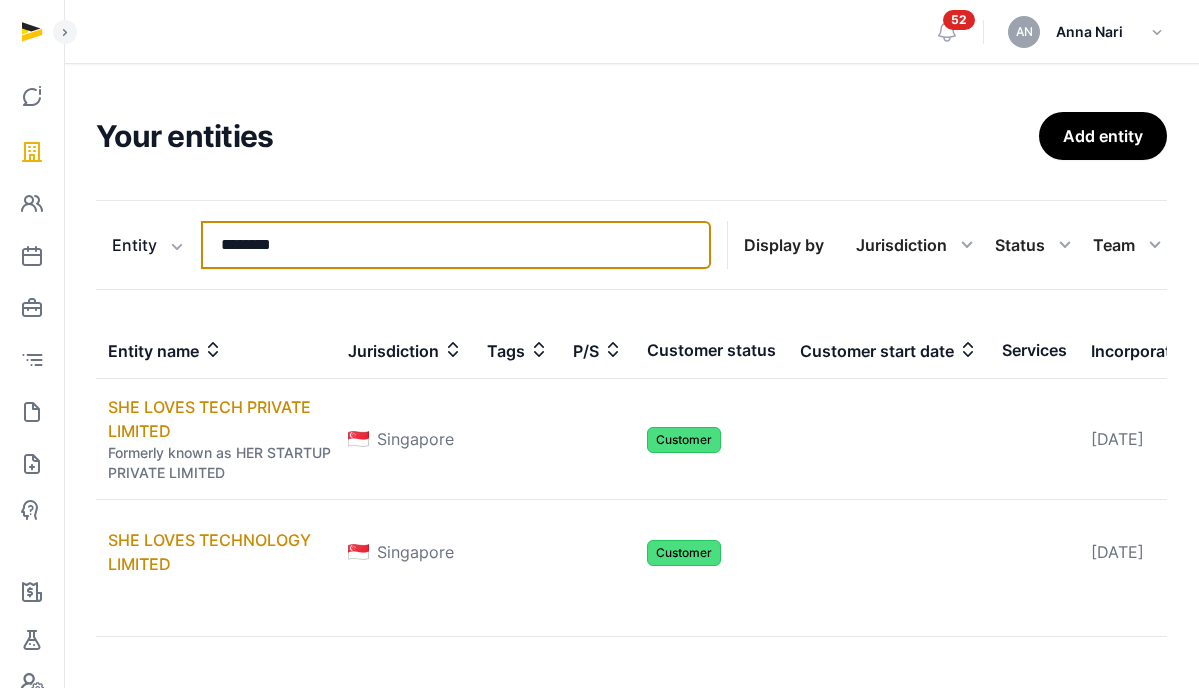 click on "********" at bounding box center (456, 245) 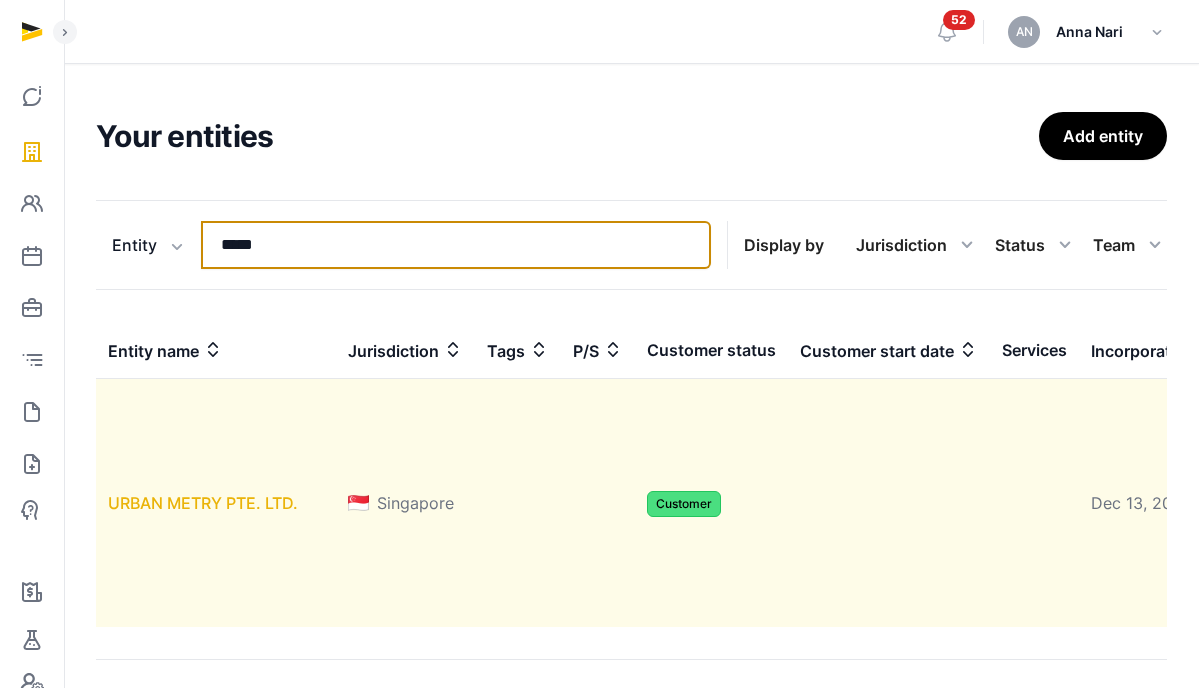 type on "*****" 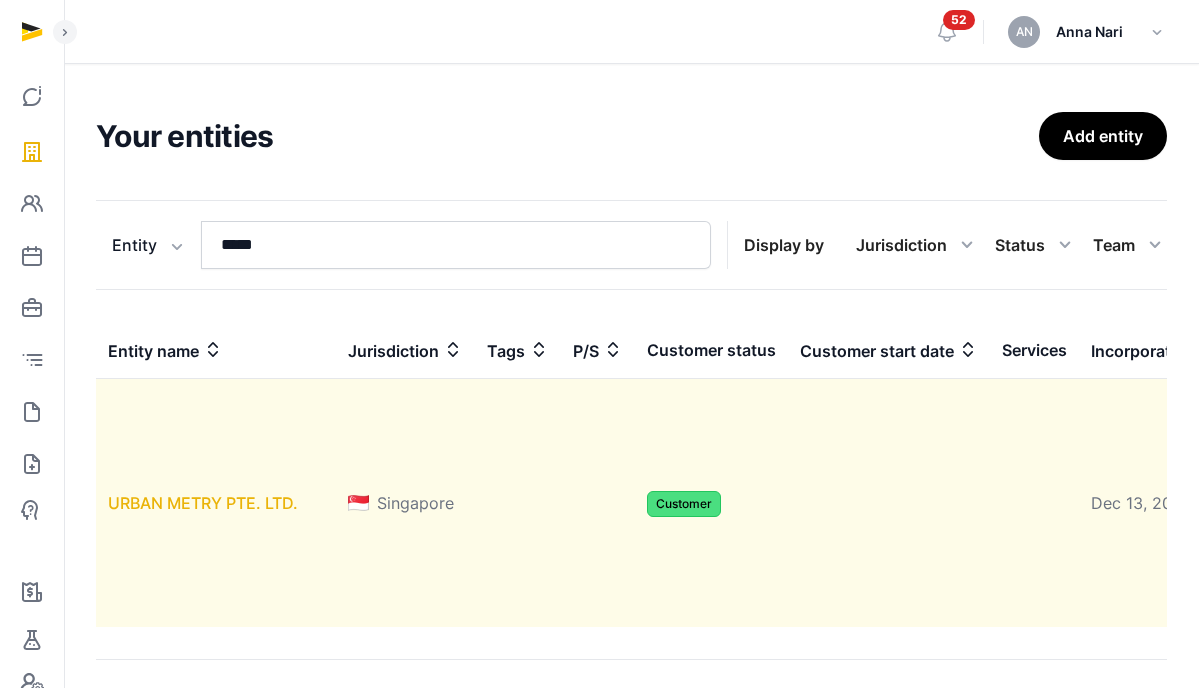 click on "URBAN METRY PTE. LTD." at bounding box center [203, 503] 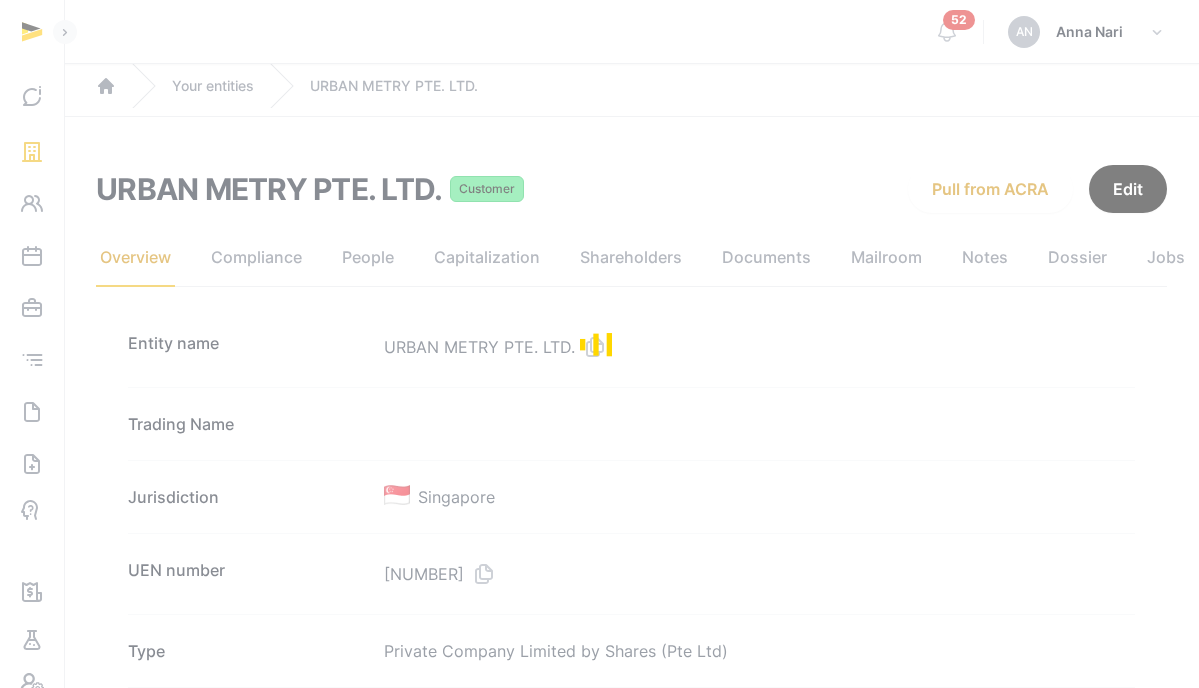 click on "People" 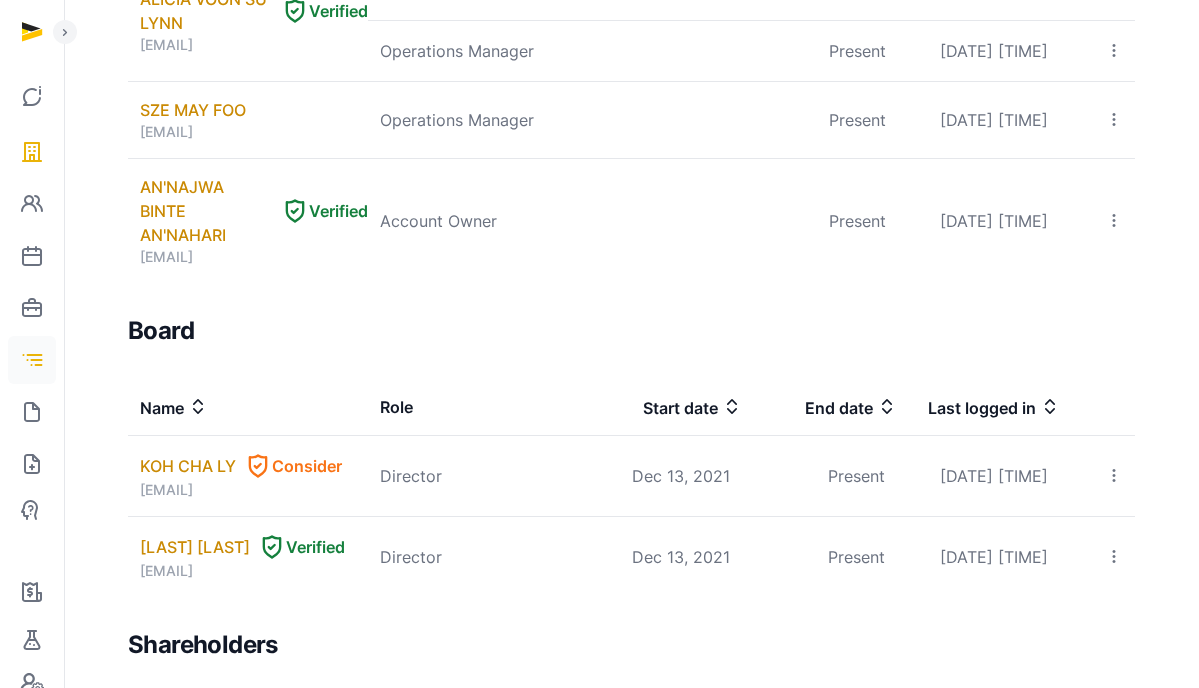 scroll, scrollTop: 1032, scrollLeft: 0, axis: vertical 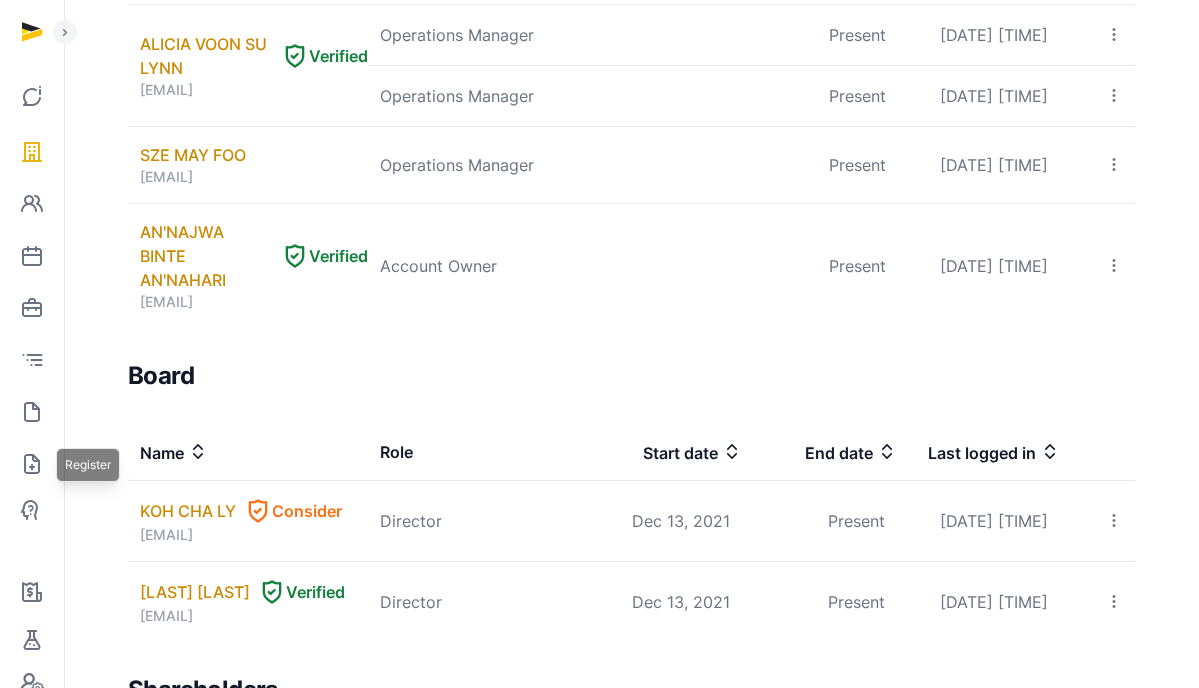 drag, startPoint x: 28, startPoint y: 406, endPoint x: 51, endPoint y: 259, distance: 148.78844 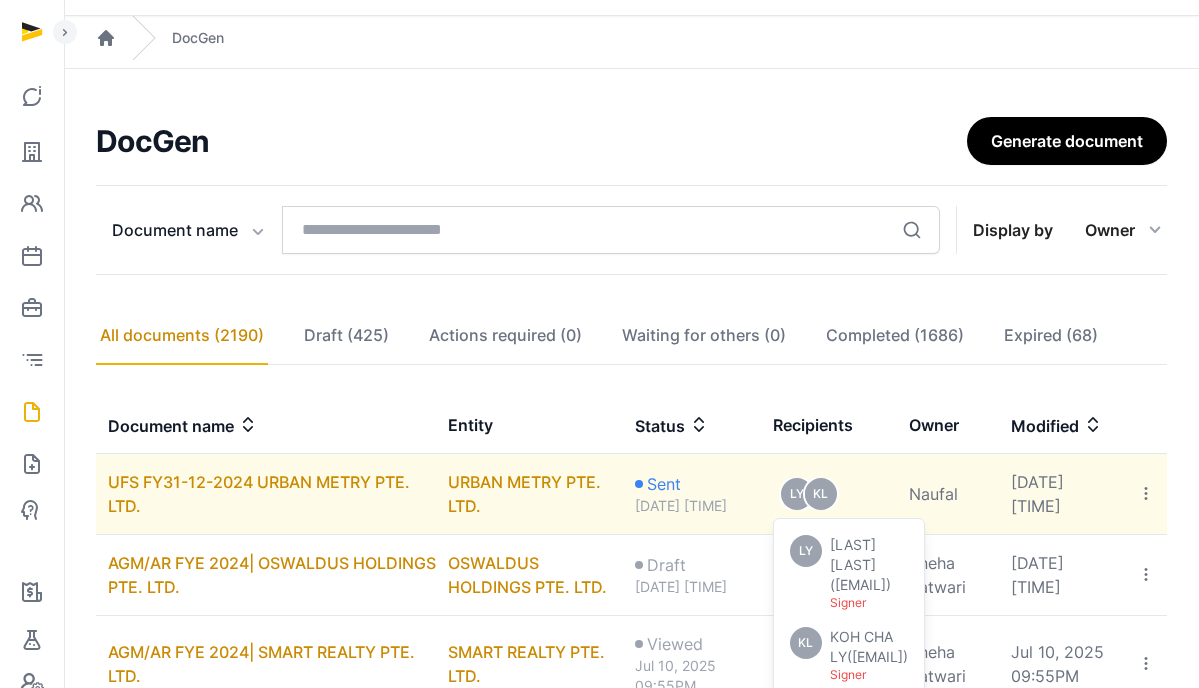 scroll, scrollTop: 114, scrollLeft: 0, axis: vertical 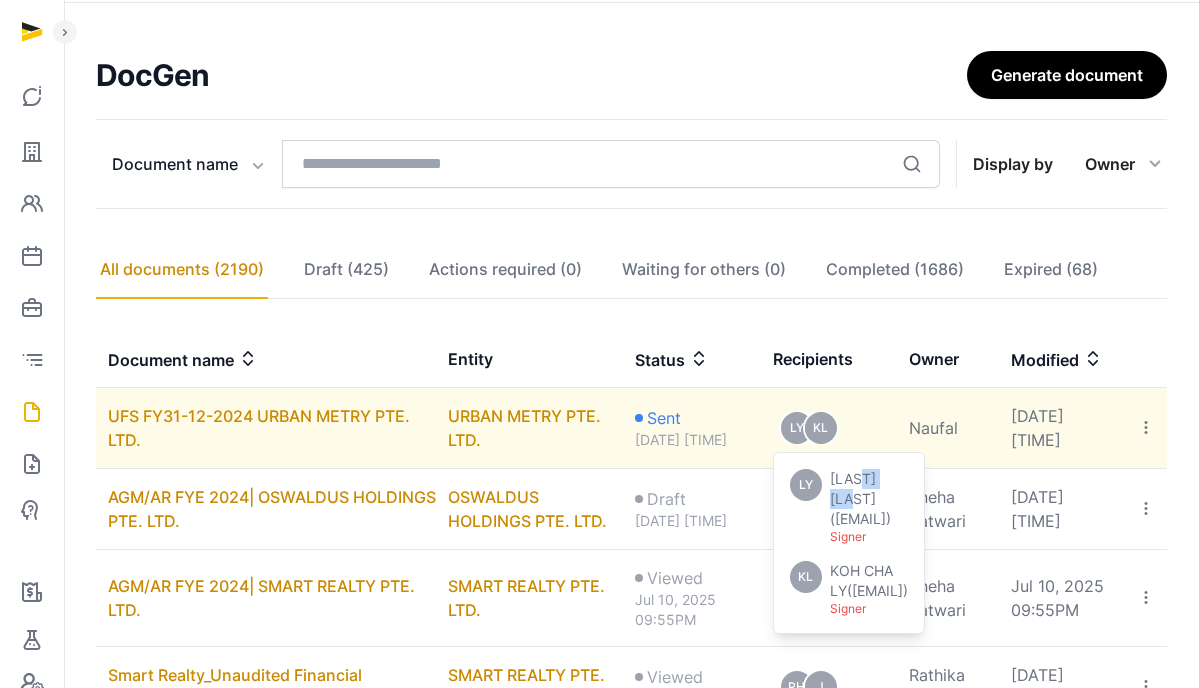 drag, startPoint x: 919, startPoint y: 479, endPoint x: 868, endPoint y: 476, distance: 51.088158 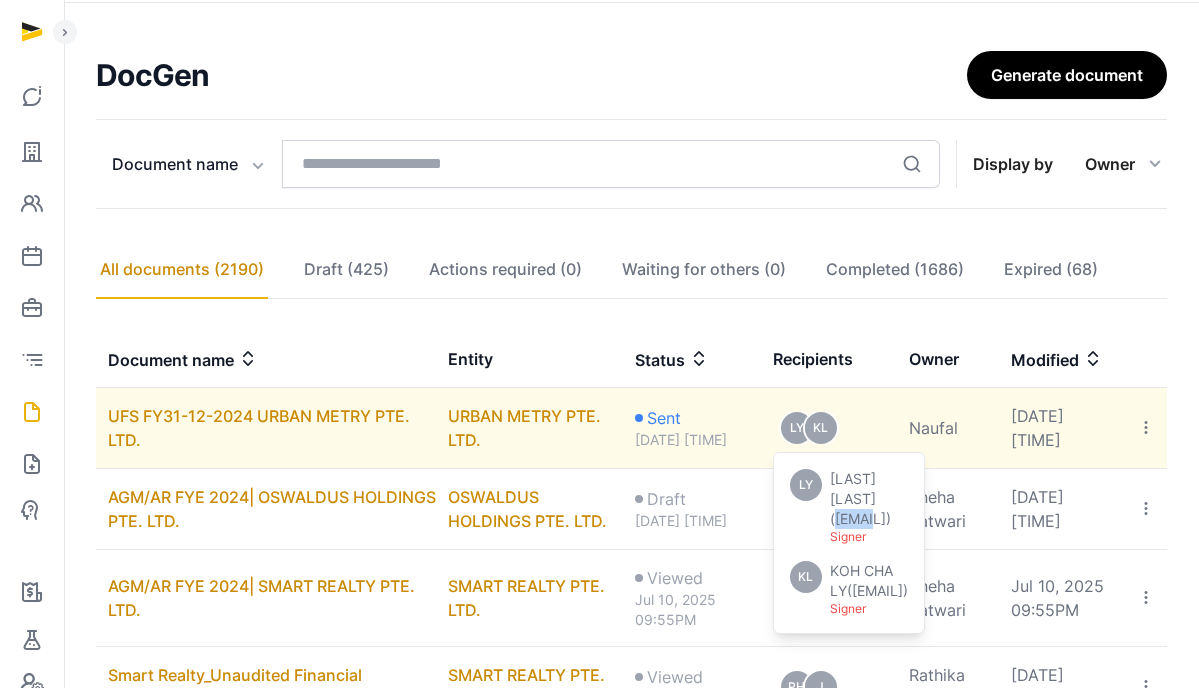 drag, startPoint x: 879, startPoint y: 498, endPoint x: 842, endPoint y: 499, distance: 37.01351 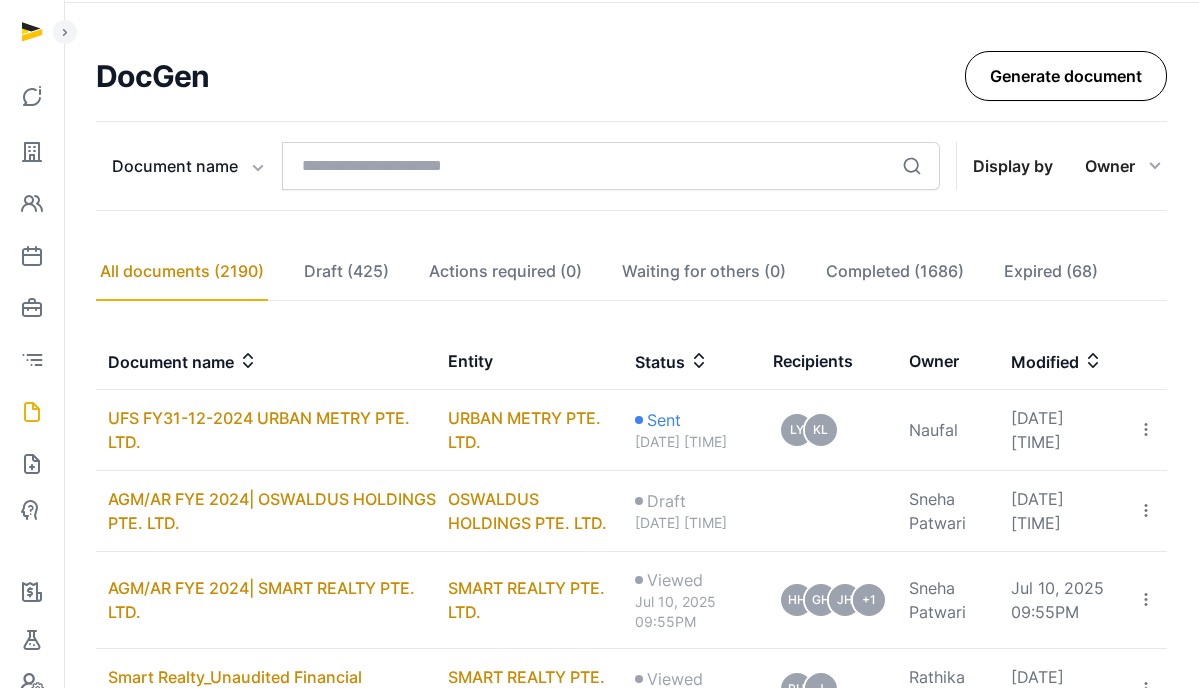 click on "Generate document" at bounding box center (1066, 76) 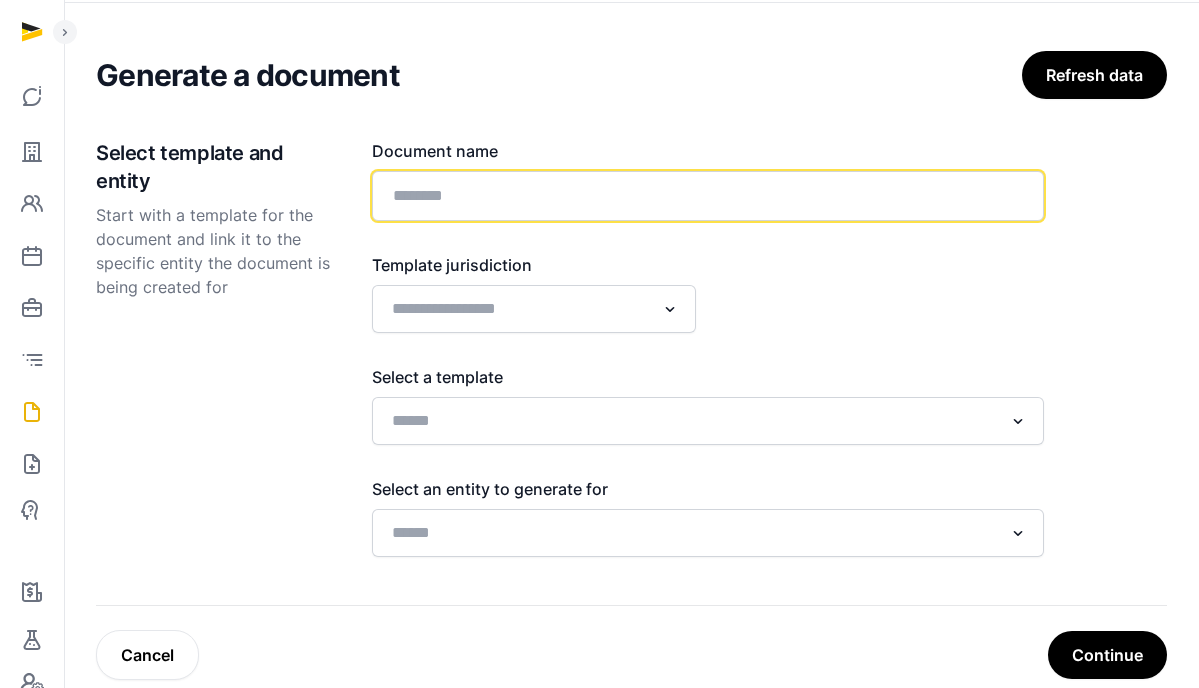 click 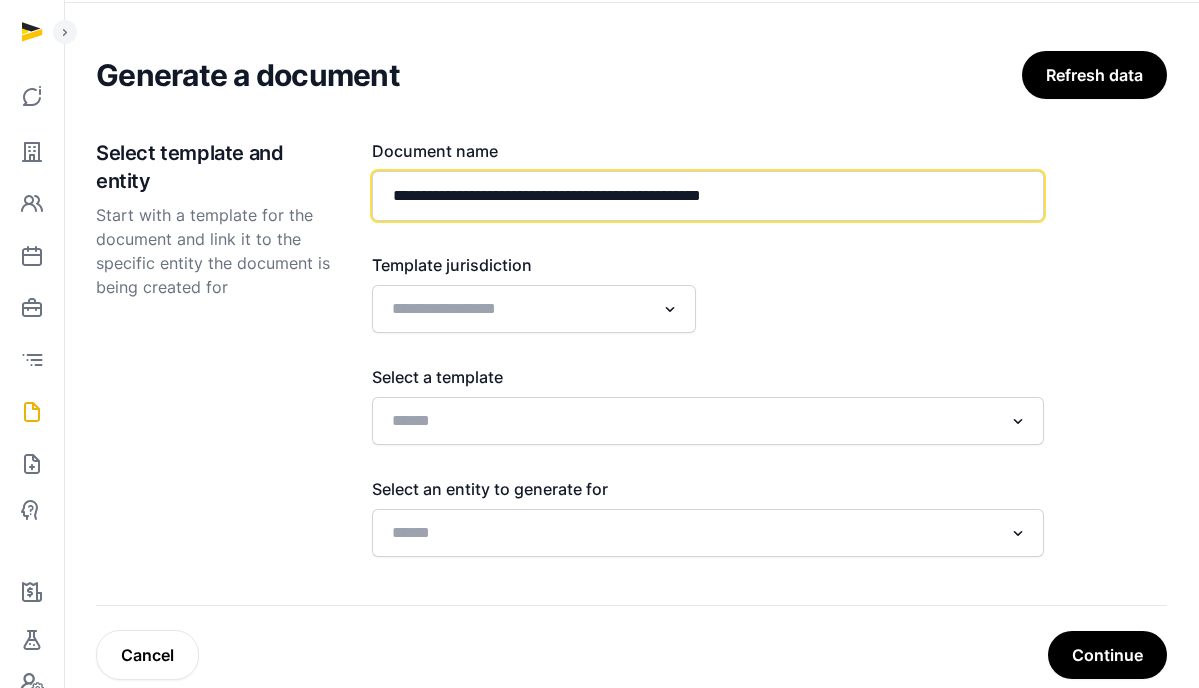 click on "**********" 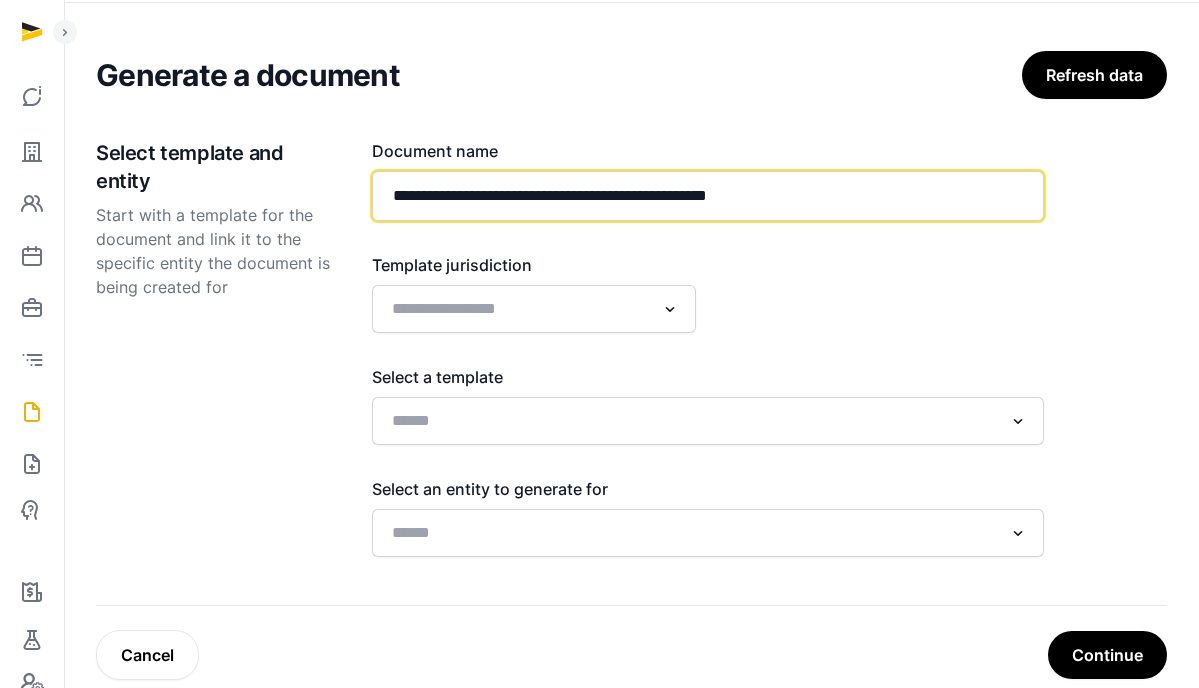 click on "**********" 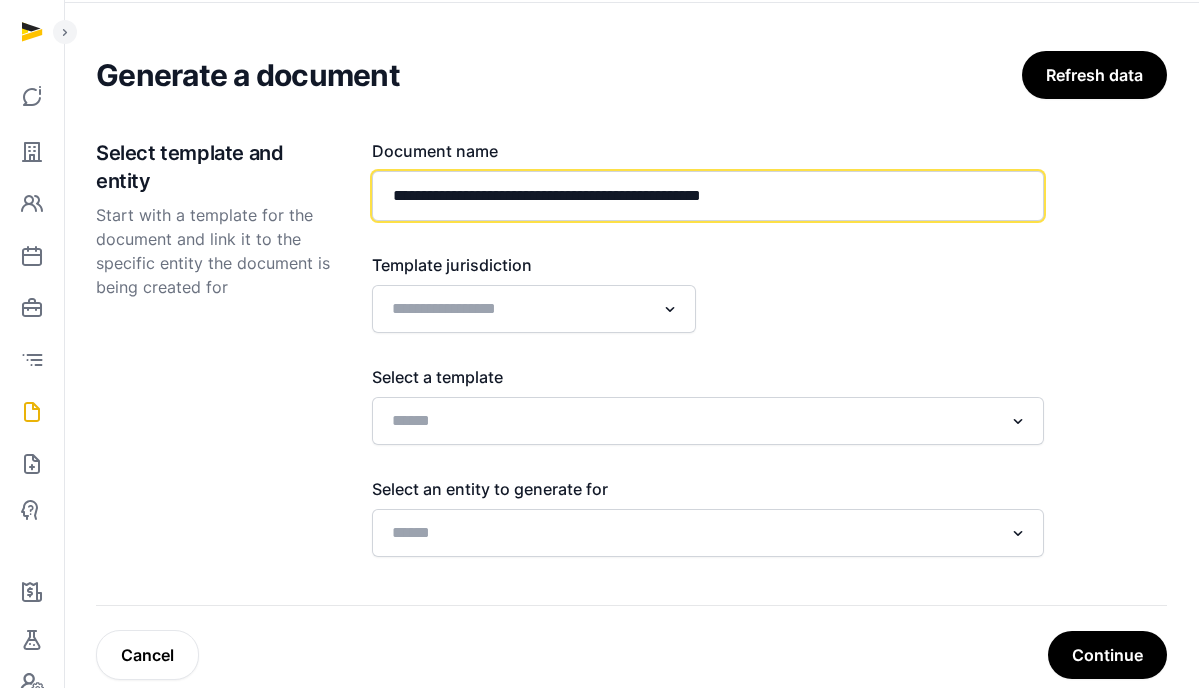 click on "**********" 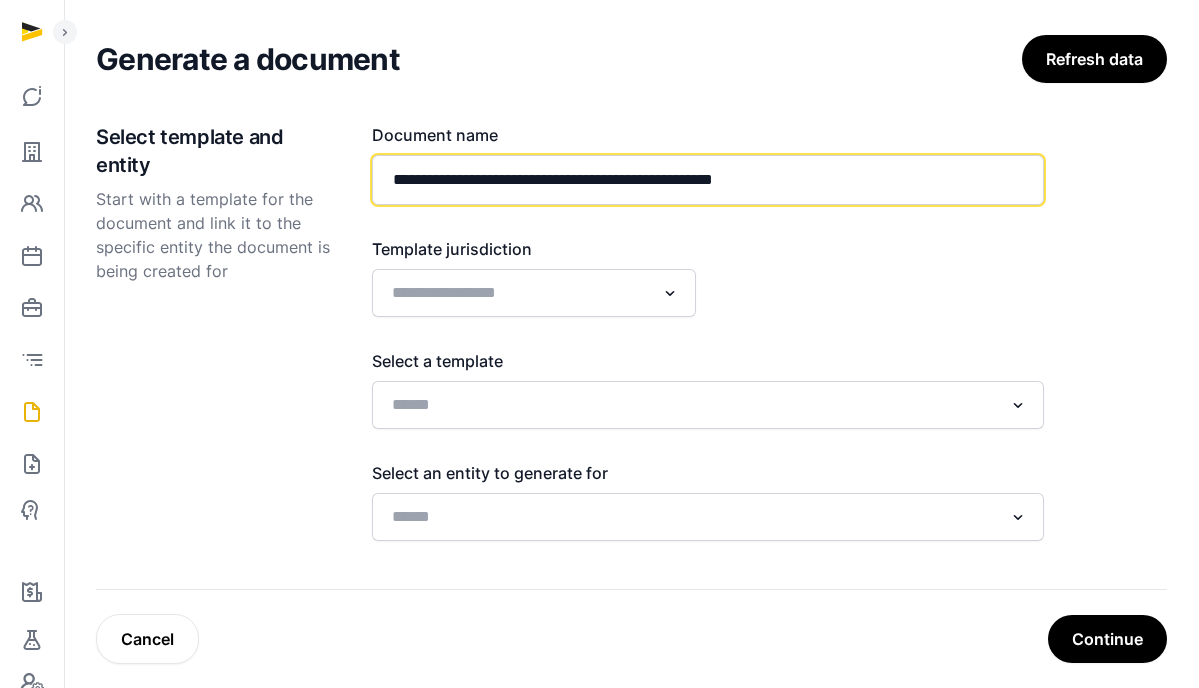 scroll, scrollTop: 146, scrollLeft: 0, axis: vertical 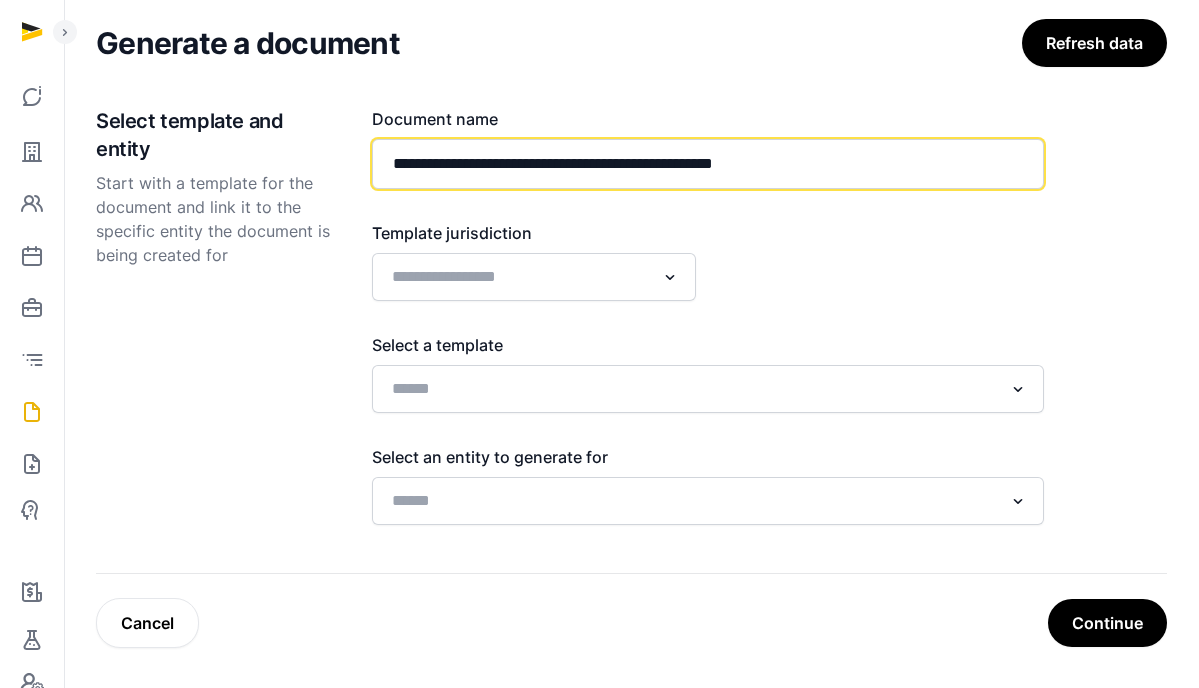 type on "**********" 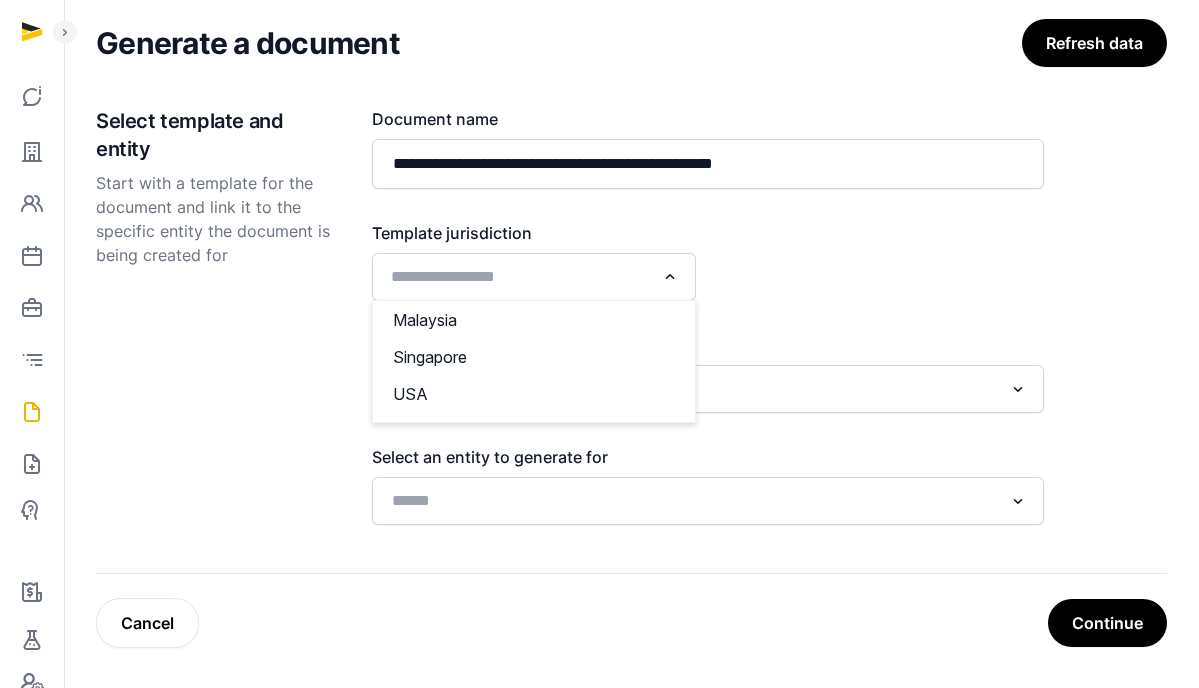click 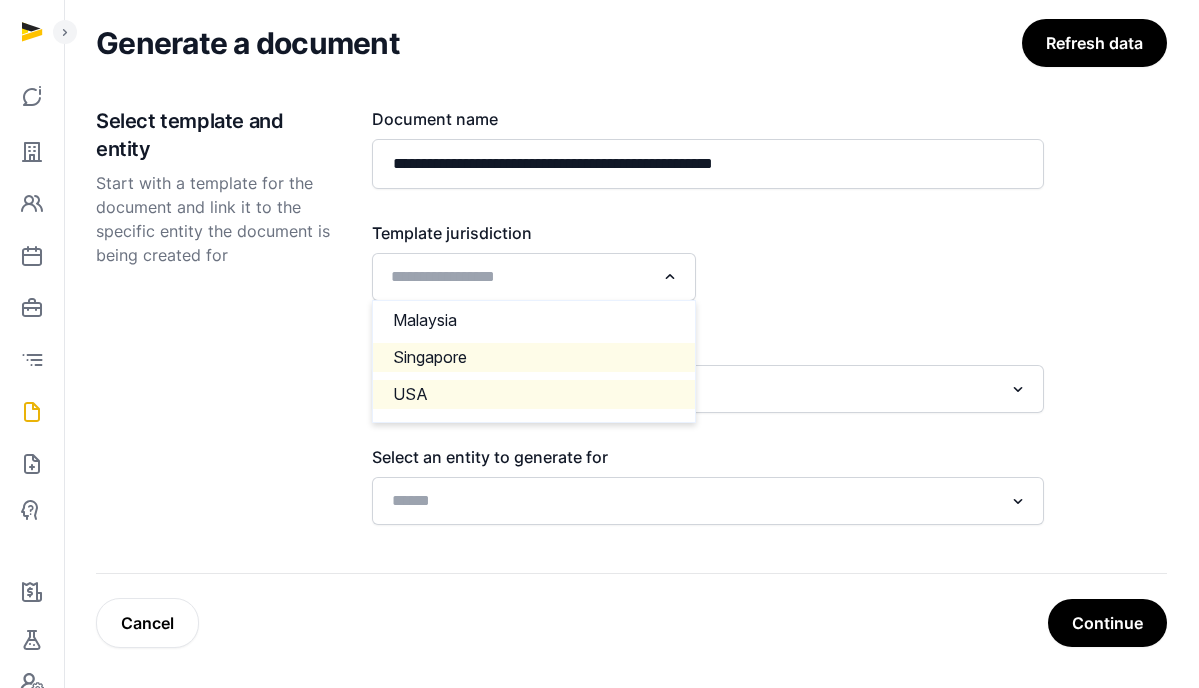 click on "Singapore" 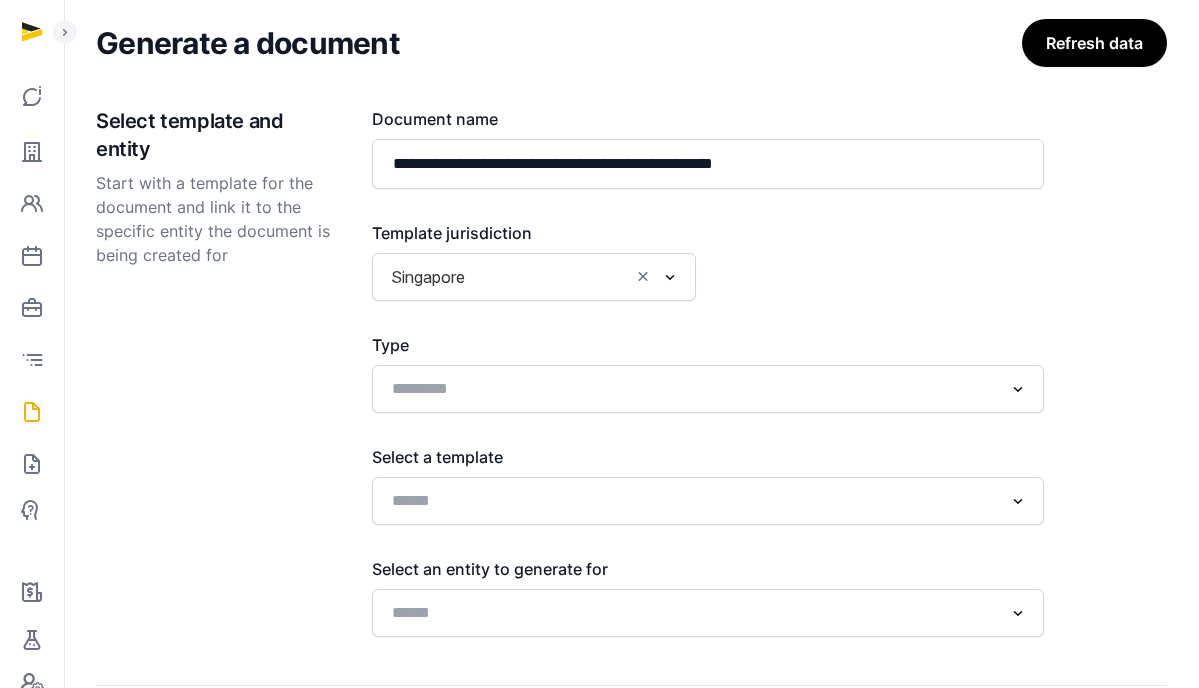 click on "Type" at bounding box center (708, 345) 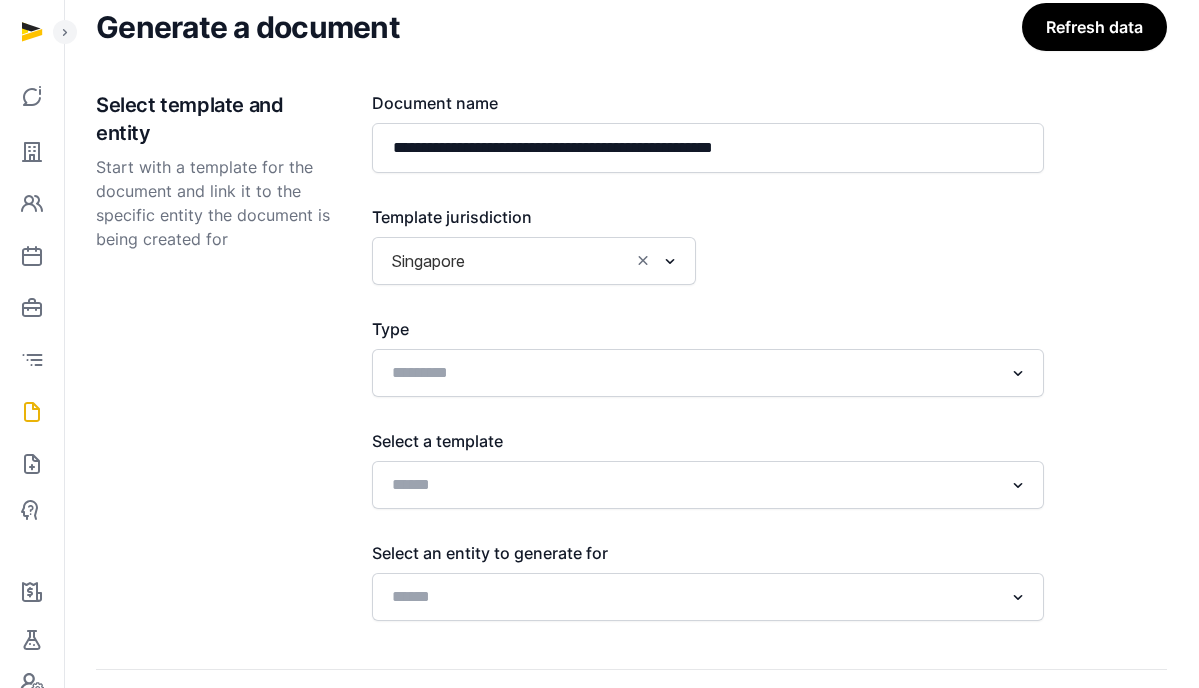 scroll, scrollTop: 184, scrollLeft: 0, axis: vertical 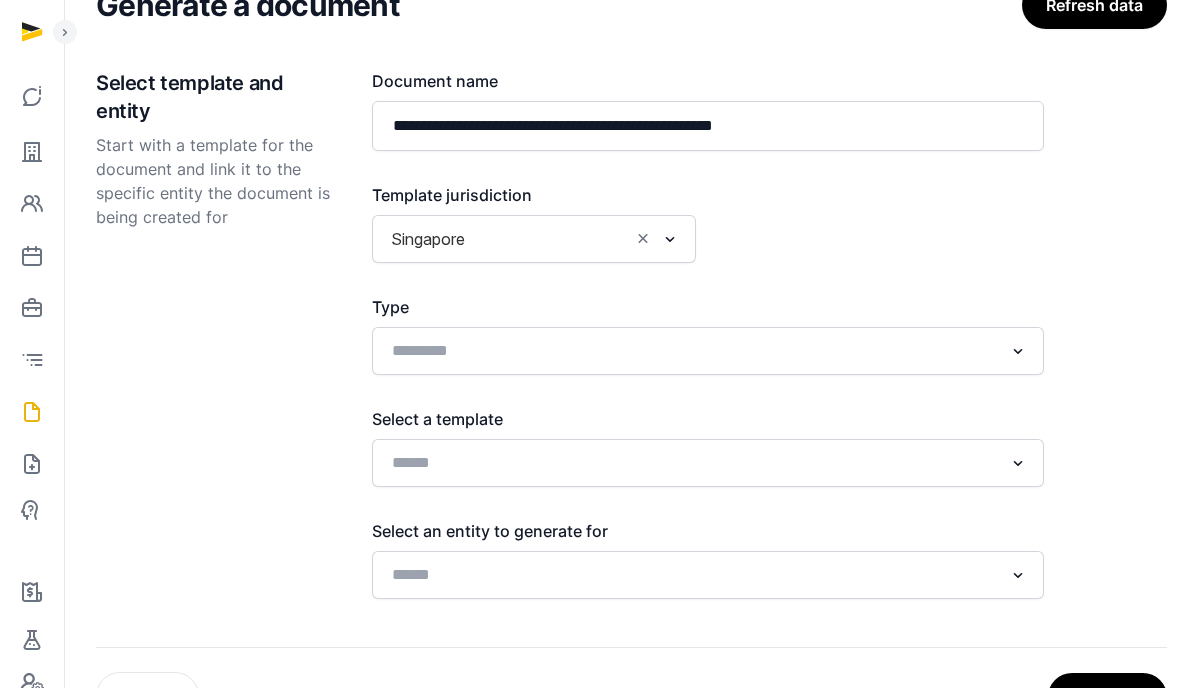 click on "Loading..." 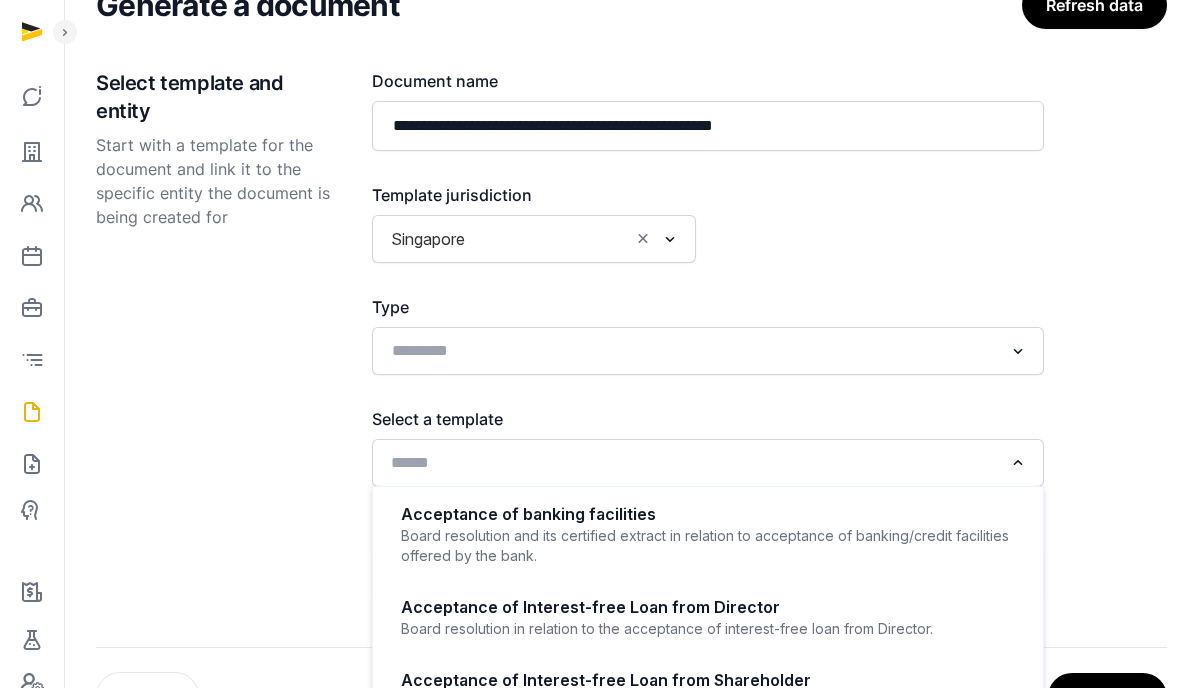 click 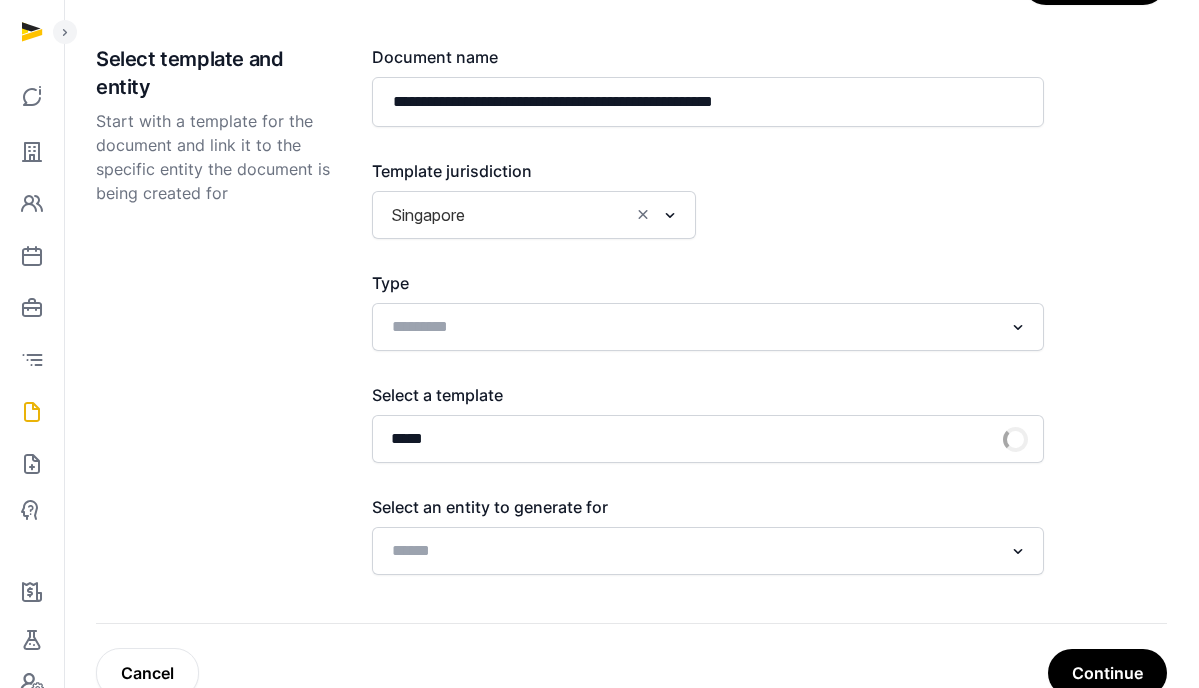 scroll, scrollTop: 229, scrollLeft: 0, axis: vertical 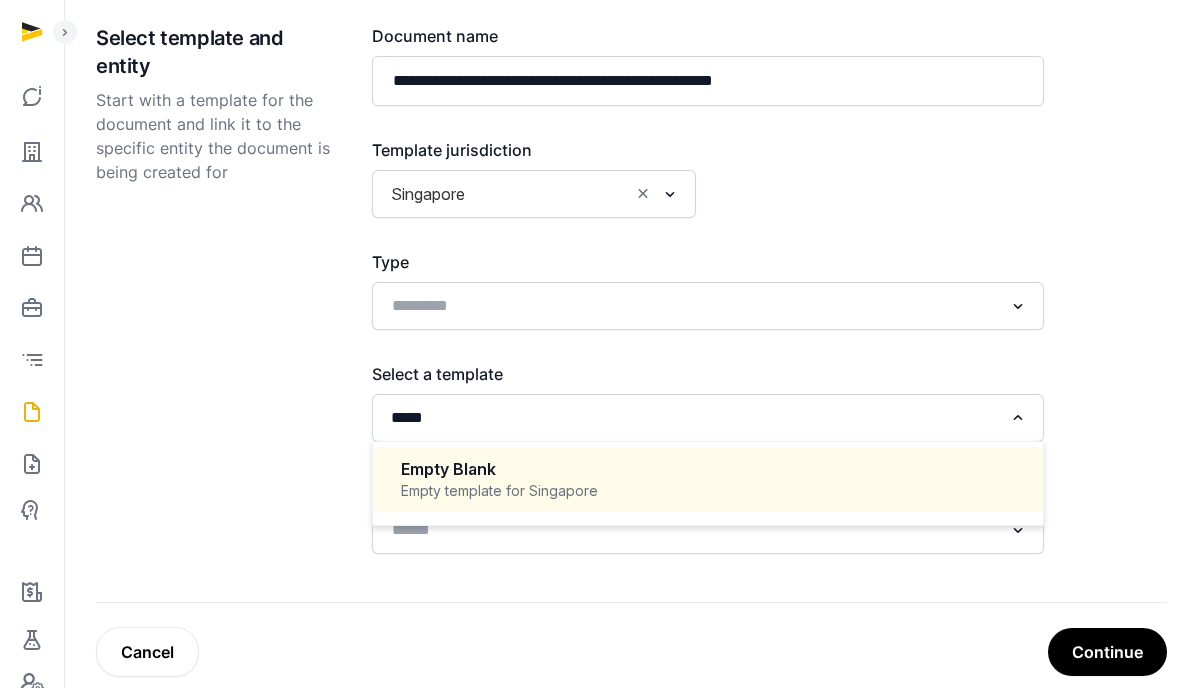 click on "Empty Blank Empty template for Singapore" 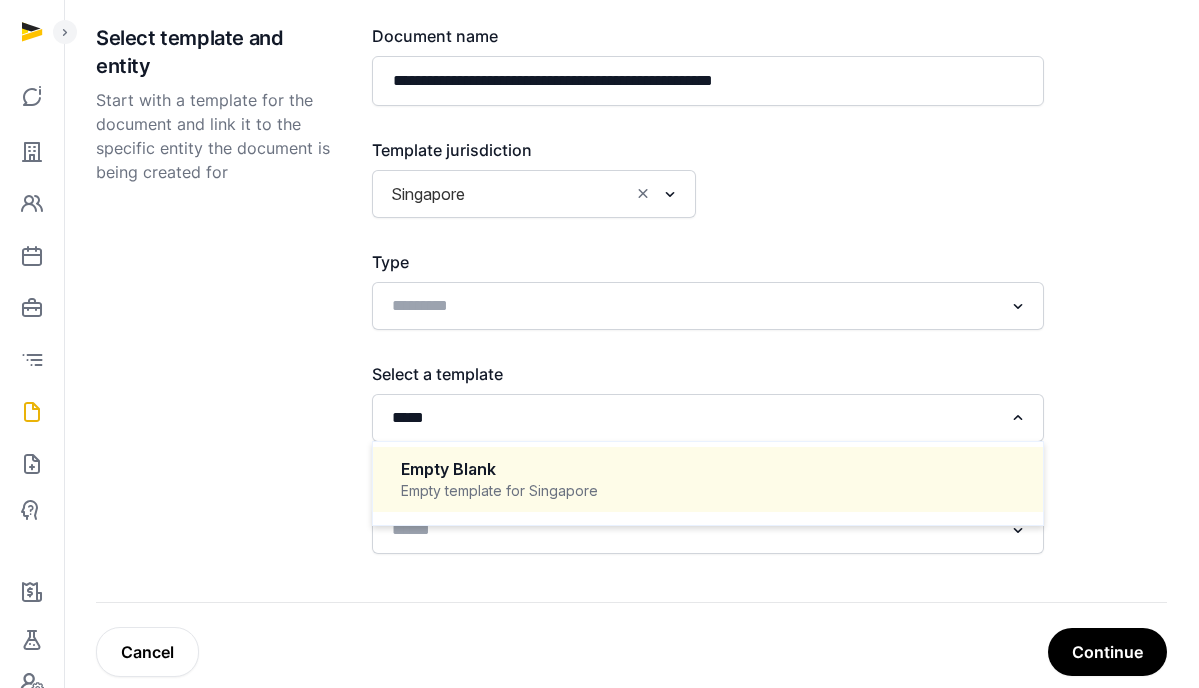 type 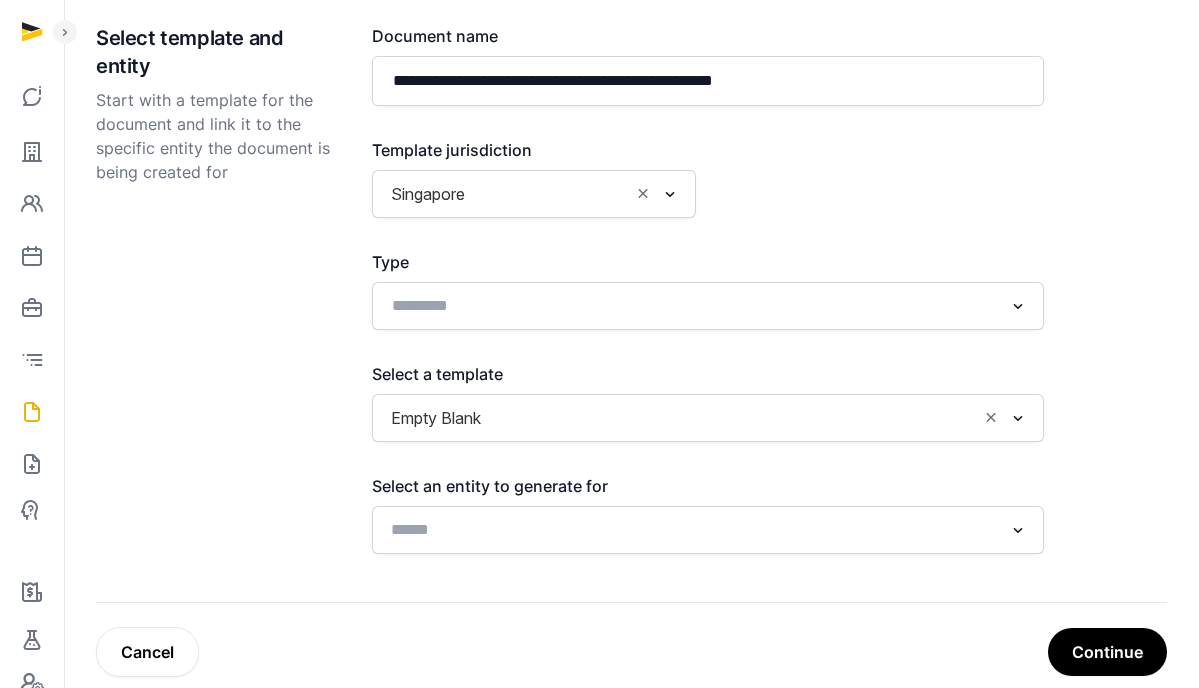 click 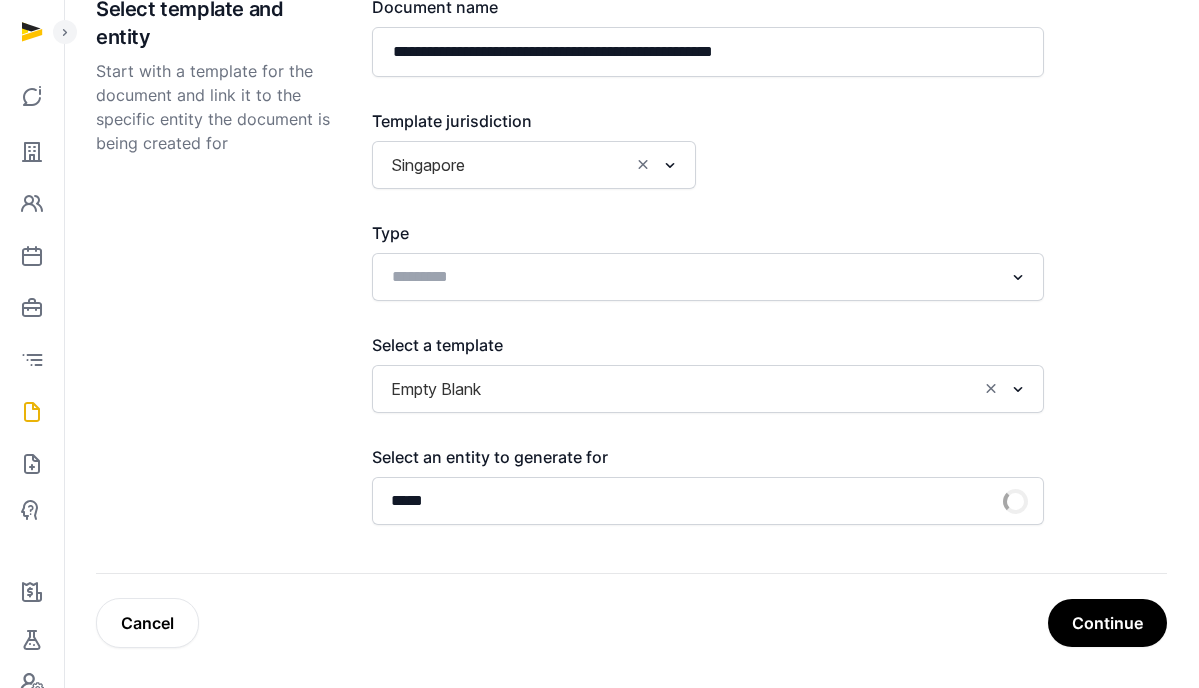 scroll, scrollTop: 355, scrollLeft: 0, axis: vertical 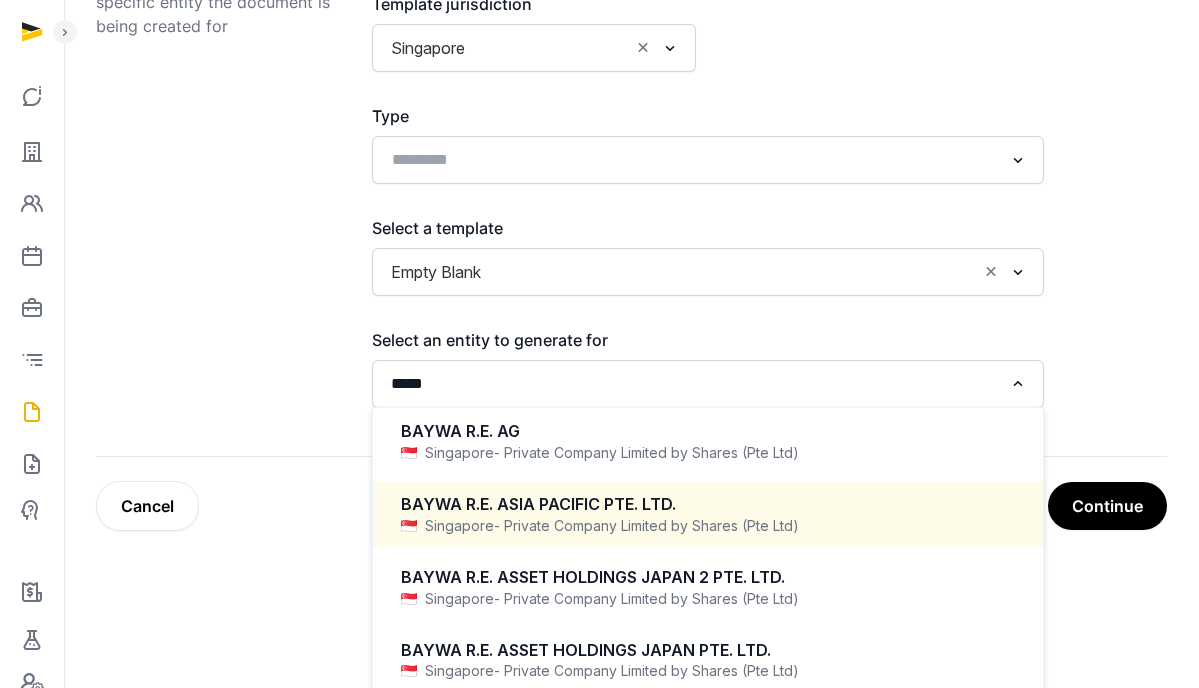 click on "[COMPANY NAME] Singapore - Private Company Limited by Shares (Pte Ltd)" 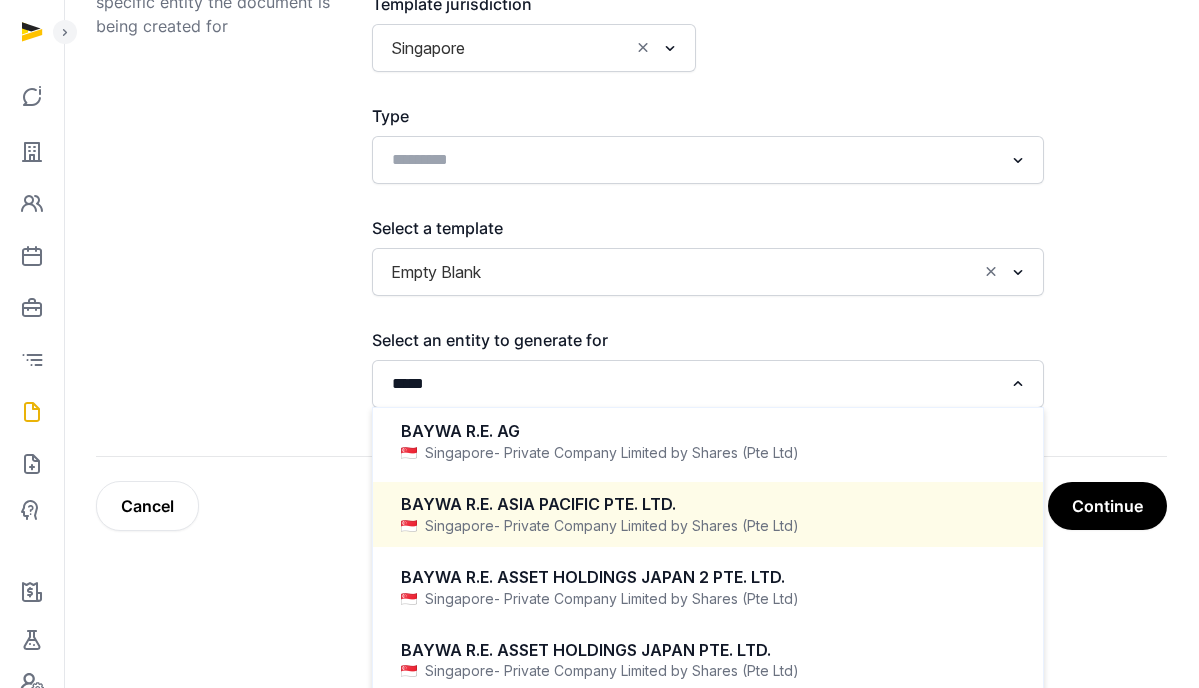 type 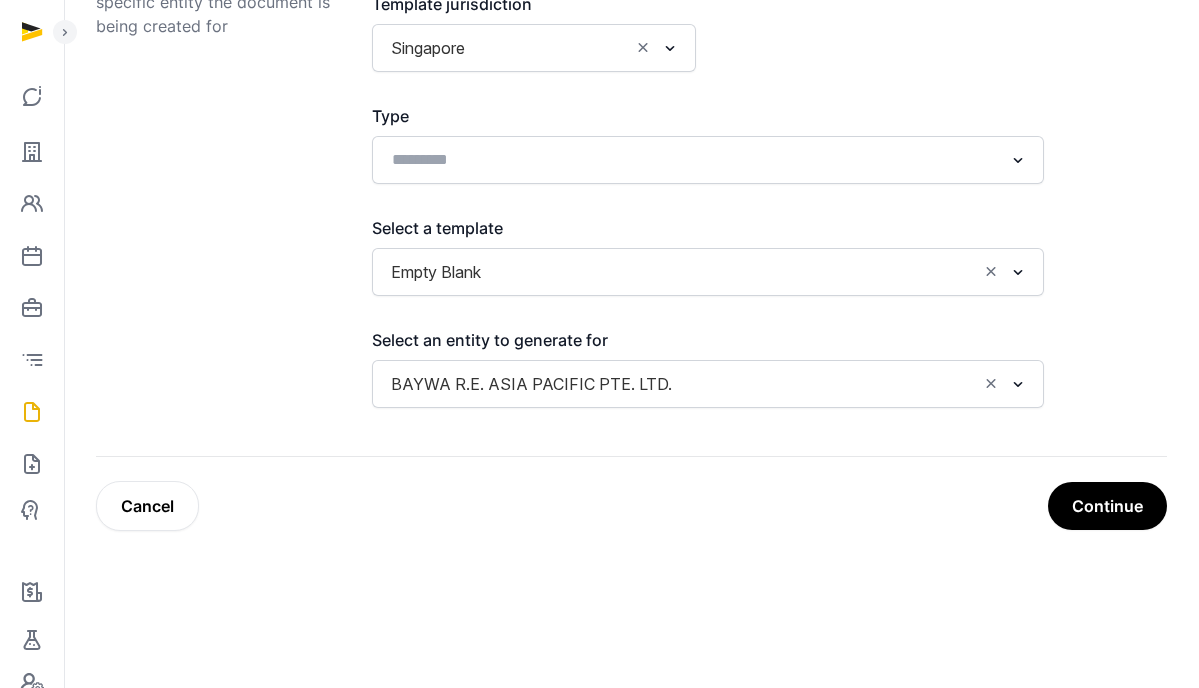 scroll, scrollTop: 258, scrollLeft: 0, axis: vertical 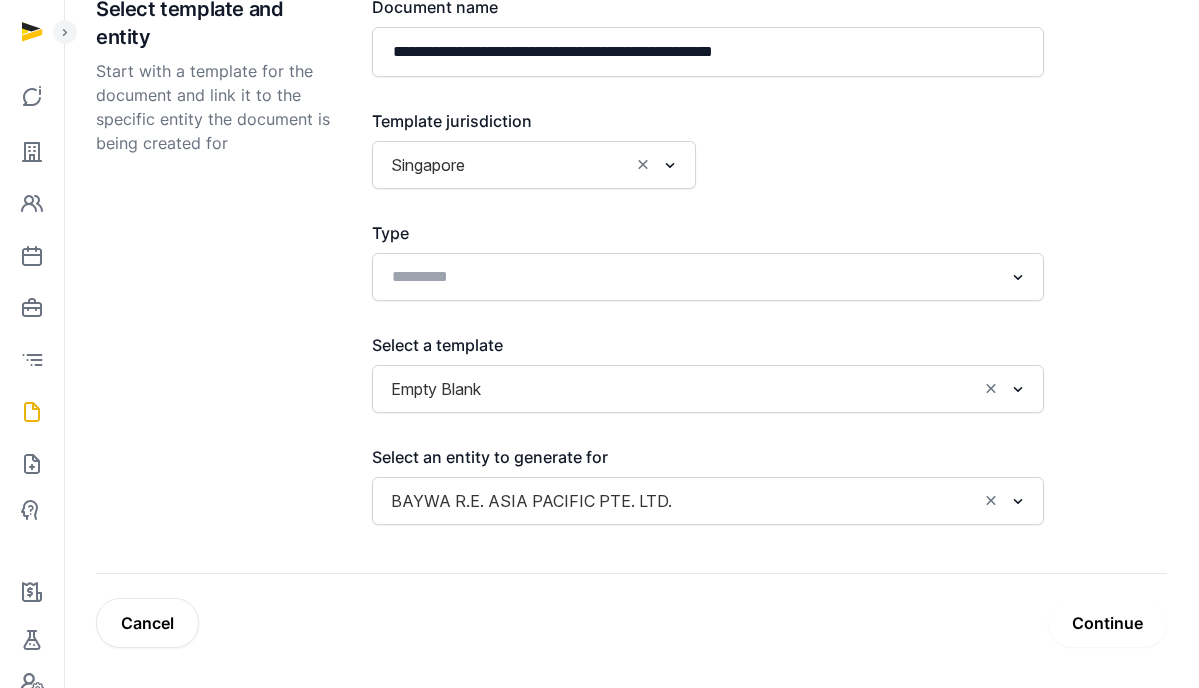 click on "Continue" at bounding box center (1107, 623) 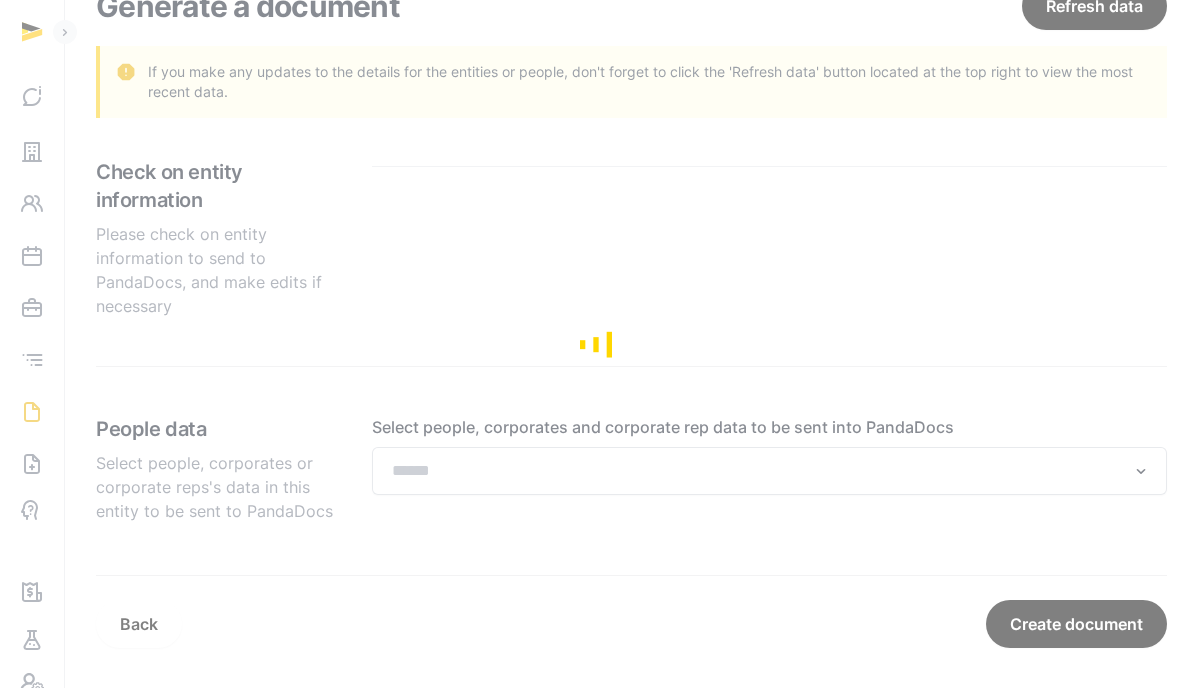 scroll, scrollTop: 183, scrollLeft: 0, axis: vertical 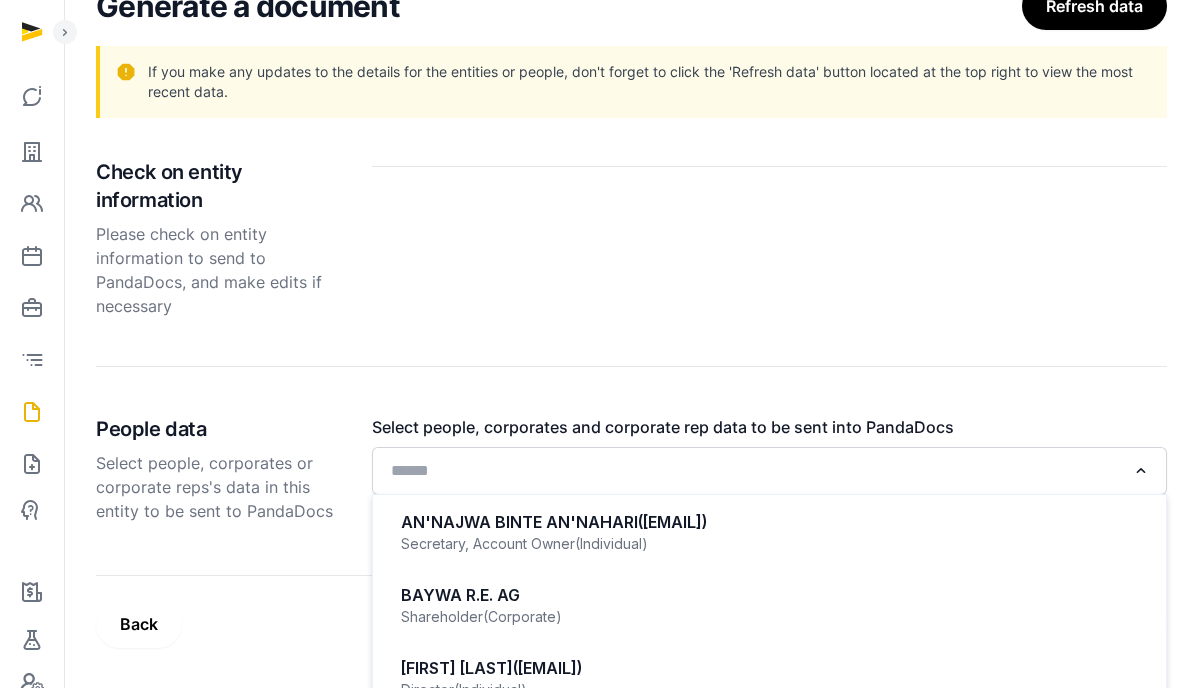 click 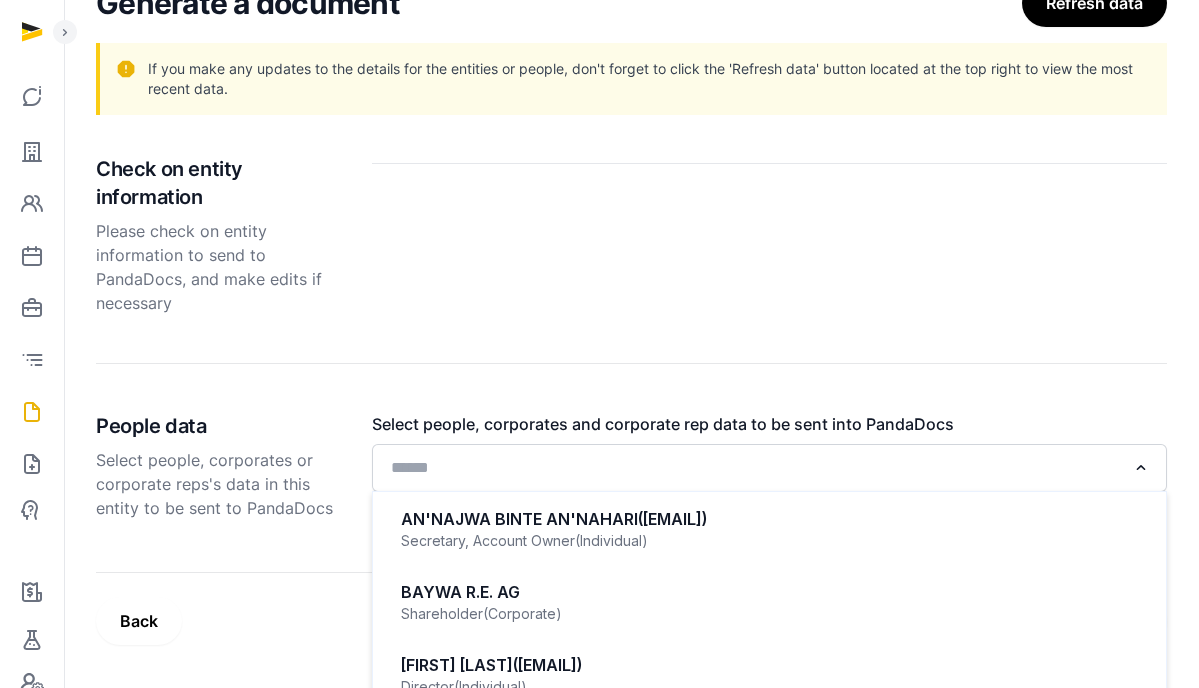 scroll, scrollTop: 338, scrollLeft: 0, axis: vertical 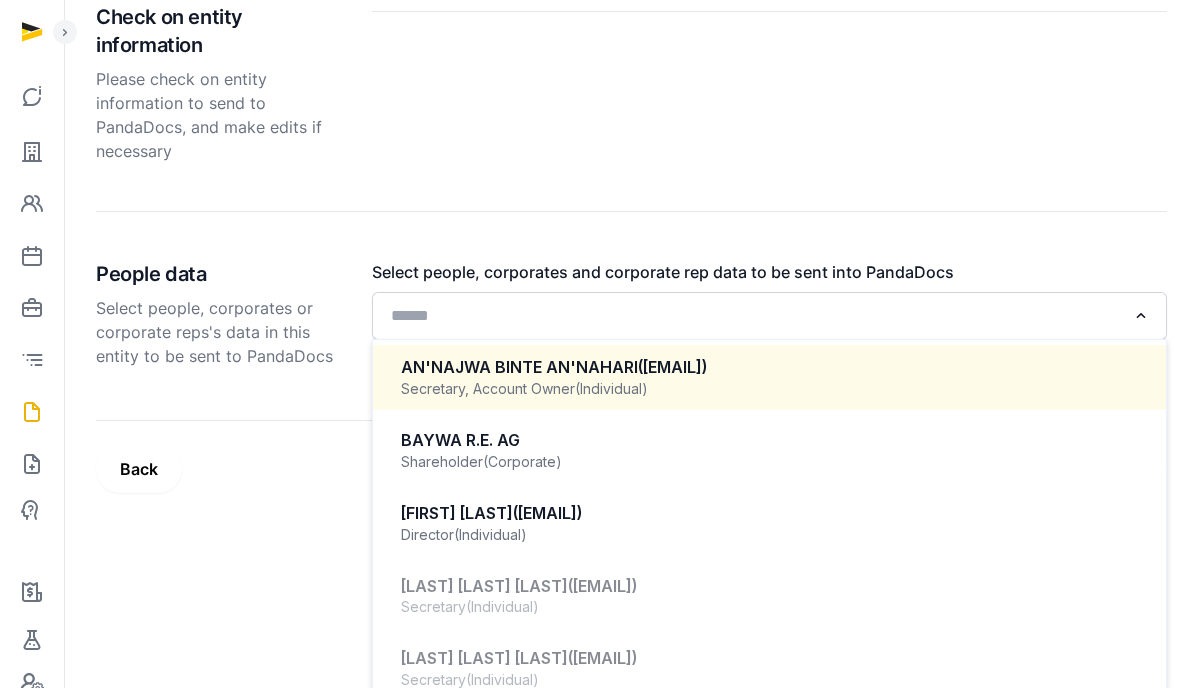 click on "[FIRST] [LAST] [LAST] ([EMAIL])" at bounding box center (769, 367) 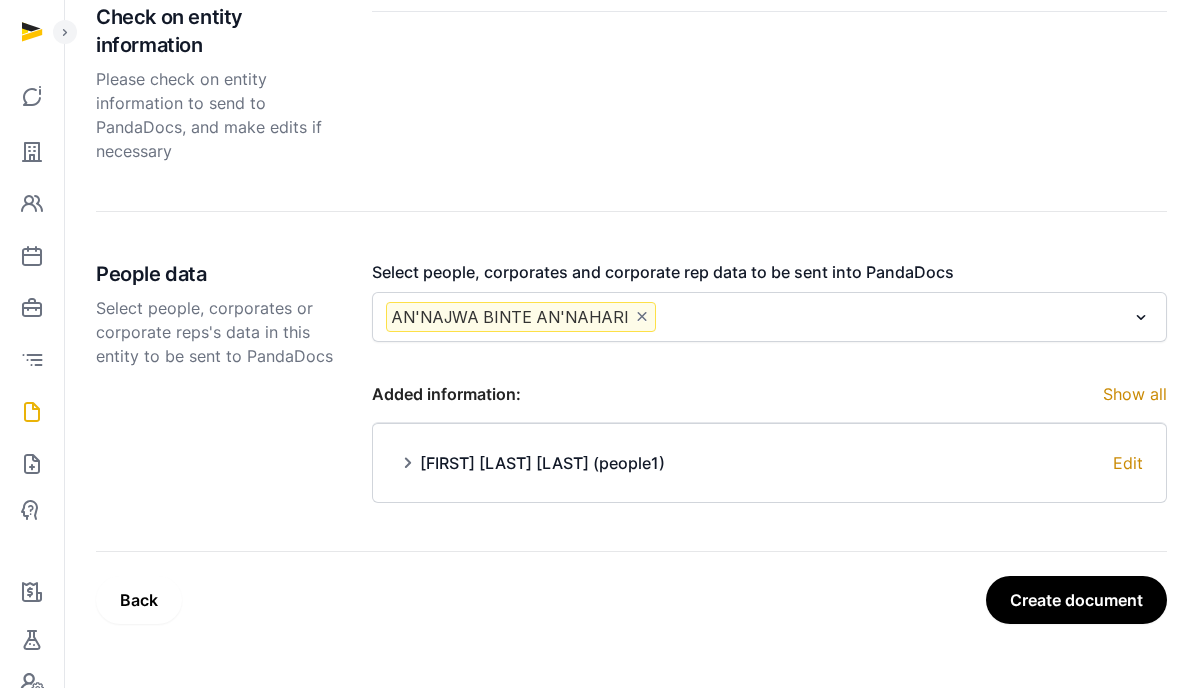 scroll, scrollTop: 314, scrollLeft: 0, axis: vertical 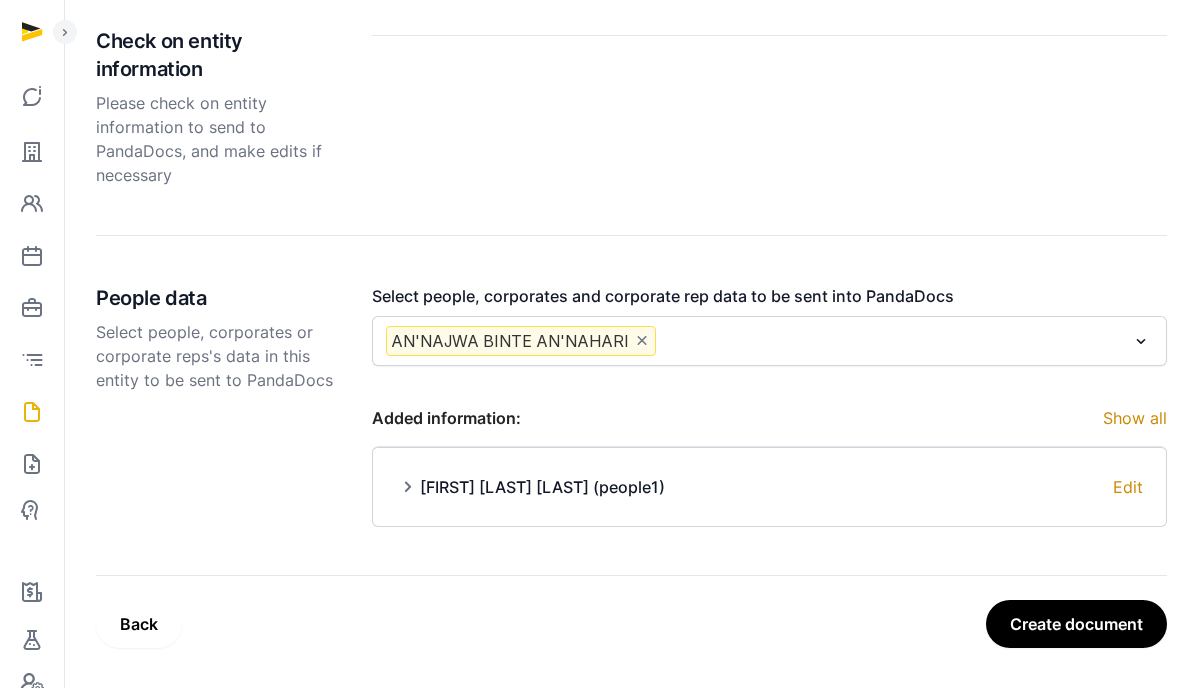 click on "[FIRST] [LAST] Loading..." 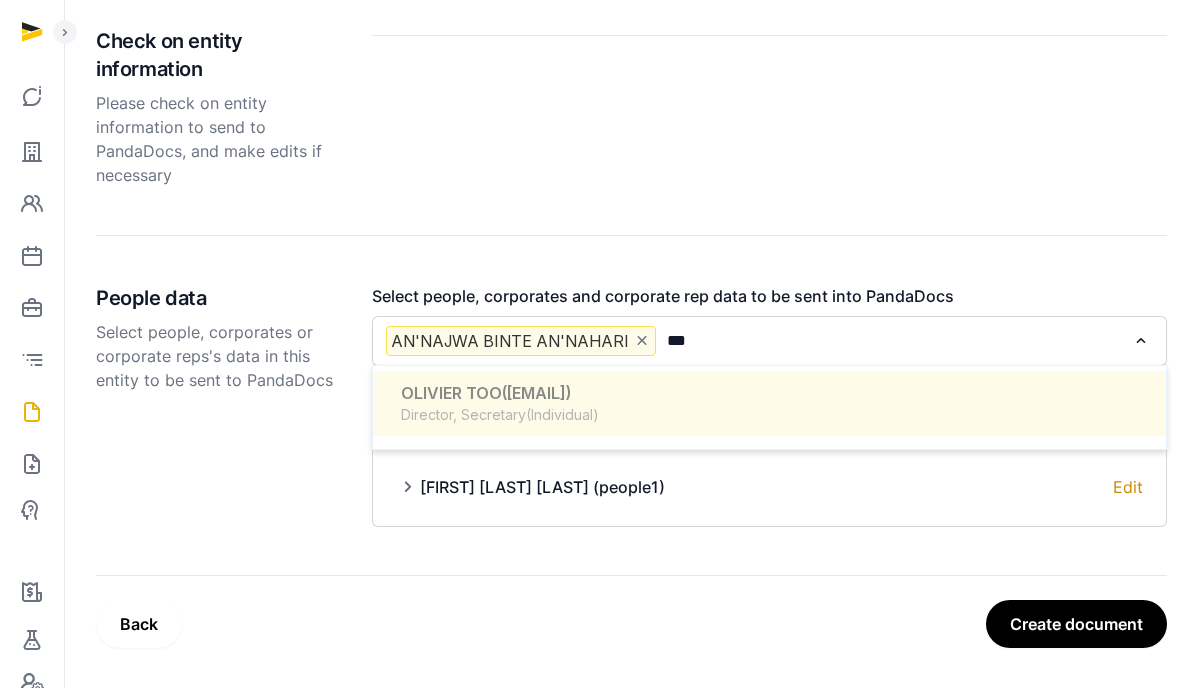 click on "Director, Secretary    (Individual)" at bounding box center [769, 415] 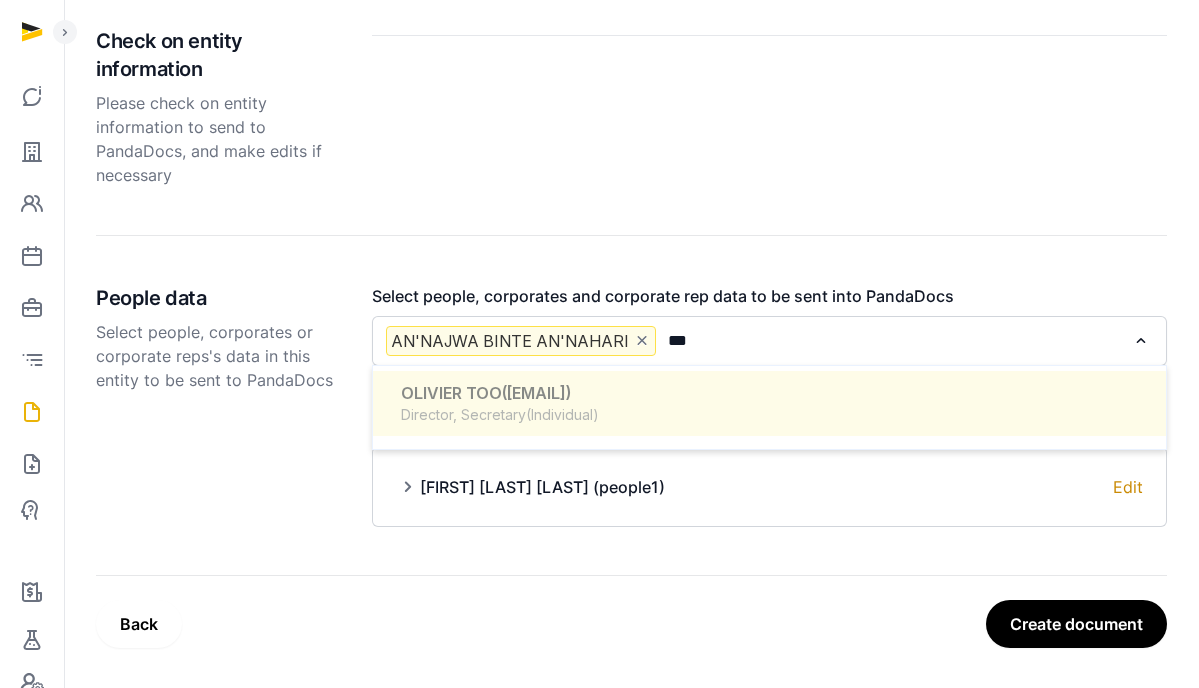 type 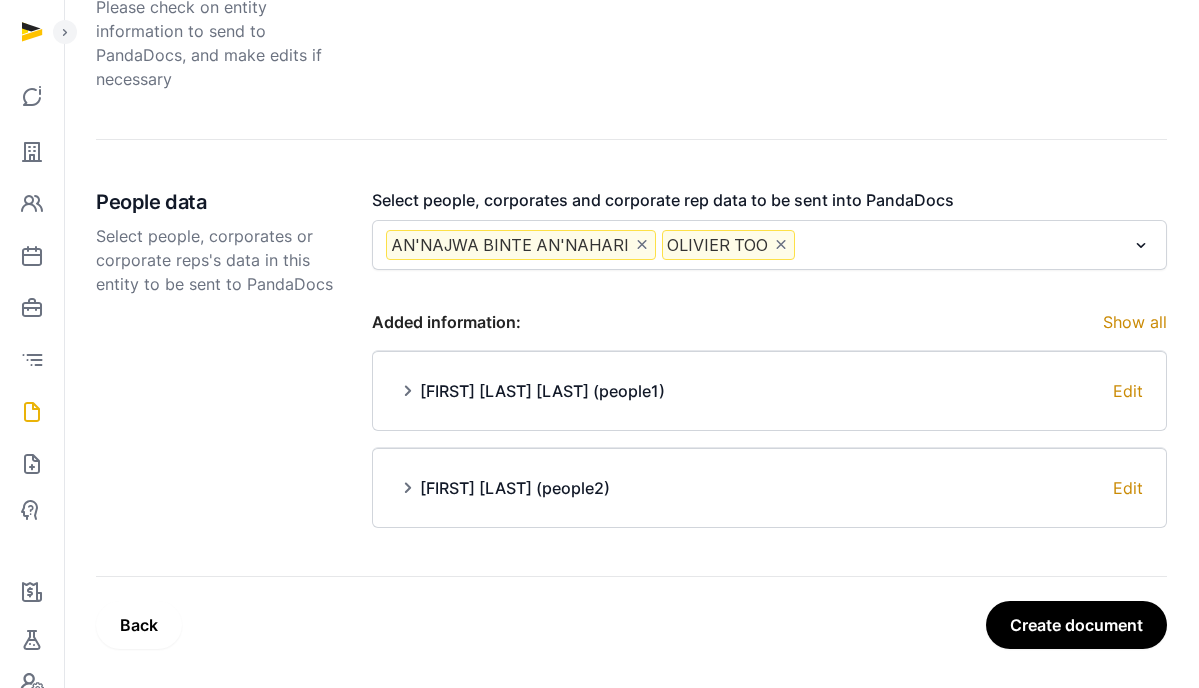 scroll, scrollTop: 411, scrollLeft: 0, axis: vertical 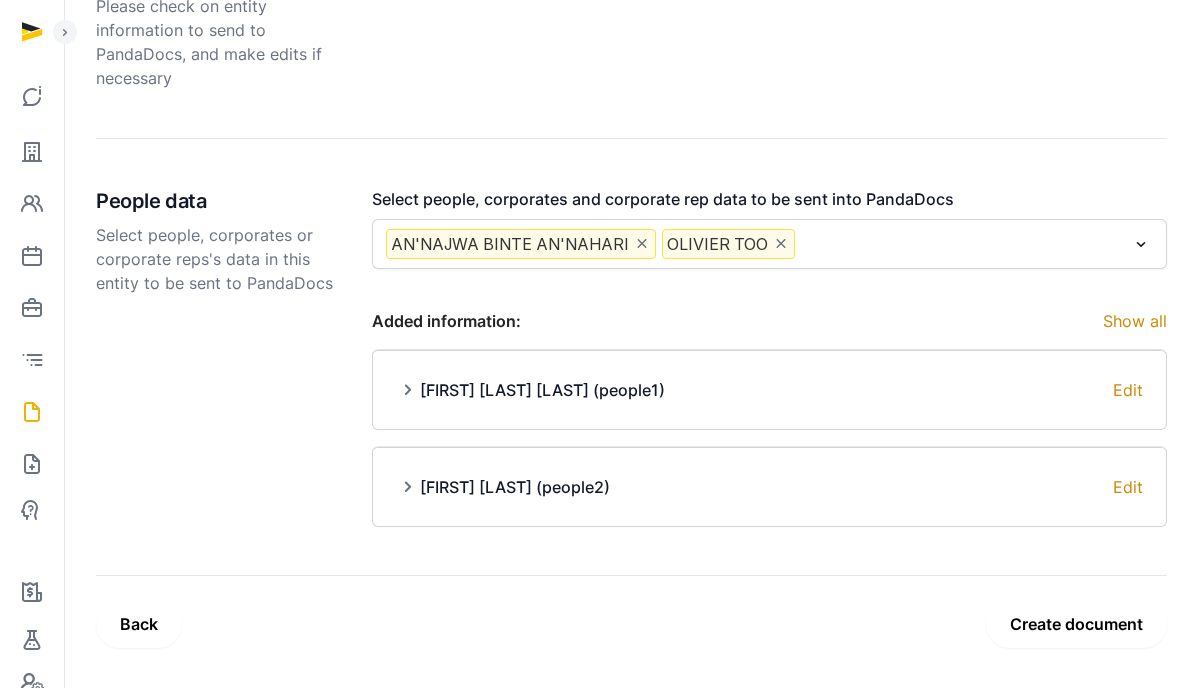 click on "Create document" at bounding box center (1076, 624) 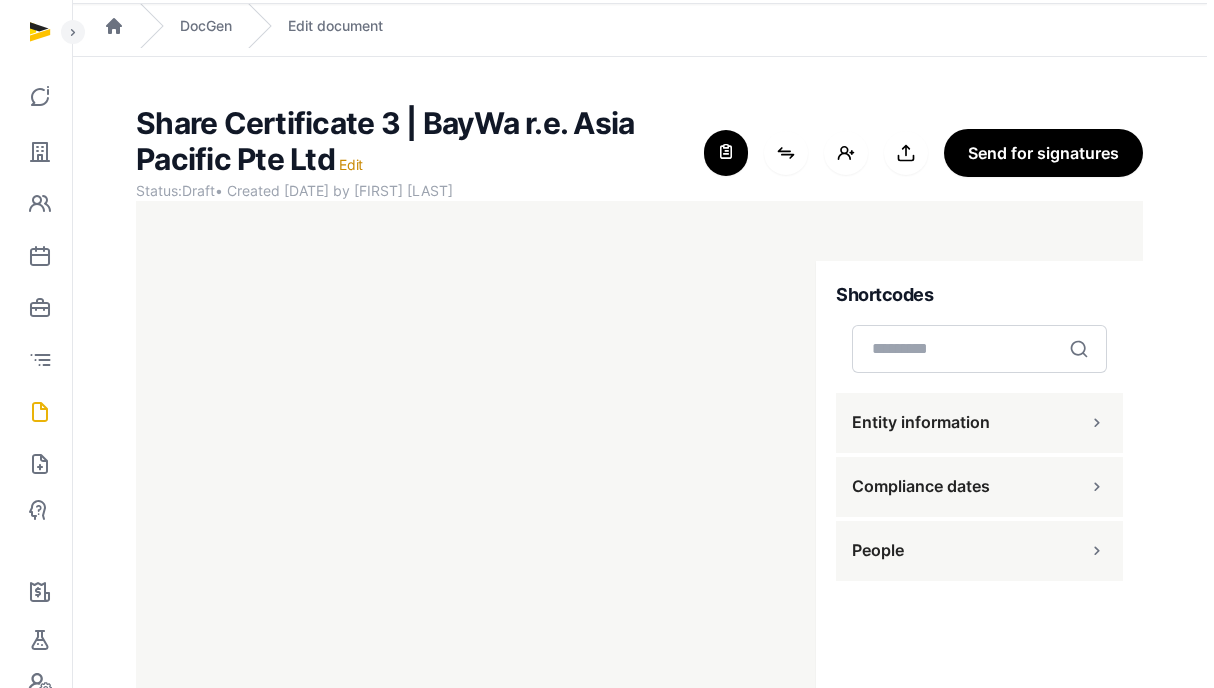 scroll, scrollTop: 129, scrollLeft: 0, axis: vertical 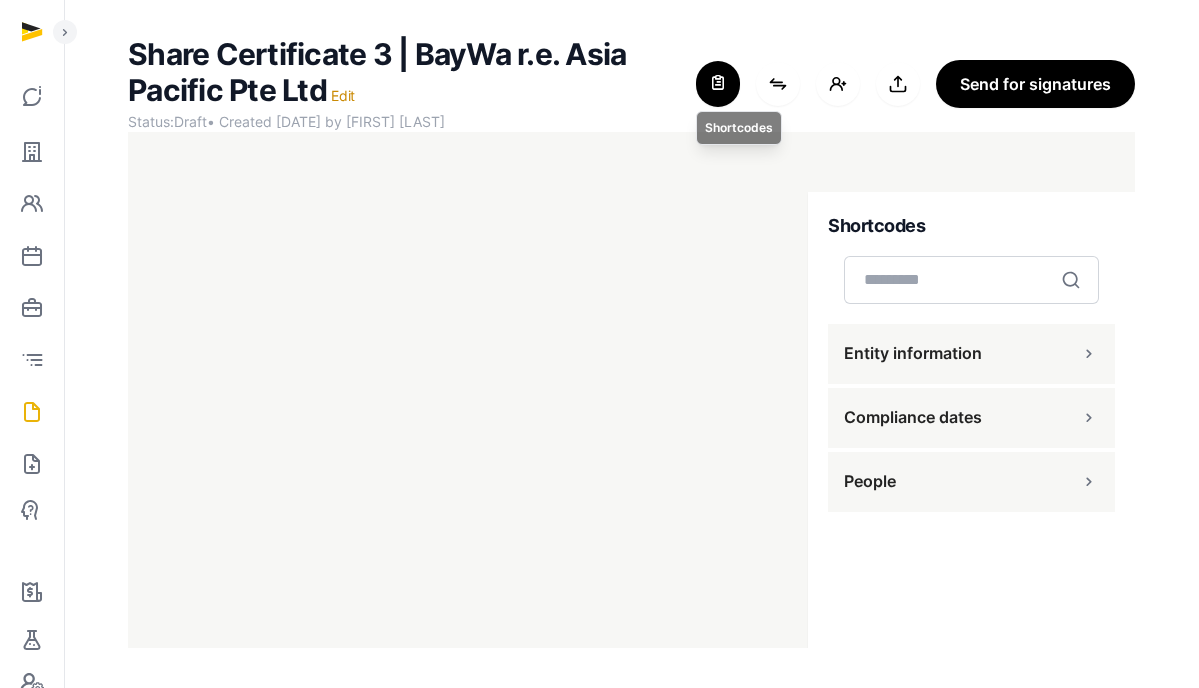 click at bounding box center (718, 84) 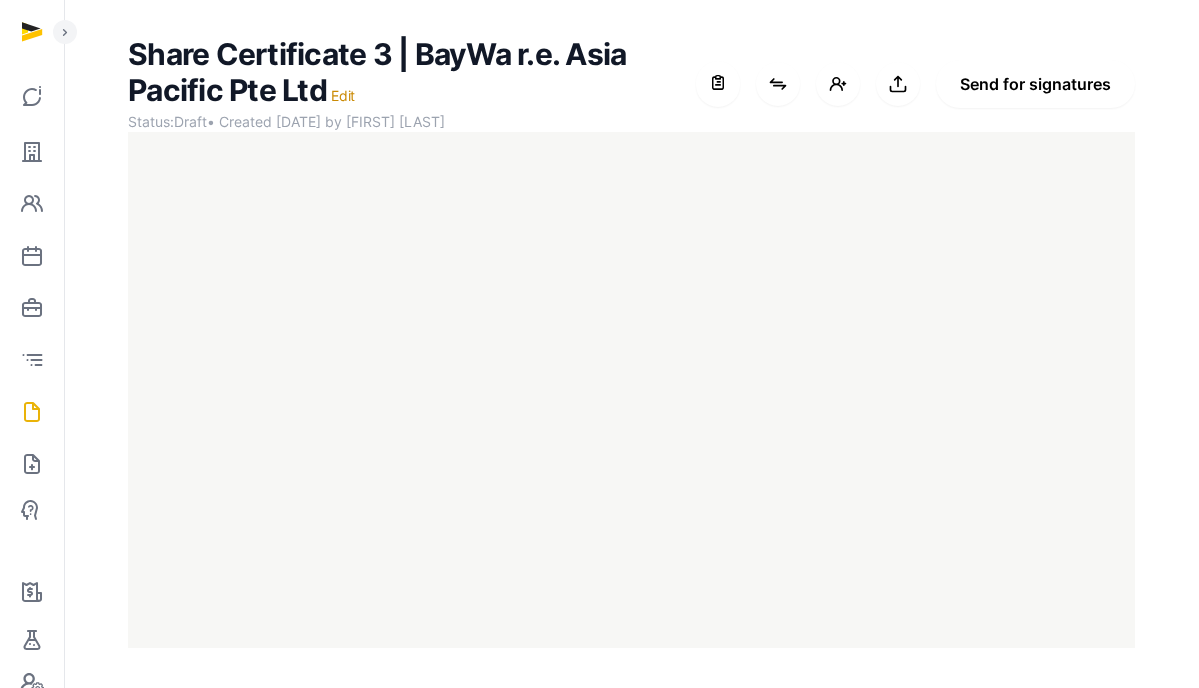 click on "Send for signatures" at bounding box center (1035, 84) 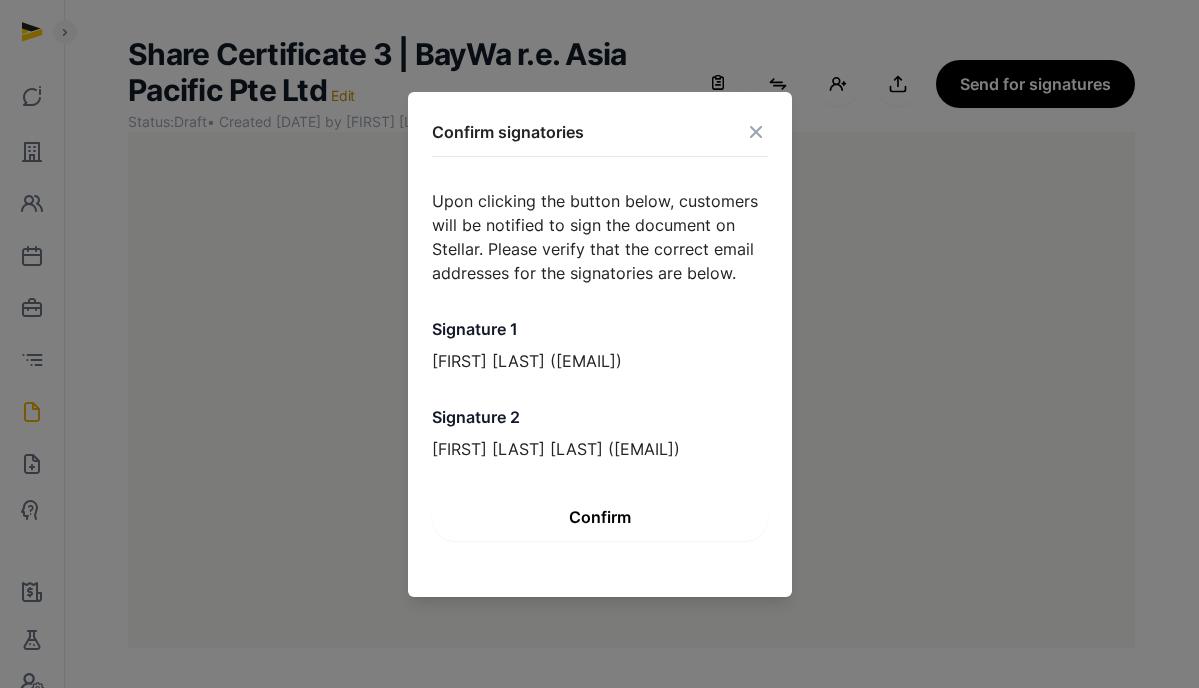 click on "Confirm" at bounding box center [600, 517] 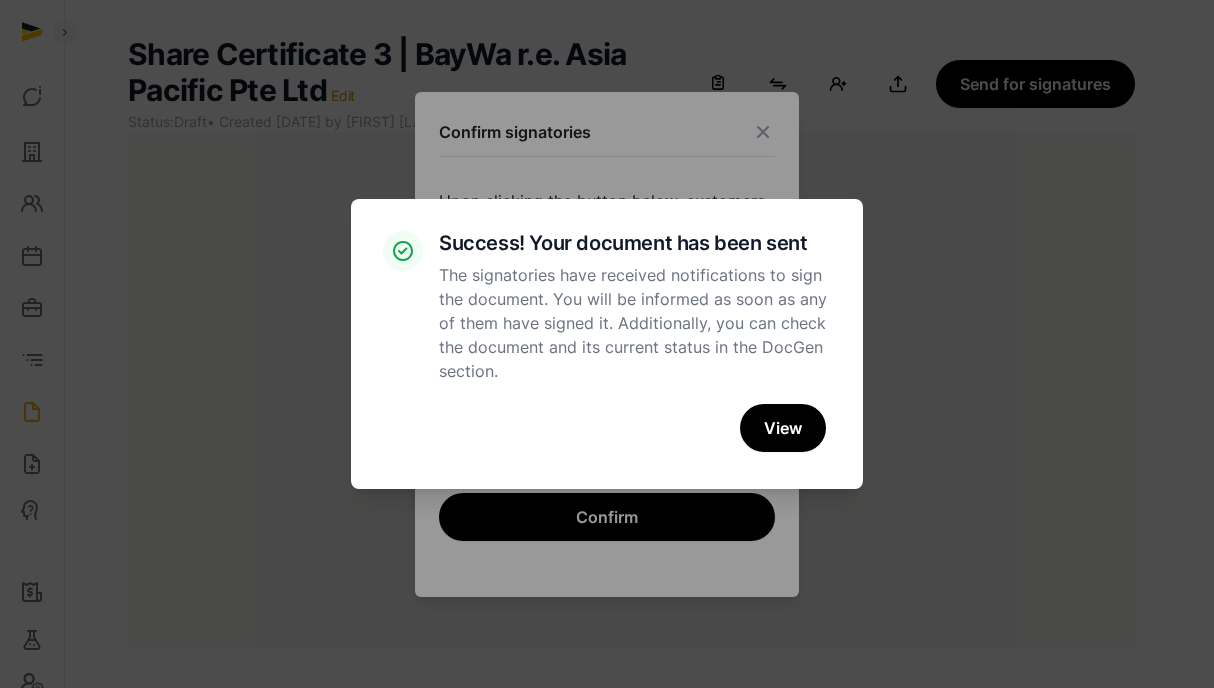 click on "View" at bounding box center (783, 428) 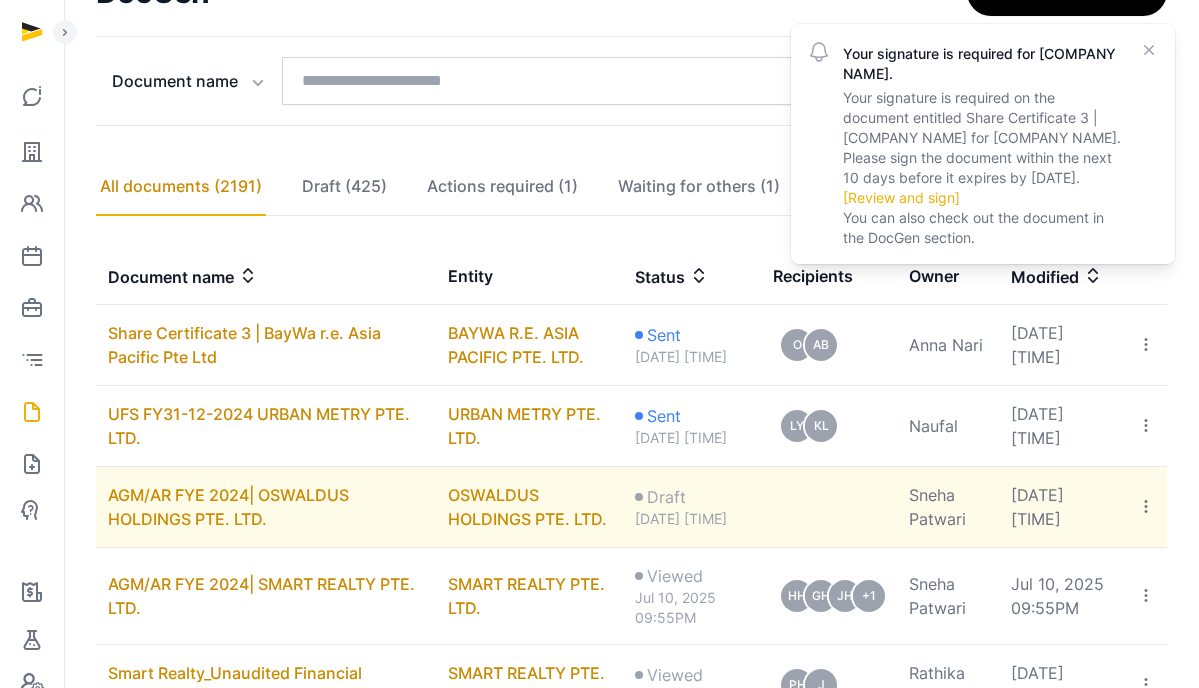 scroll, scrollTop: 269, scrollLeft: 0, axis: vertical 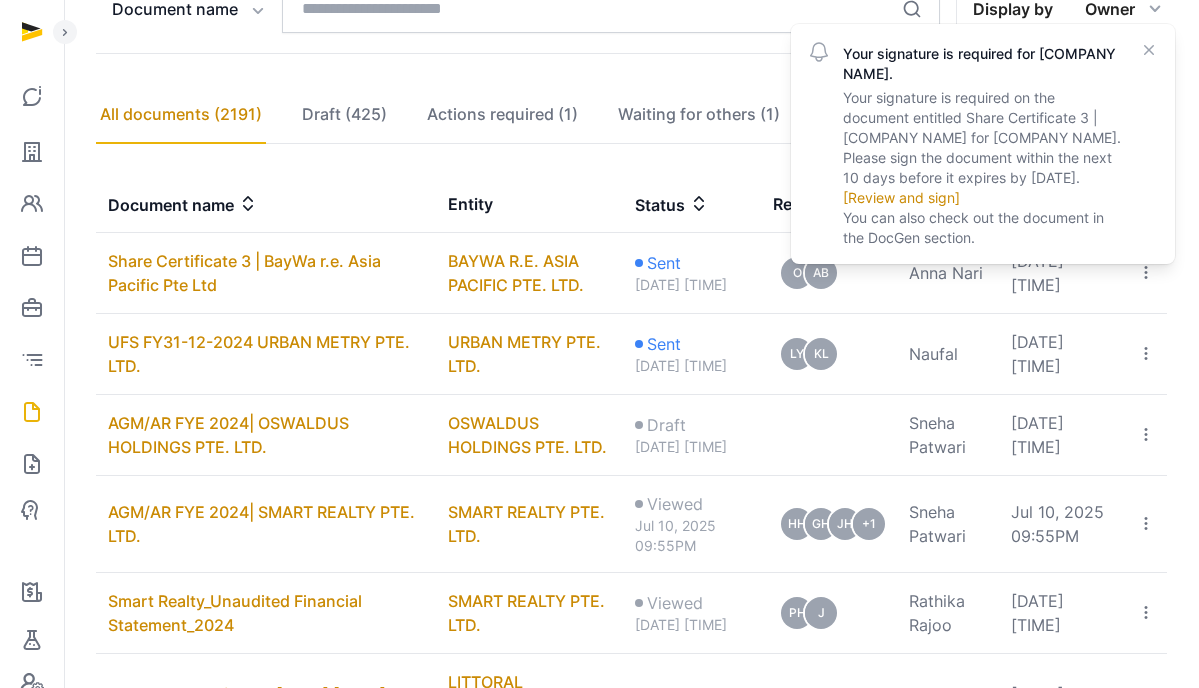 click on "[Review and sign]" at bounding box center (901, 197) 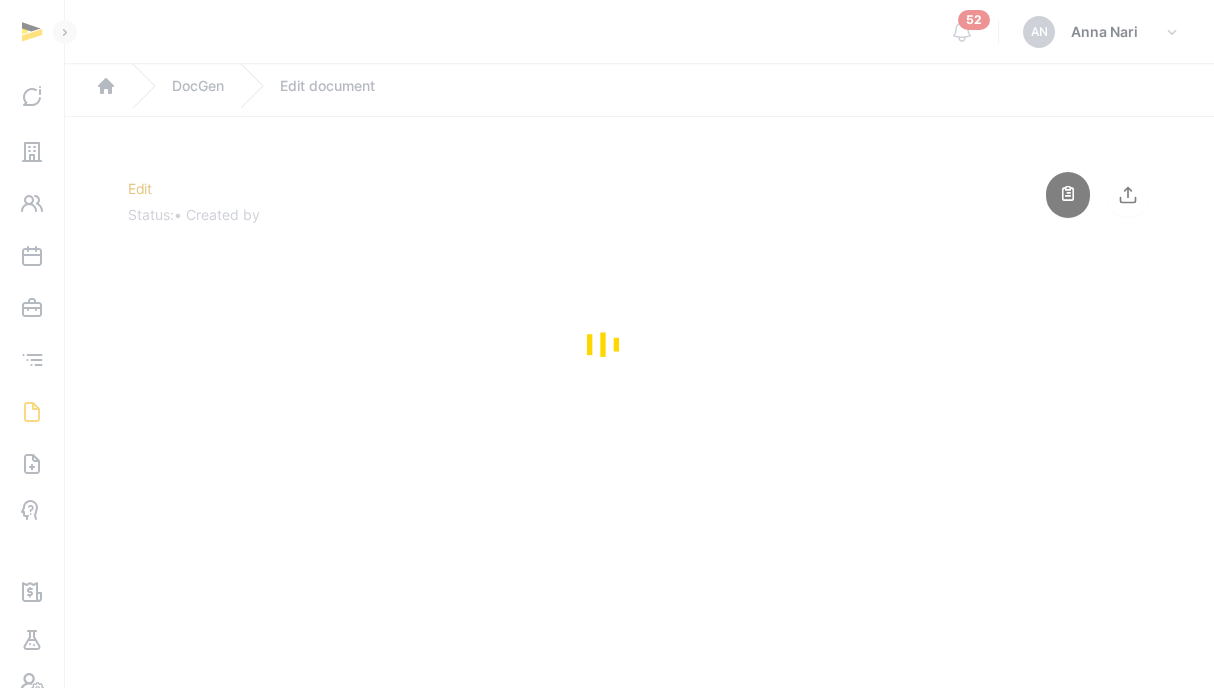 scroll, scrollTop: 0, scrollLeft: 0, axis: both 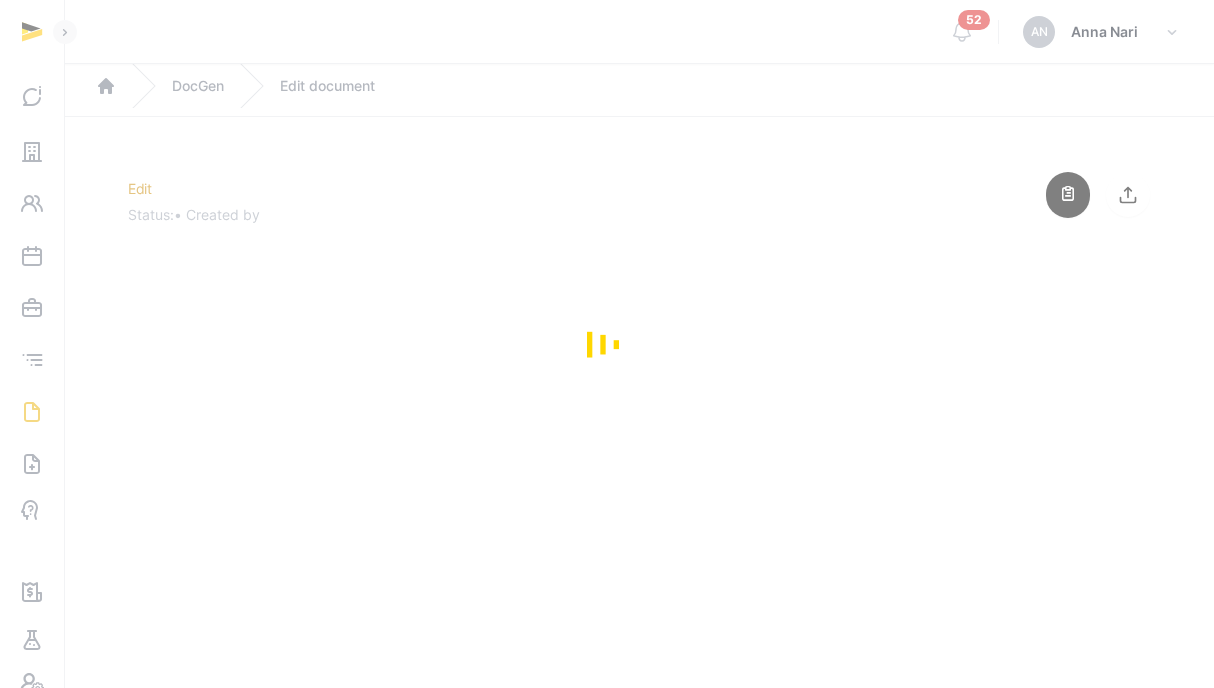 click at bounding box center [607, 344] 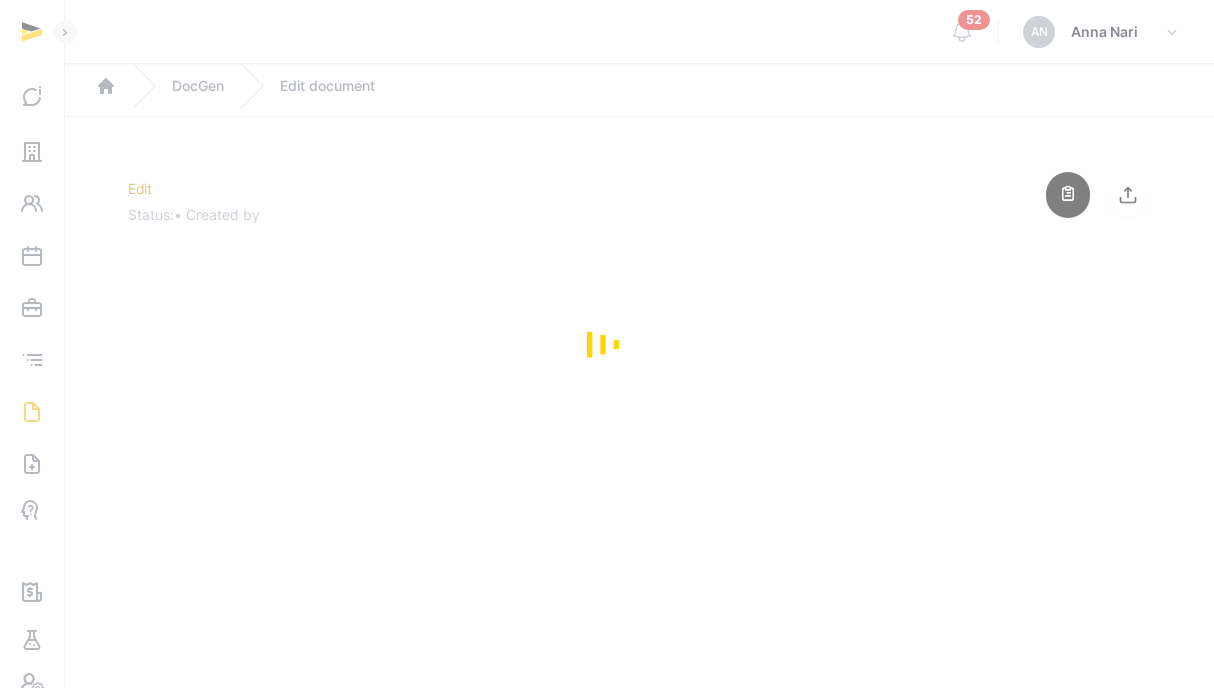 click at bounding box center (607, 344) 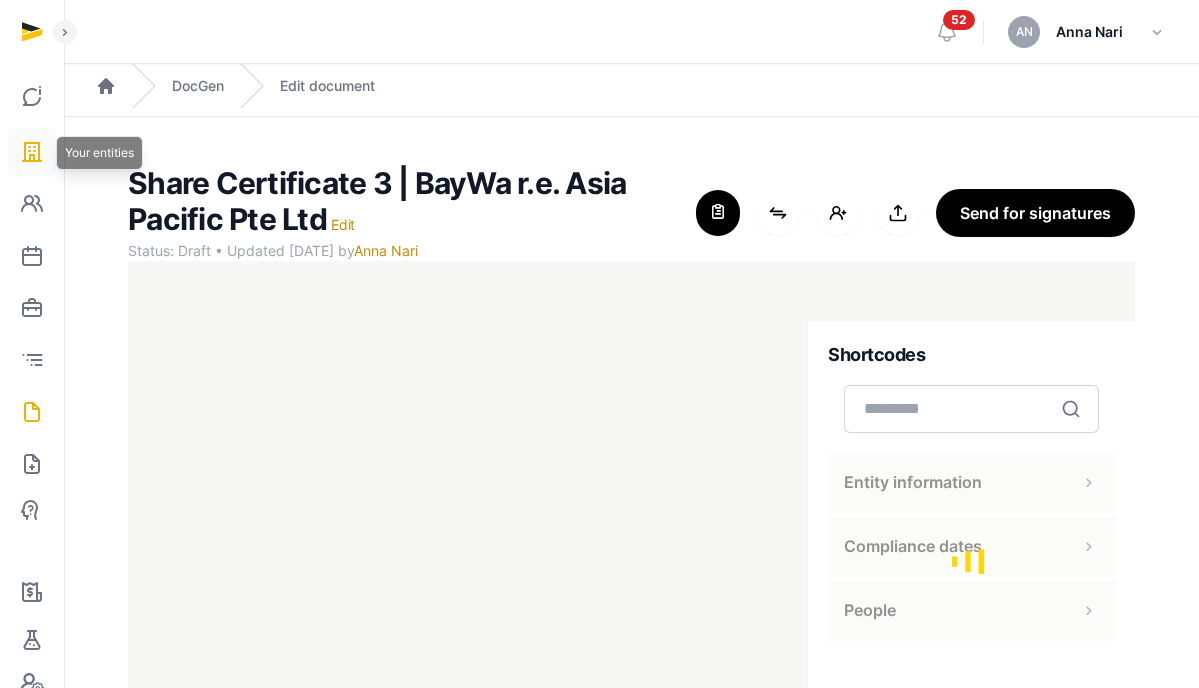 click at bounding box center [32, 152] 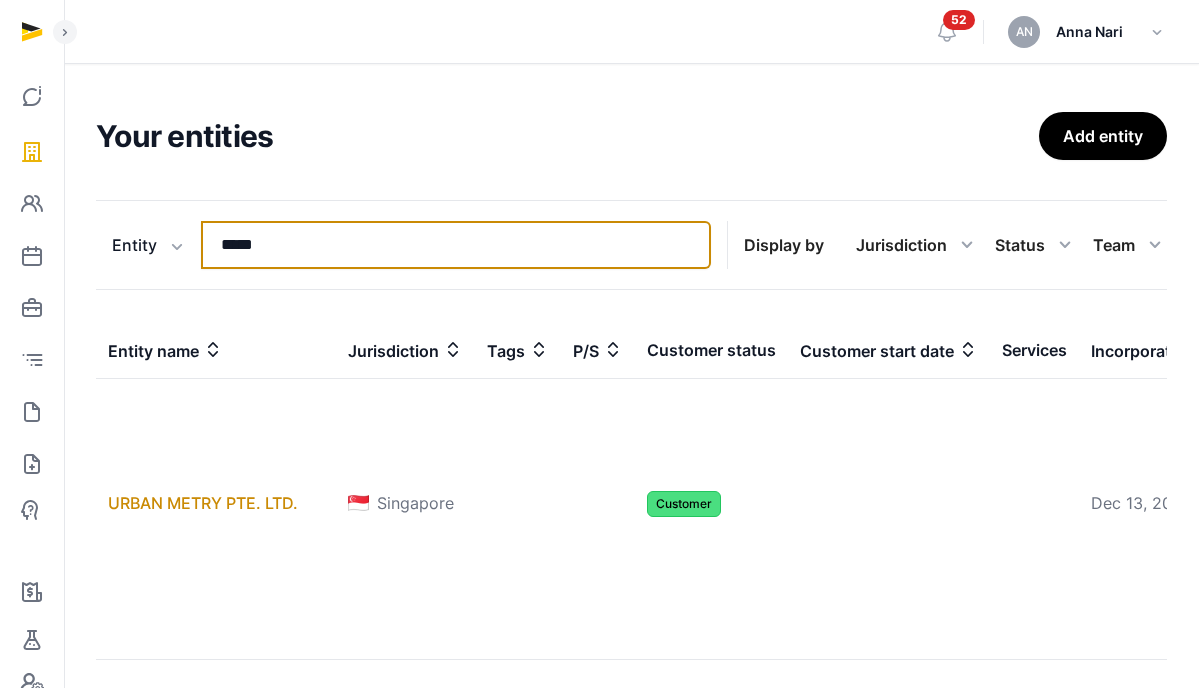 click on "*****" at bounding box center [456, 245] 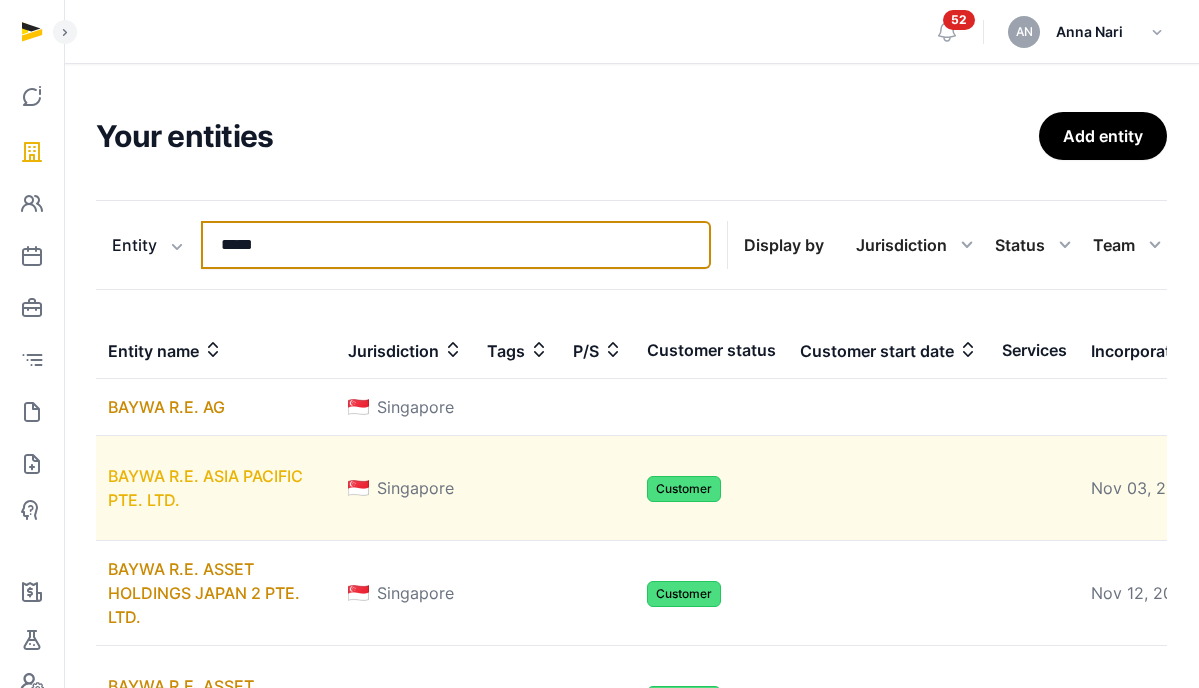 type on "*****" 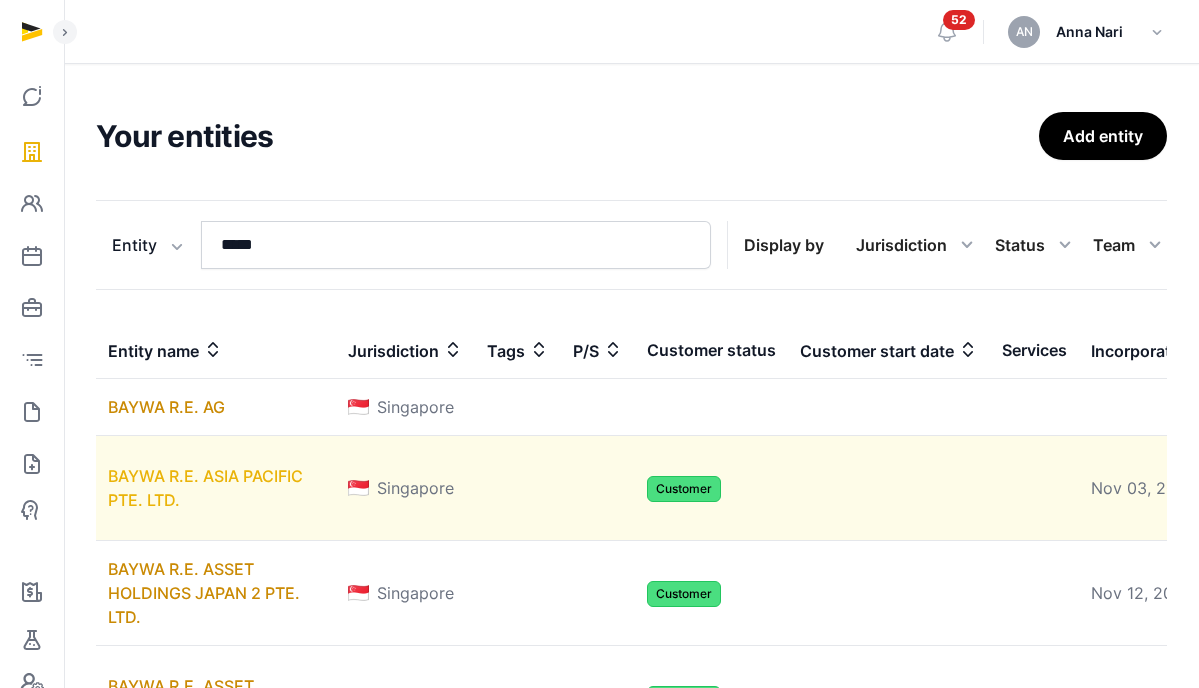 click on "BAYWA R.E. ASIA PACIFIC PTE. LTD." at bounding box center (205, 488) 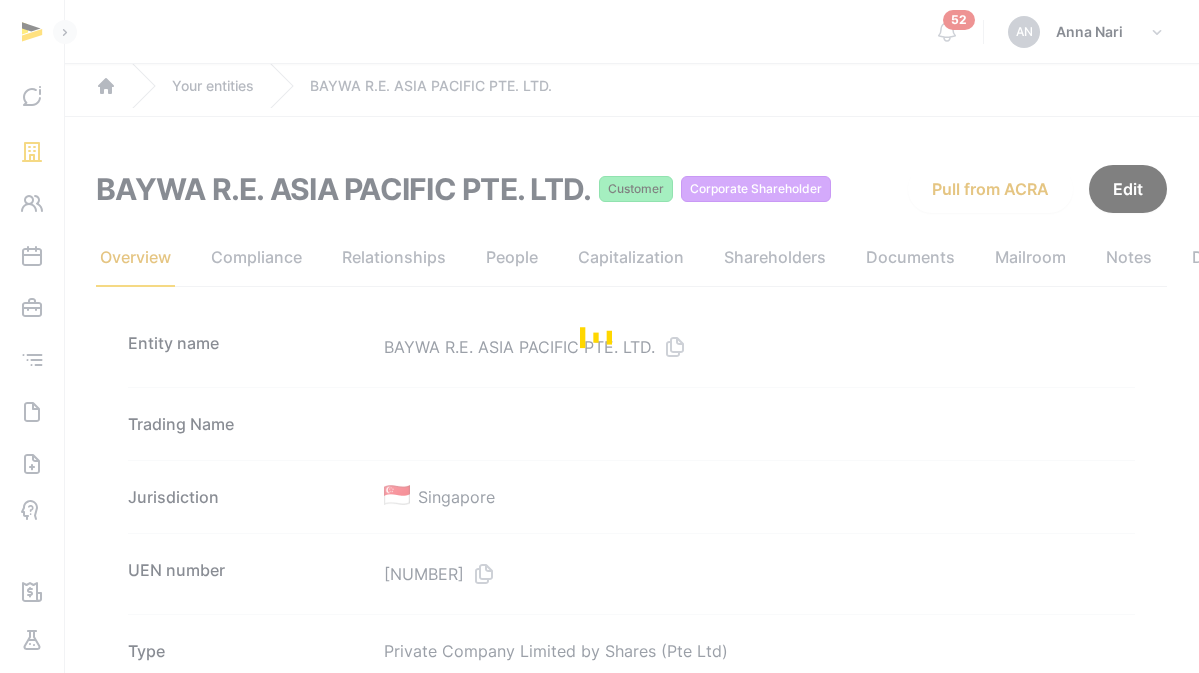 click at bounding box center [599, 336] 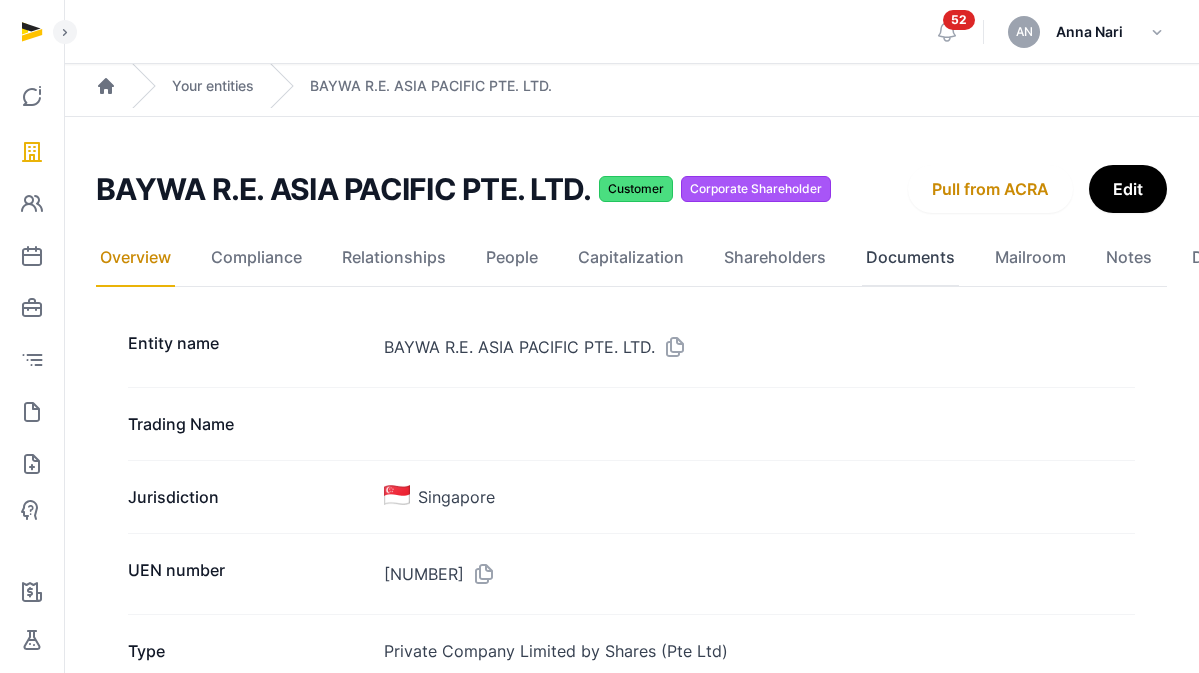 click on "Documents" 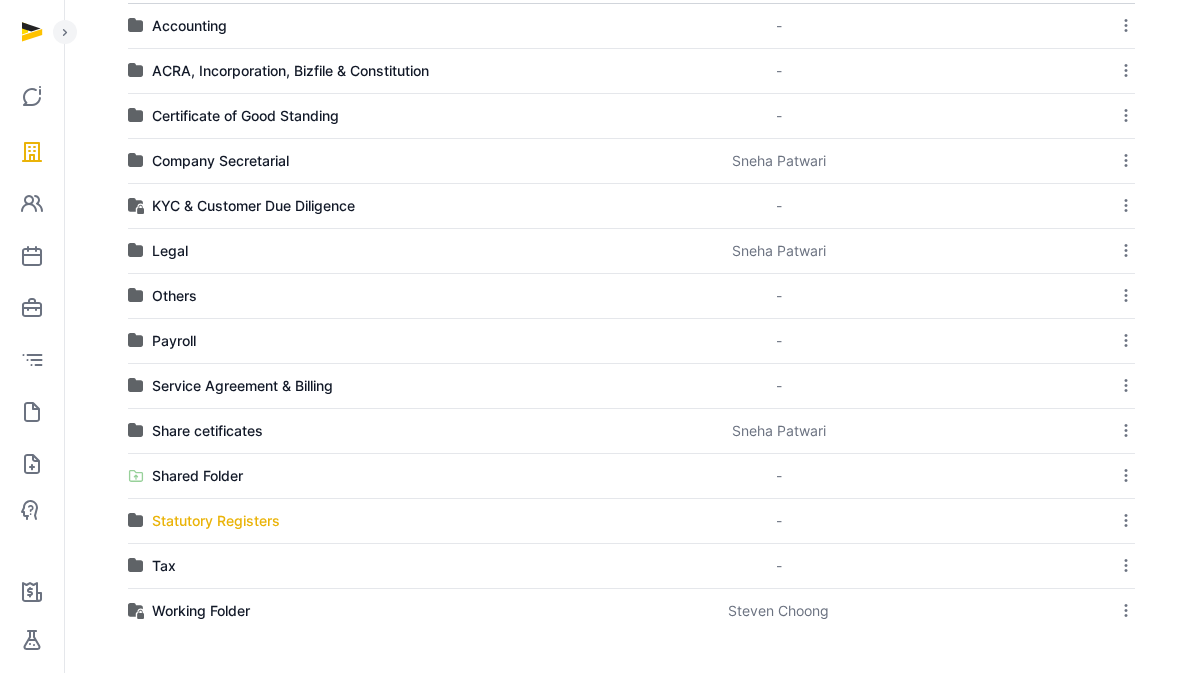 click on "Statutory Registers" at bounding box center [216, 521] 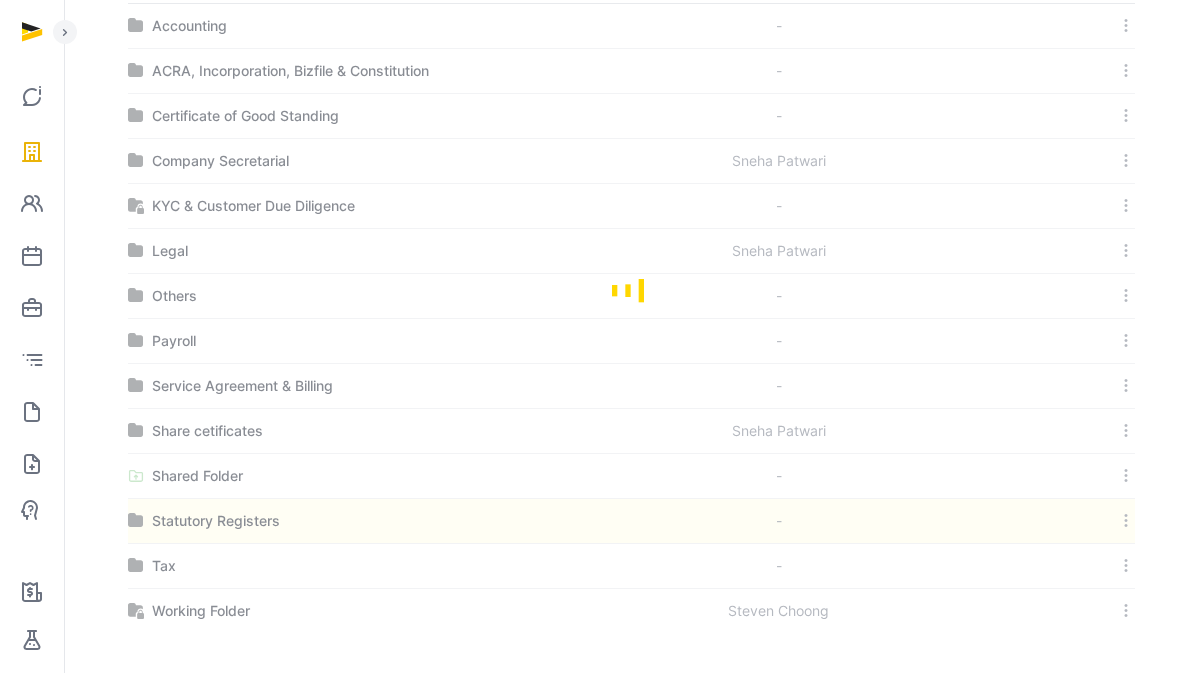 scroll, scrollTop: 16, scrollLeft: 0, axis: vertical 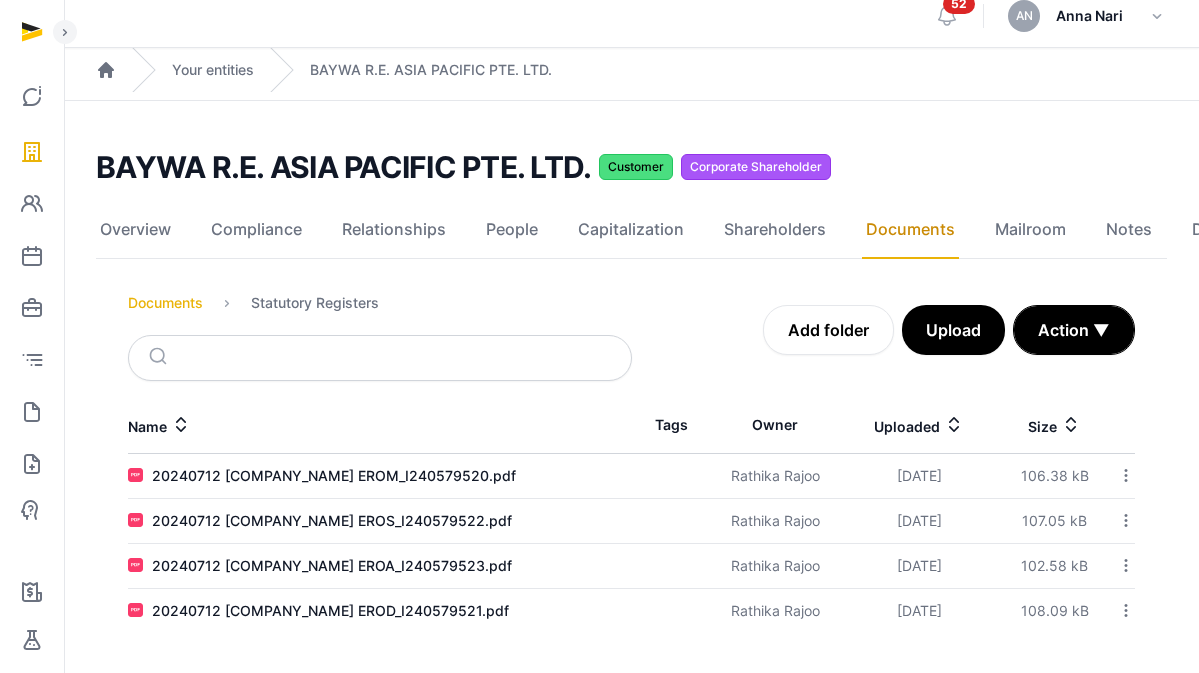click on "Documents" at bounding box center (165, 303) 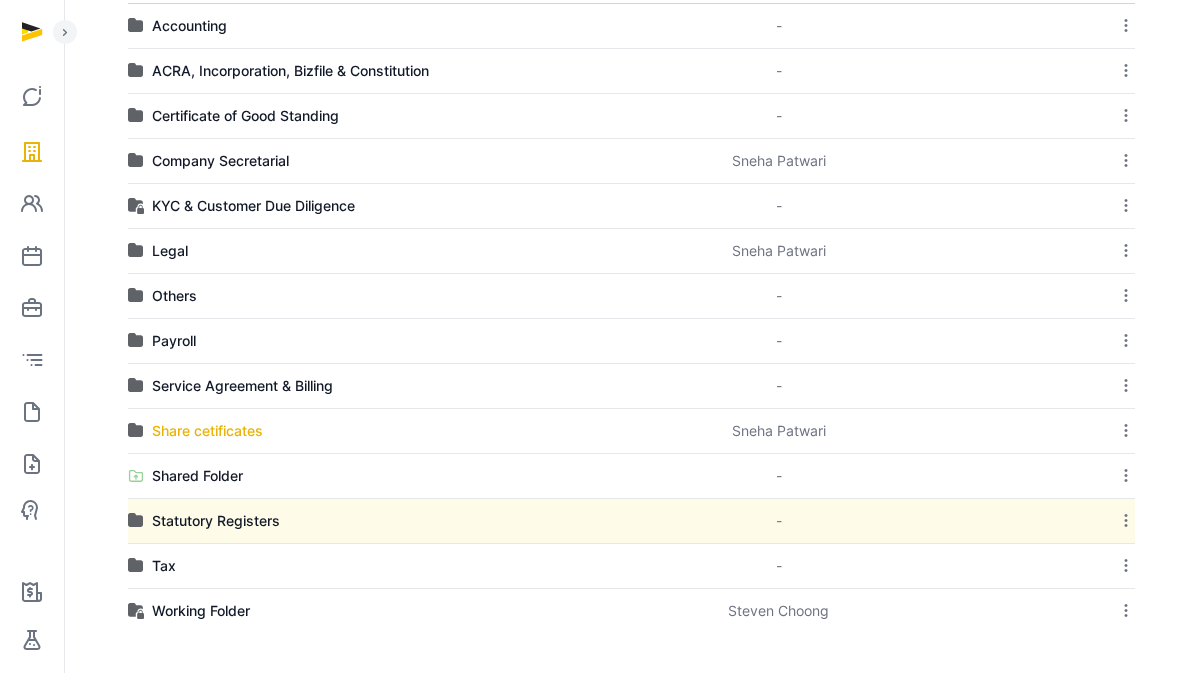 click on "Share cetificates" at bounding box center [207, 431] 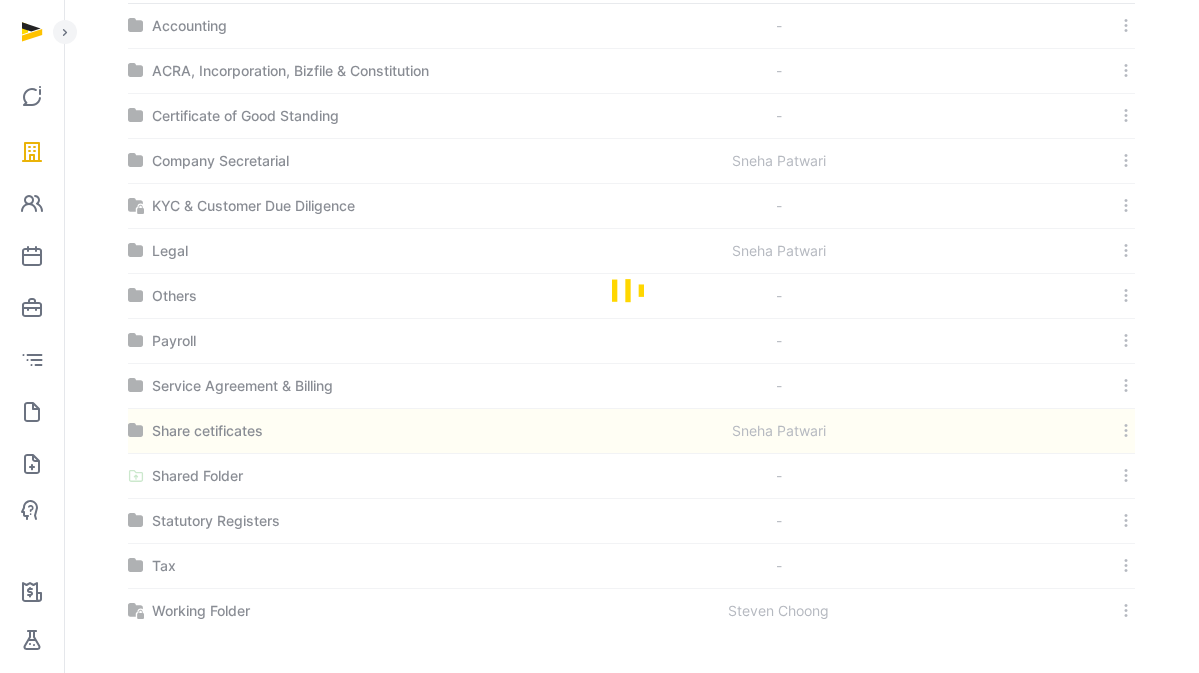 scroll, scrollTop: 15, scrollLeft: 0, axis: vertical 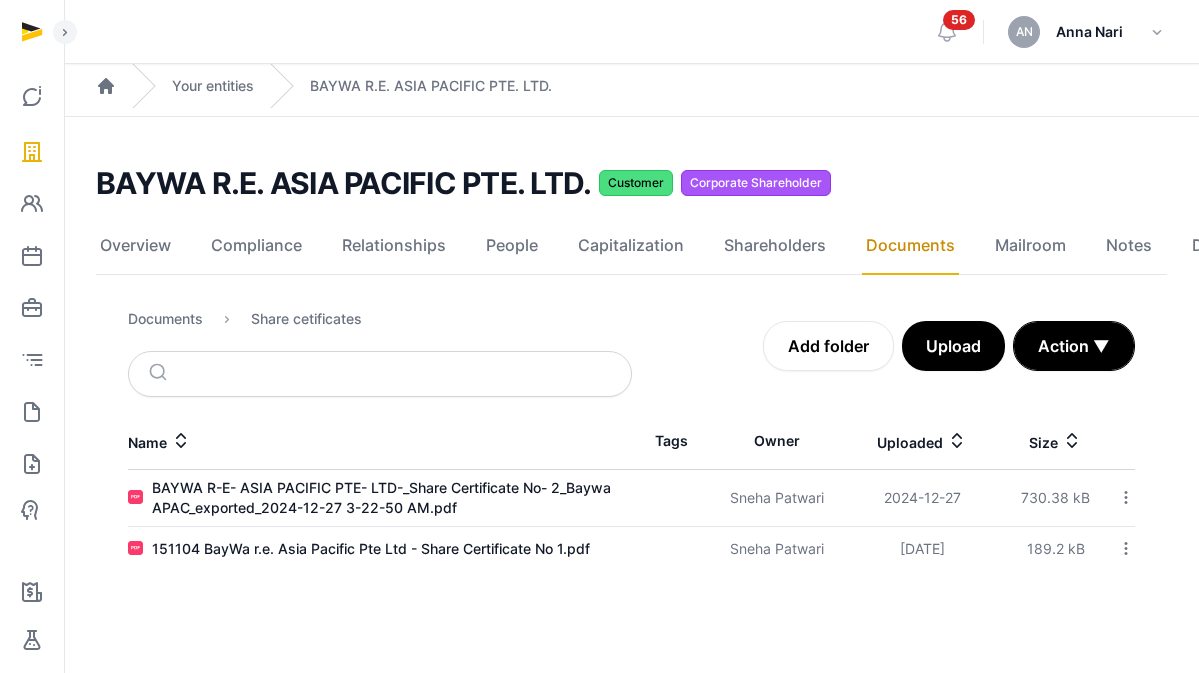 click on "Documents" at bounding box center (165, 319) 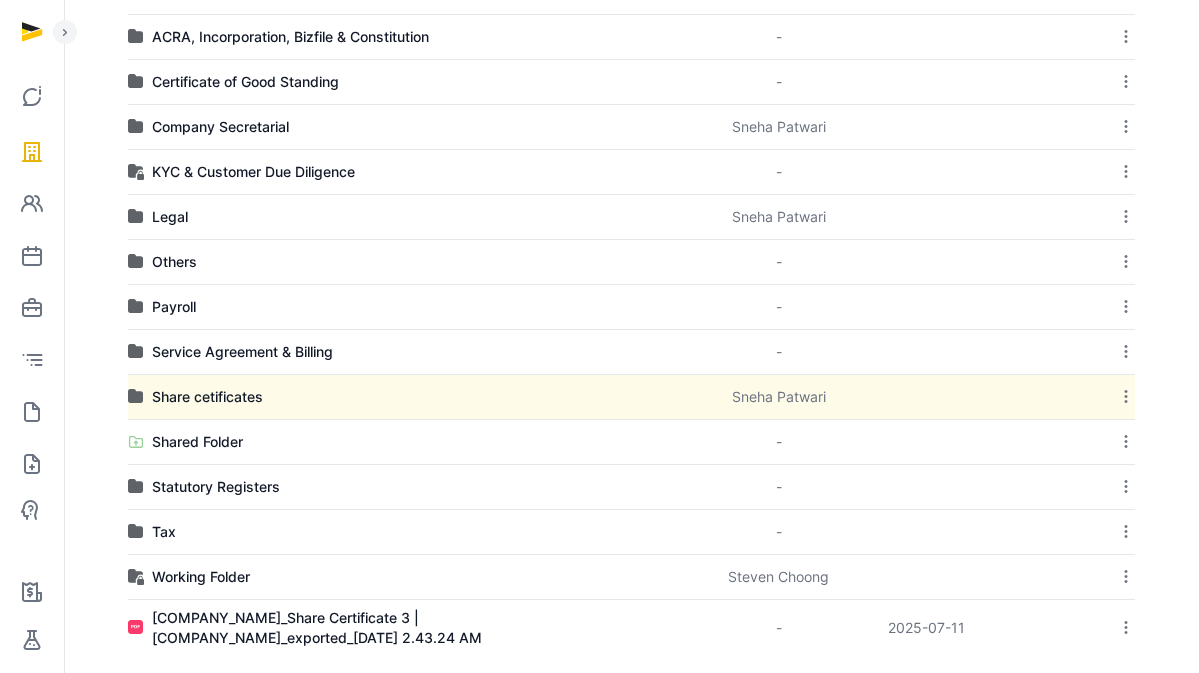 scroll, scrollTop: 483, scrollLeft: 0, axis: vertical 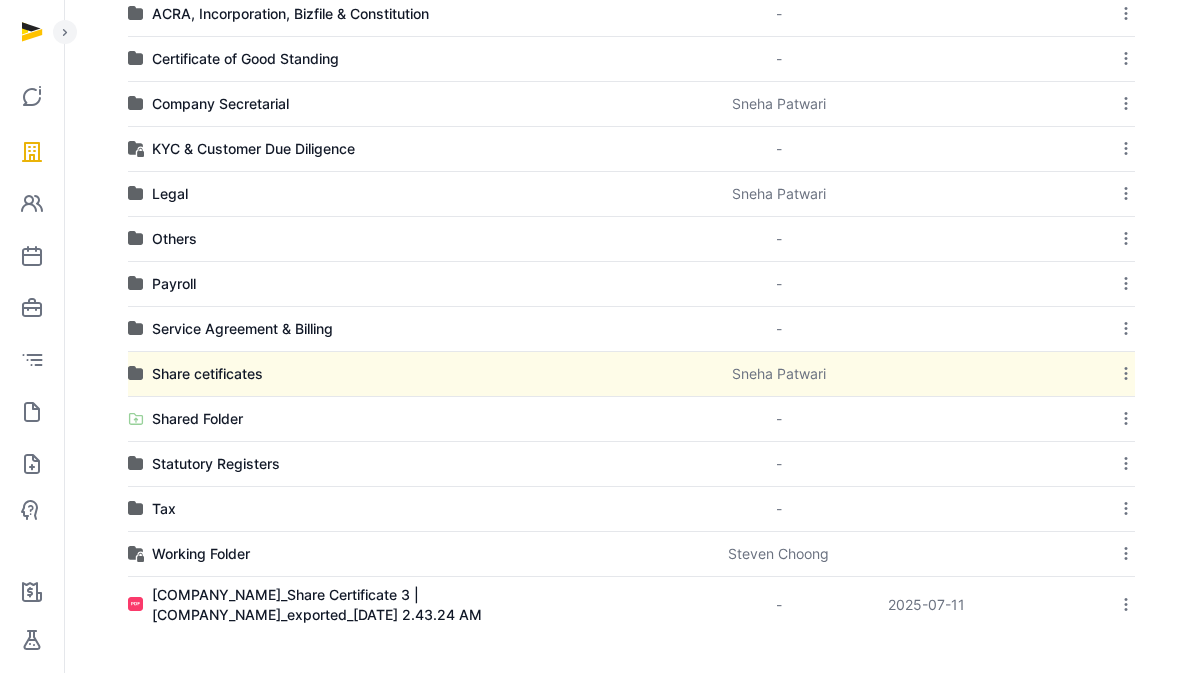 click 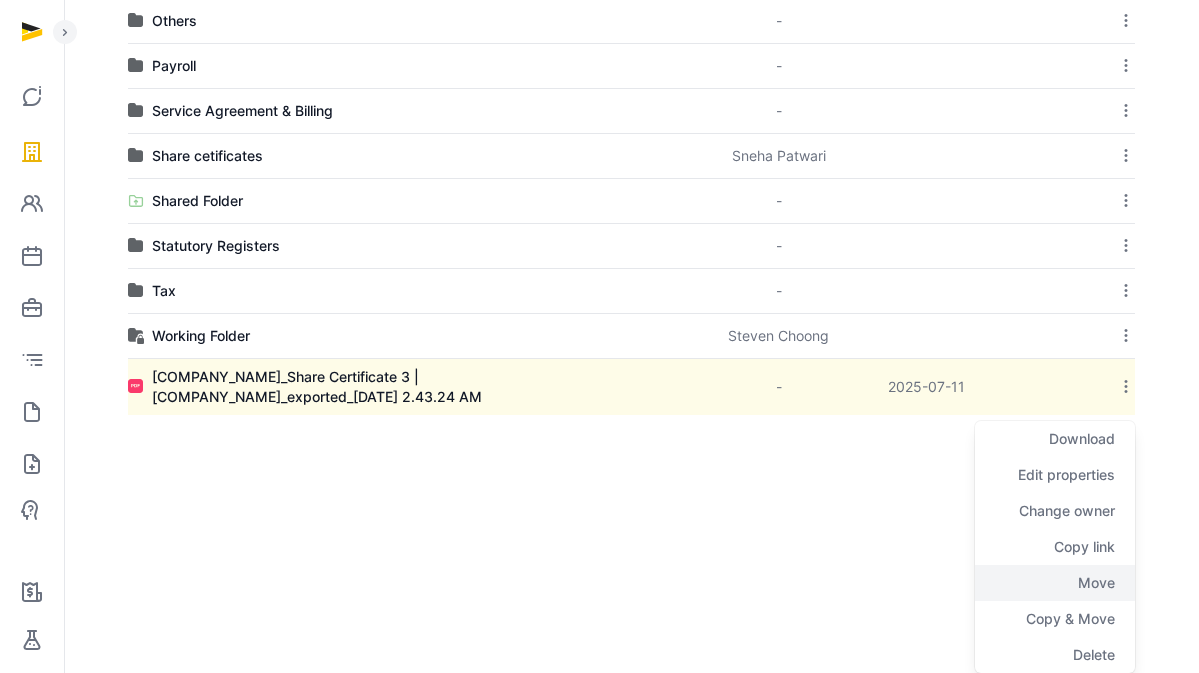 click on "Move" 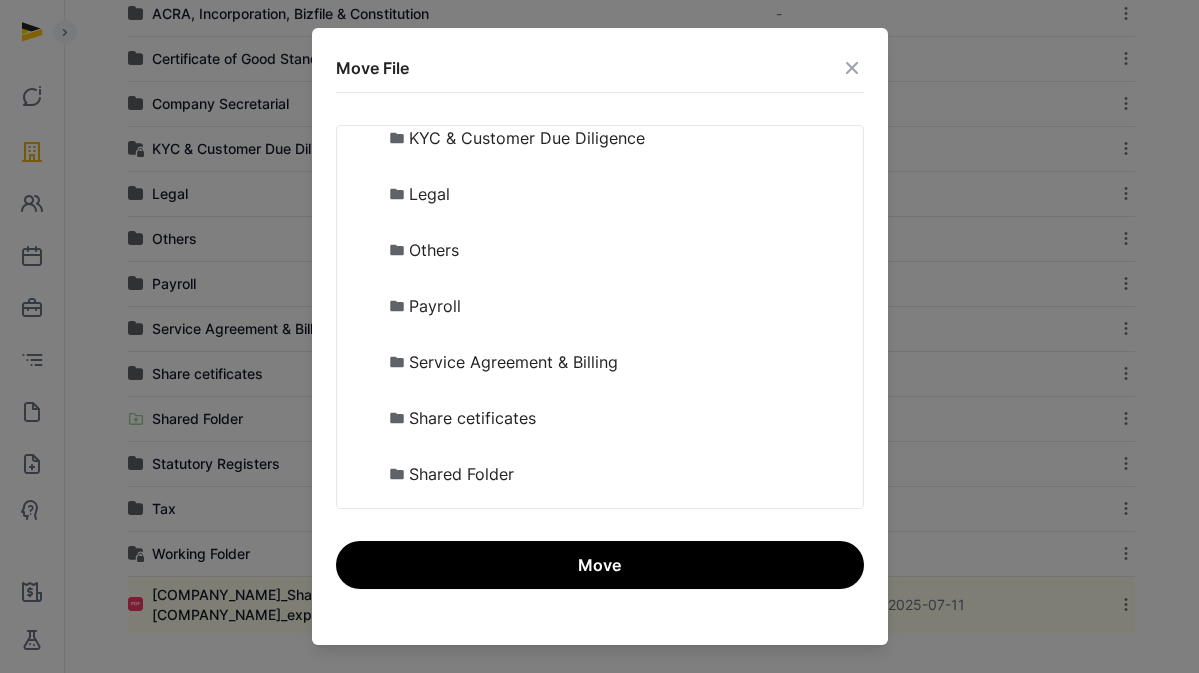 scroll, scrollTop: 418, scrollLeft: 0, axis: vertical 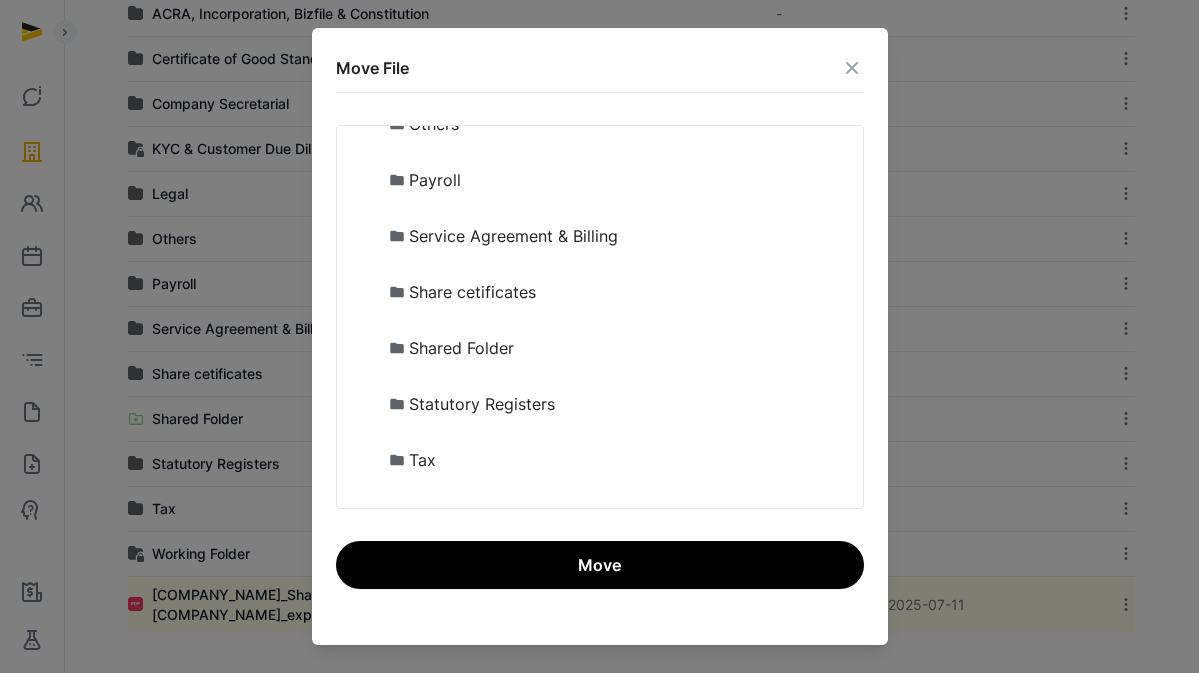 click on "Share cetificates" at bounding box center (472, 292) 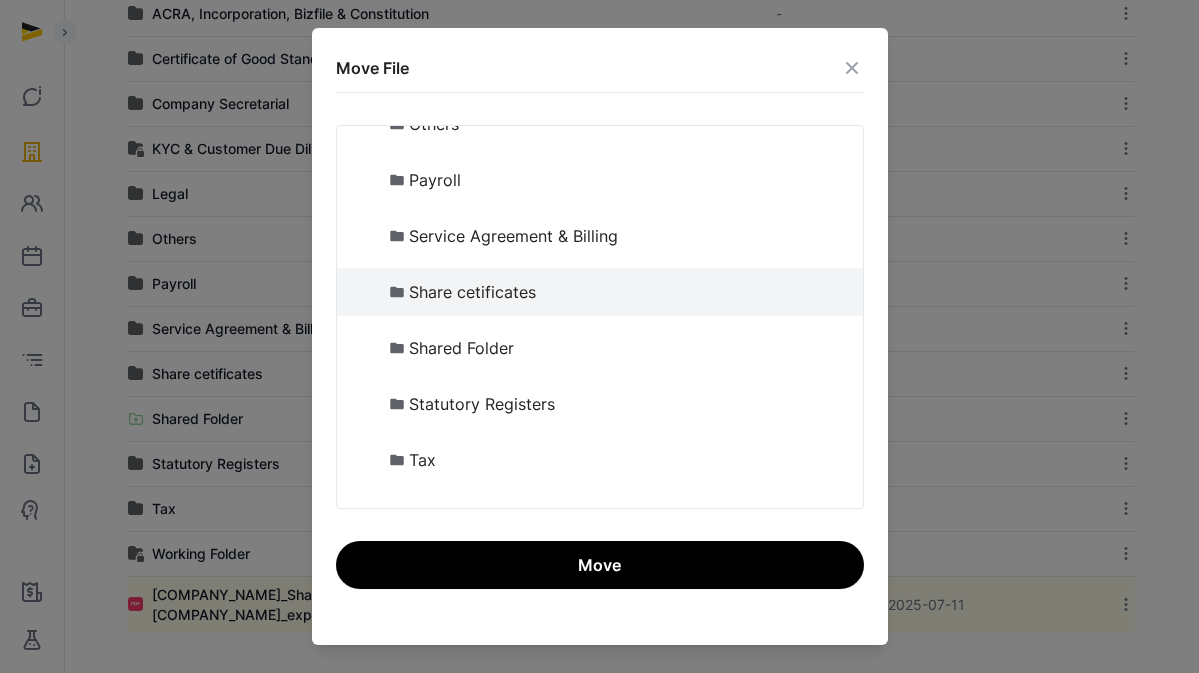 click on "Move" at bounding box center [600, 565] 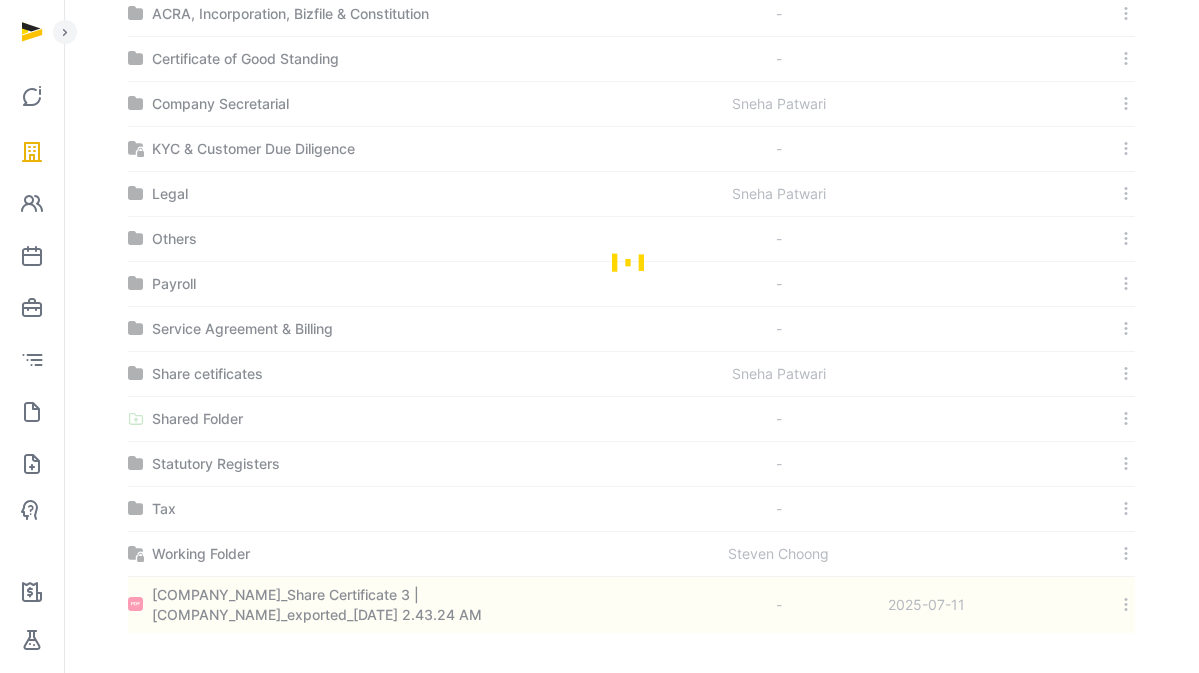 scroll, scrollTop: 426, scrollLeft: 0, axis: vertical 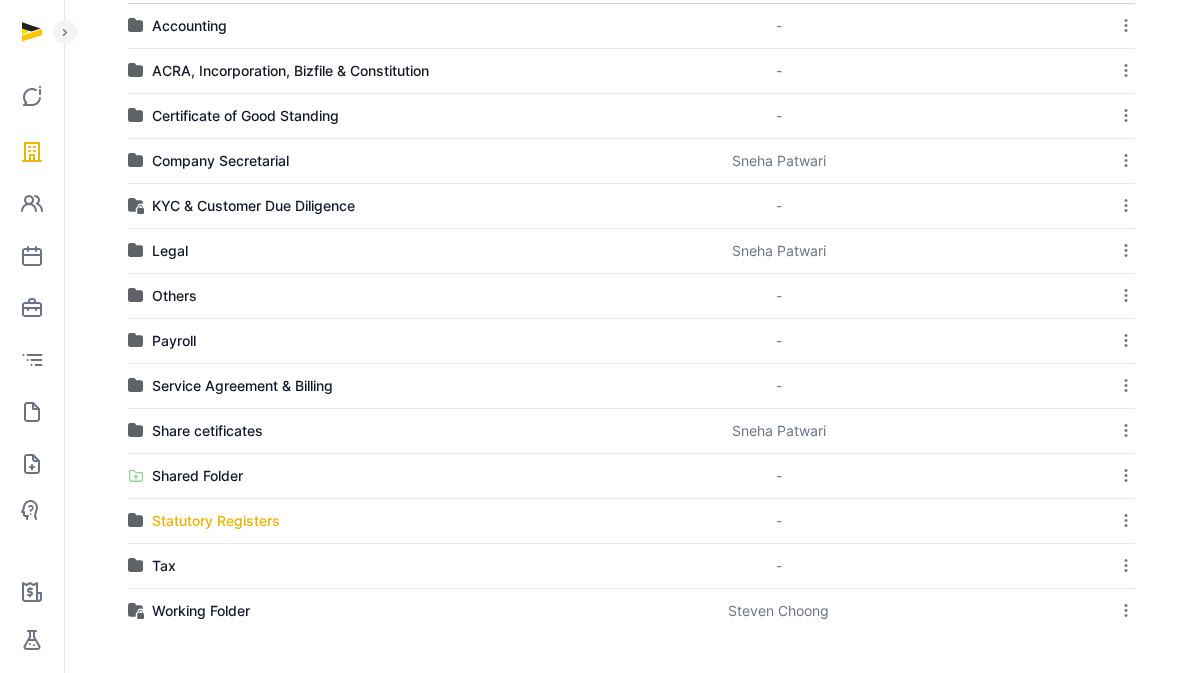 click on "Statutory Registers" at bounding box center [216, 521] 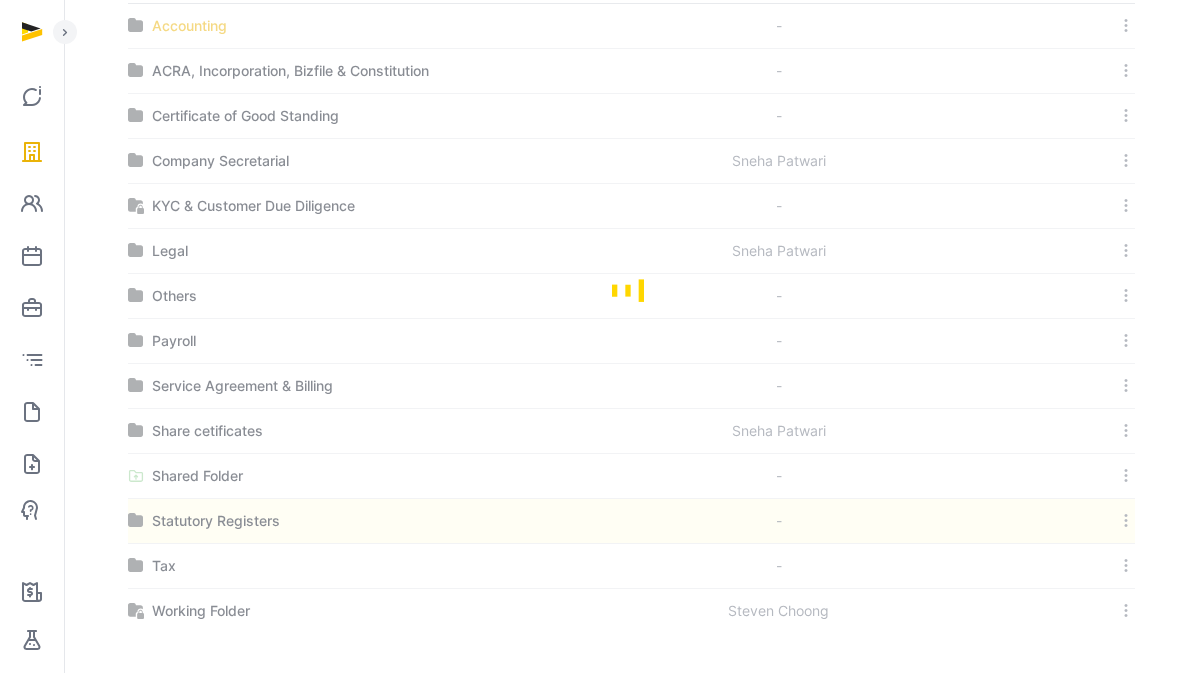 scroll, scrollTop: 16, scrollLeft: 0, axis: vertical 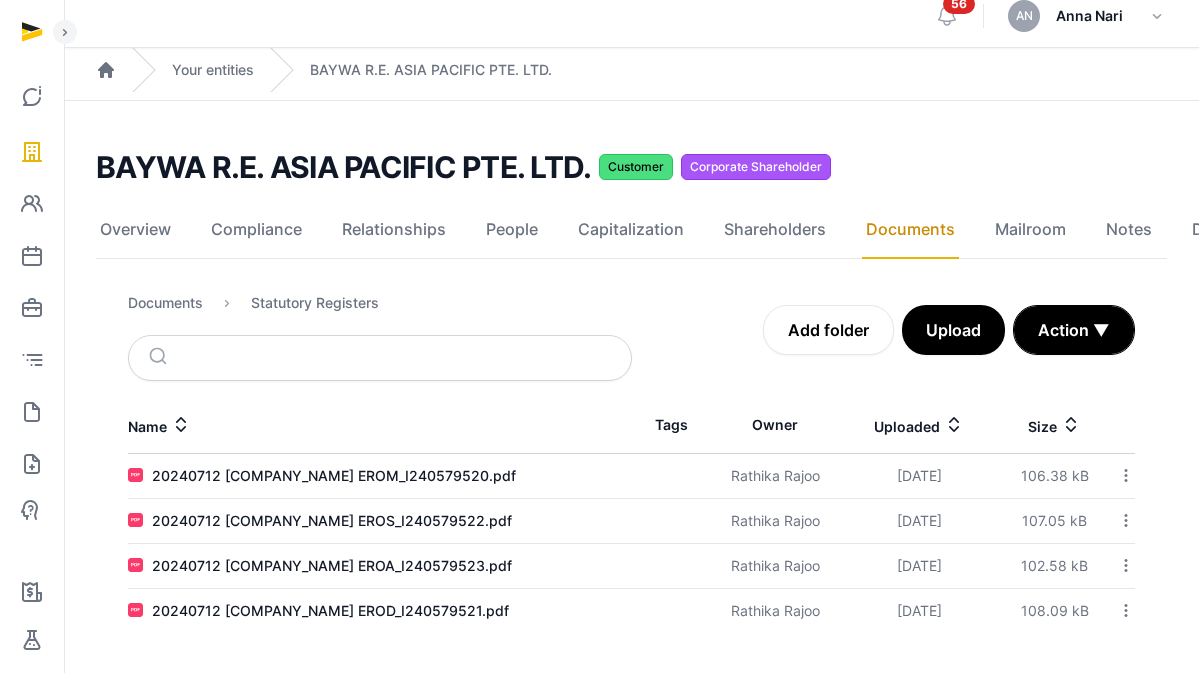 click on "Documents" at bounding box center [165, 303] 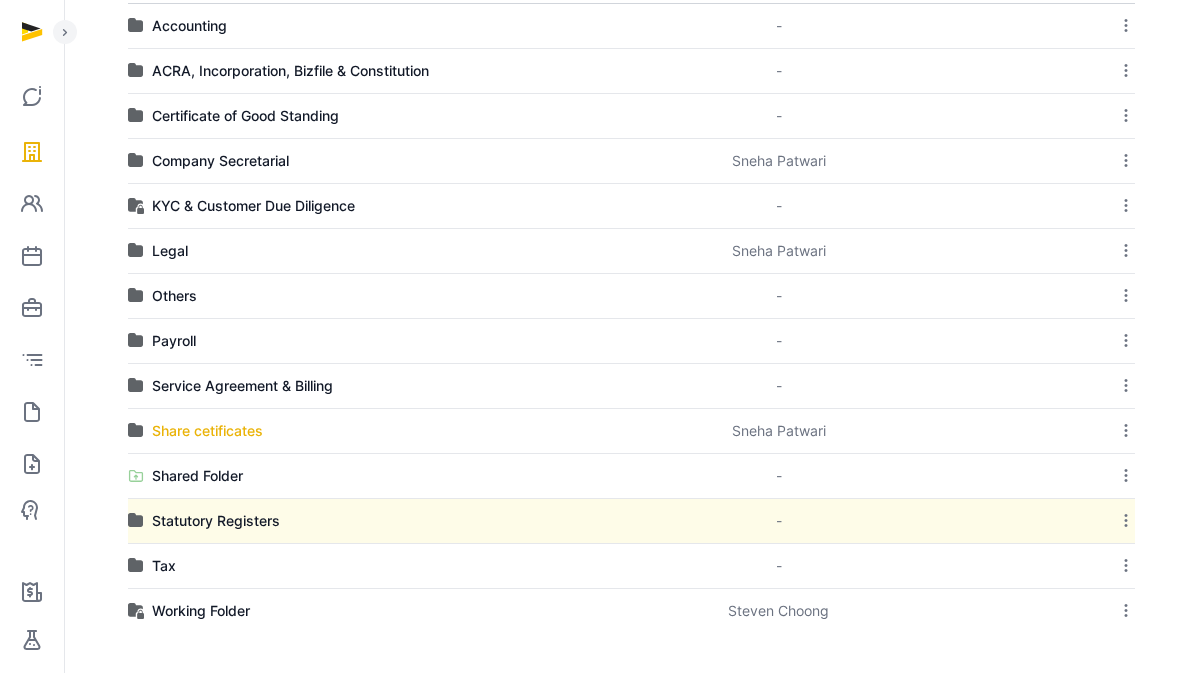 click on "Share cetificates" at bounding box center (207, 431) 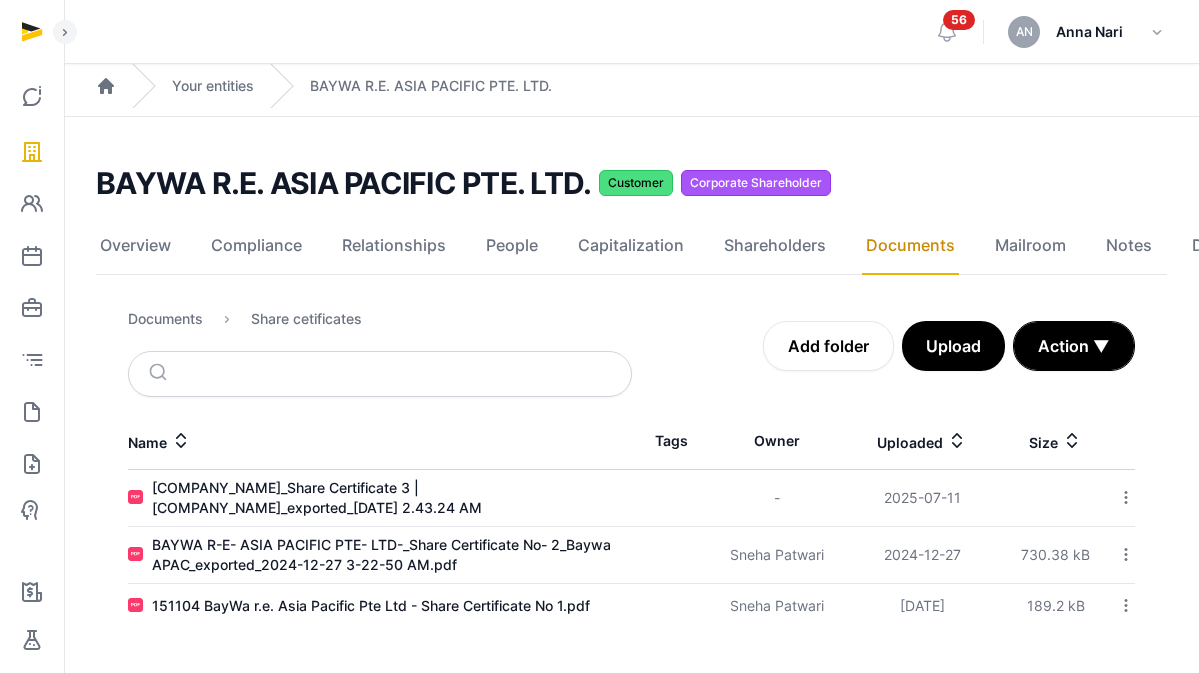 scroll, scrollTop: 15, scrollLeft: 0, axis: vertical 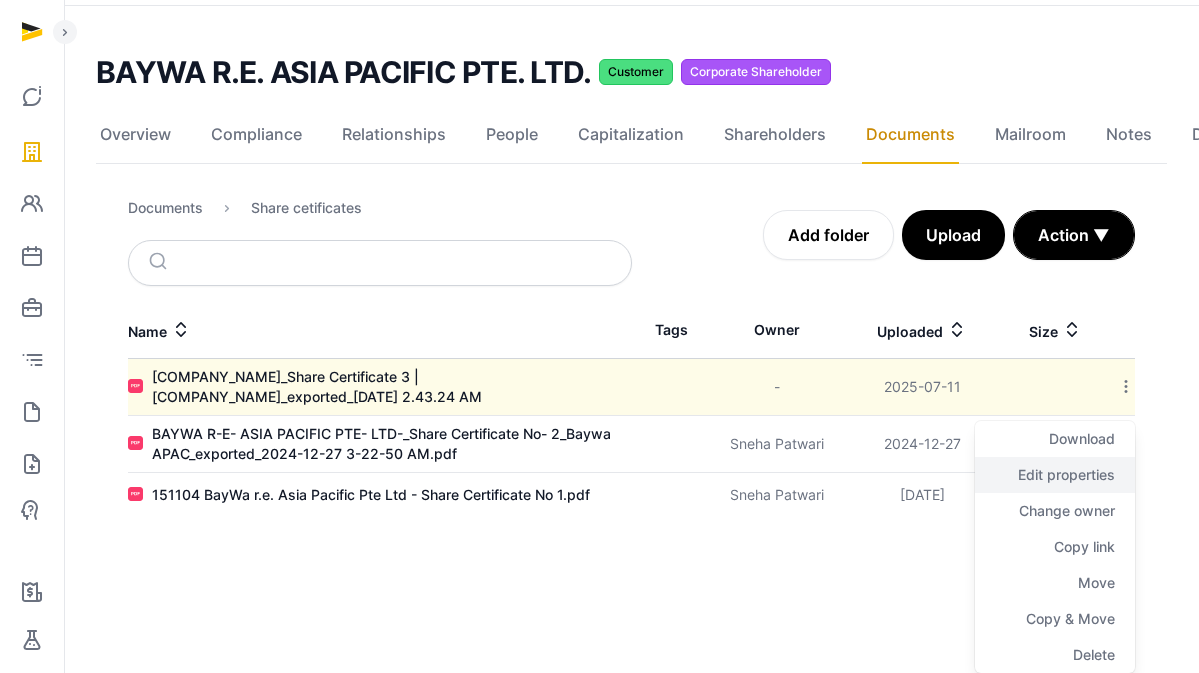 click on "Edit properties" 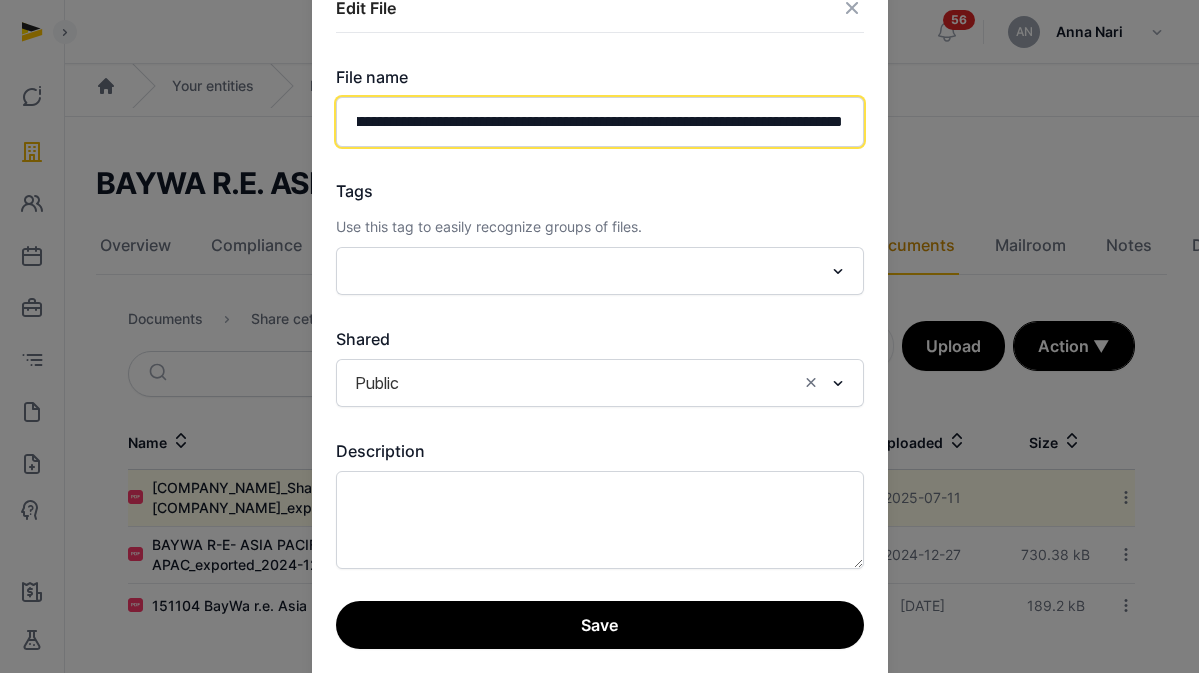 scroll, scrollTop: 0, scrollLeft: 441, axis: horizontal 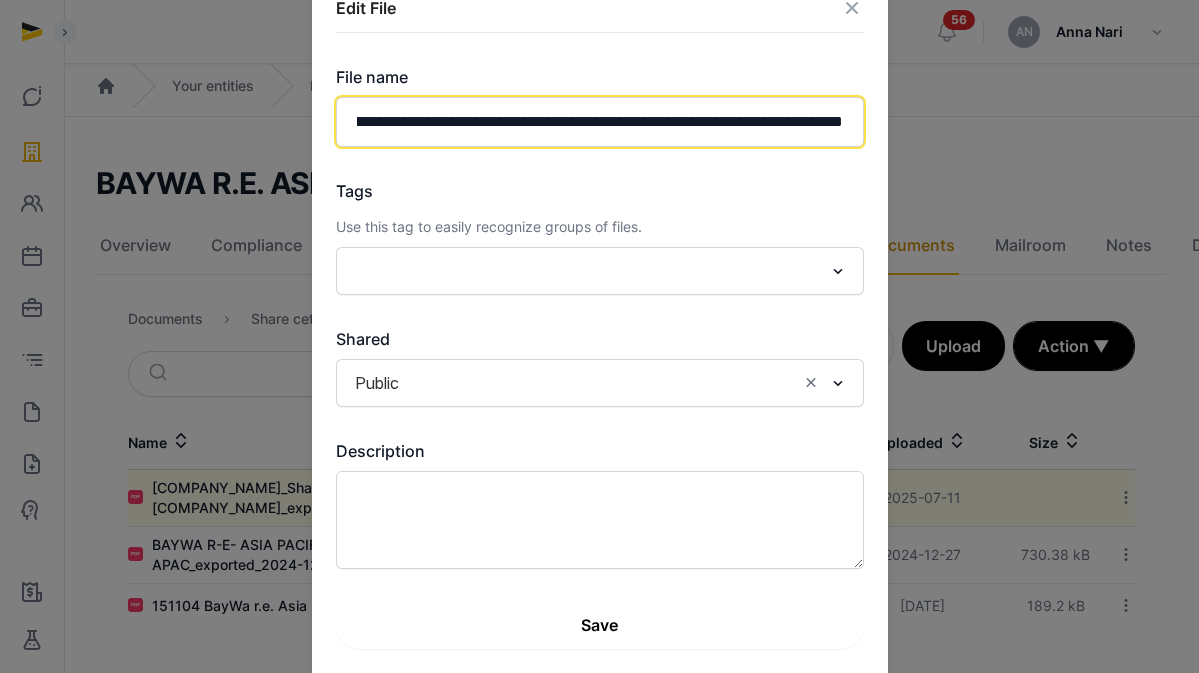 type on "**********" 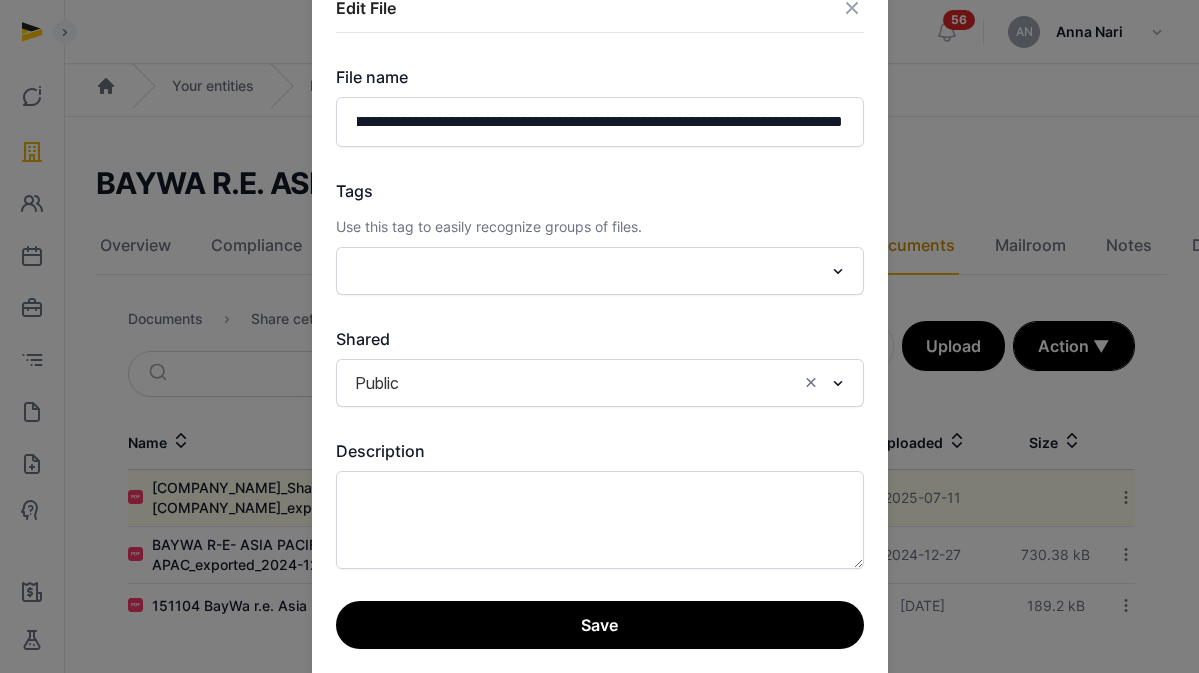 click on "Save" at bounding box center (600, 625) 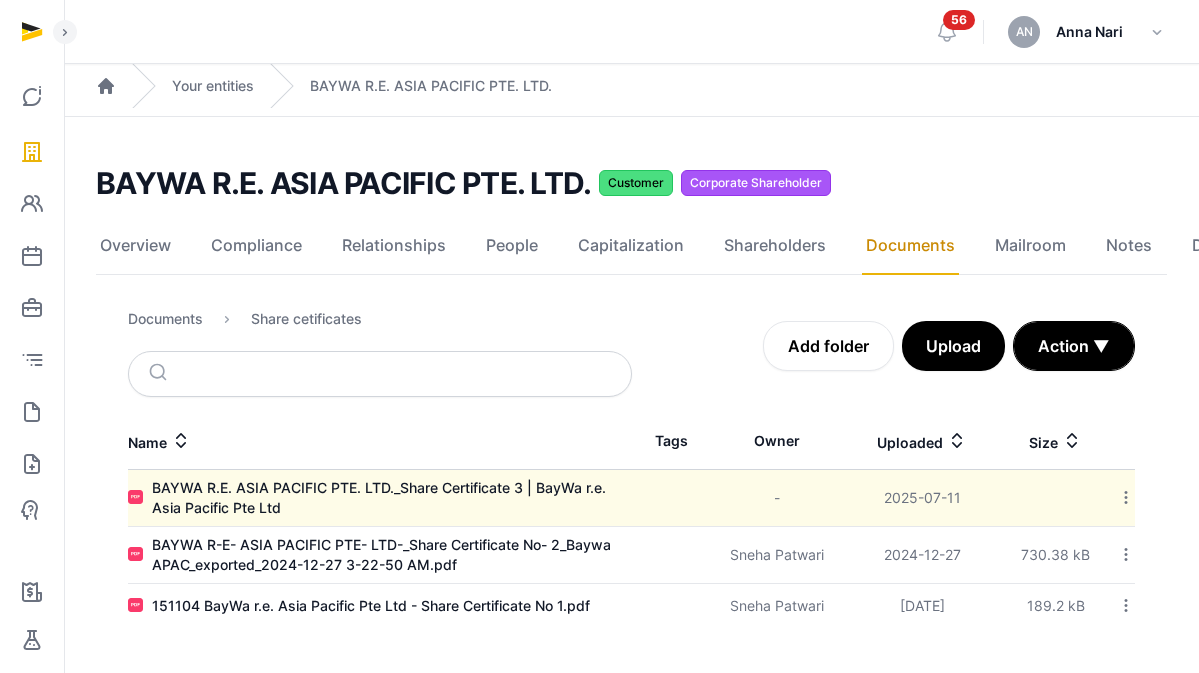 click 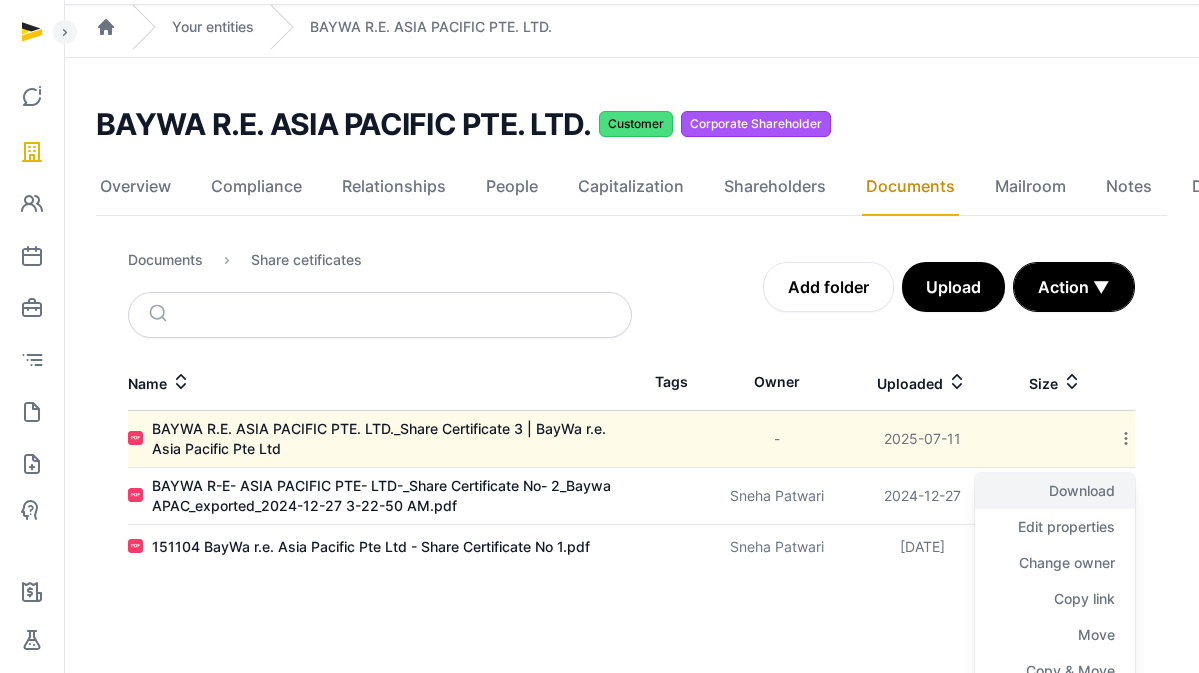 click on "Download" 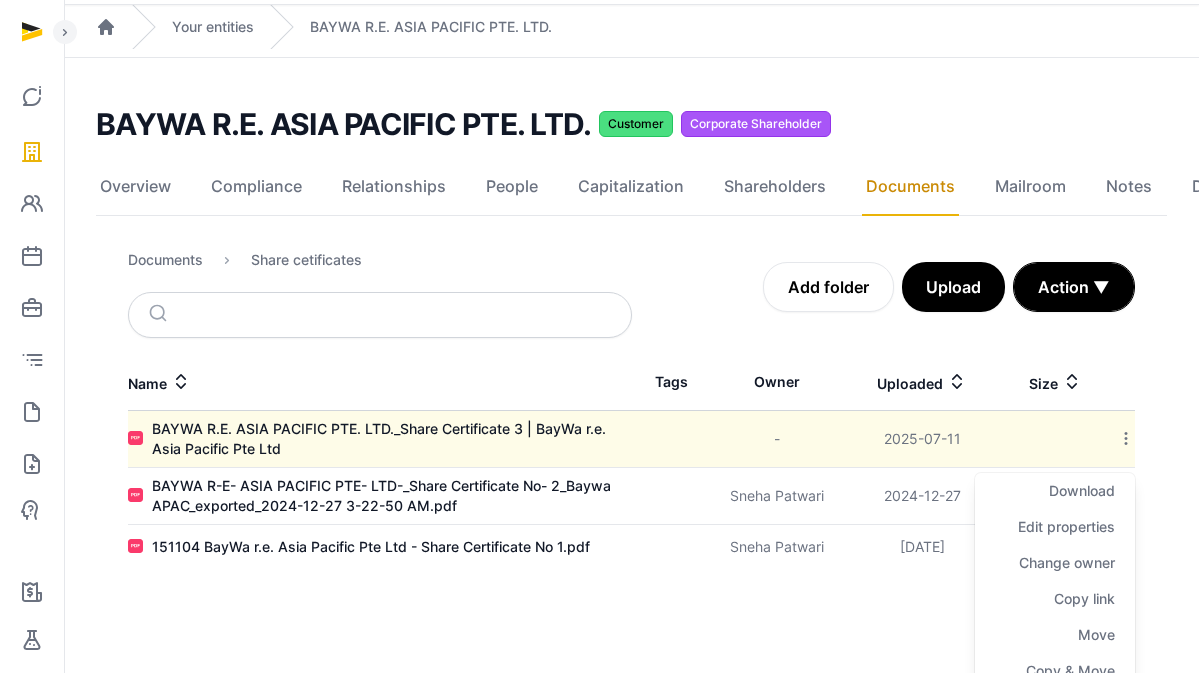 scroll, scrollTop: 15, scrollLeft: 0, axis: vertical 